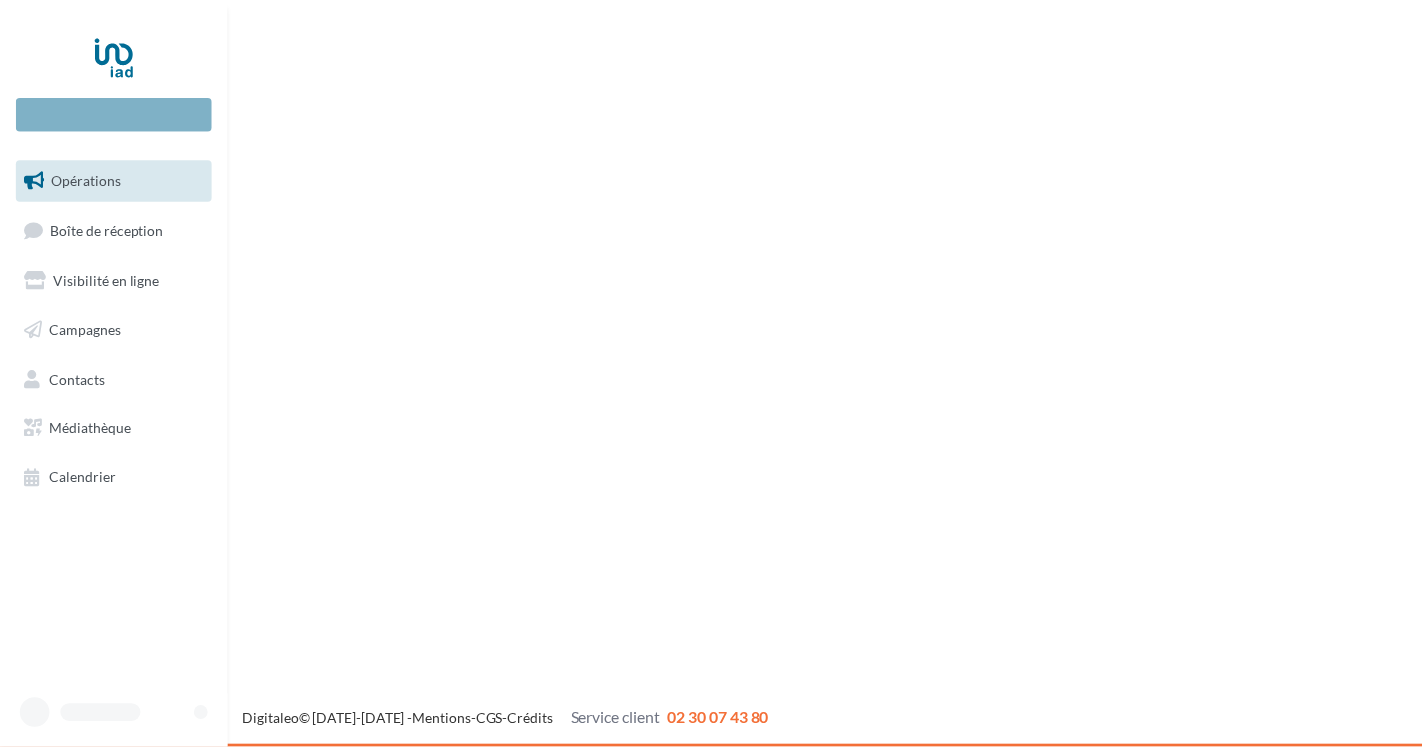 scroll, scrollTop: 0, scrollLeft: 0, axis: both 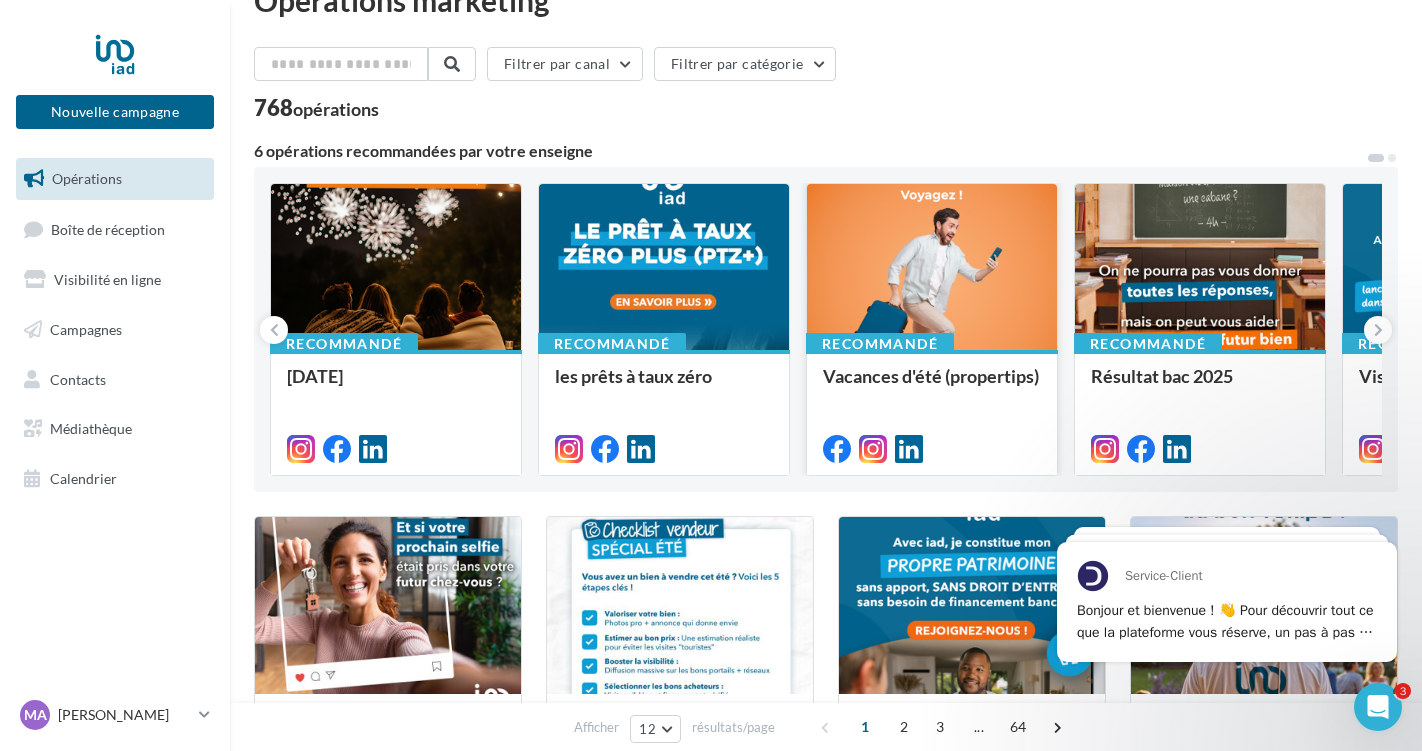 click at bounding box center (932, 268) 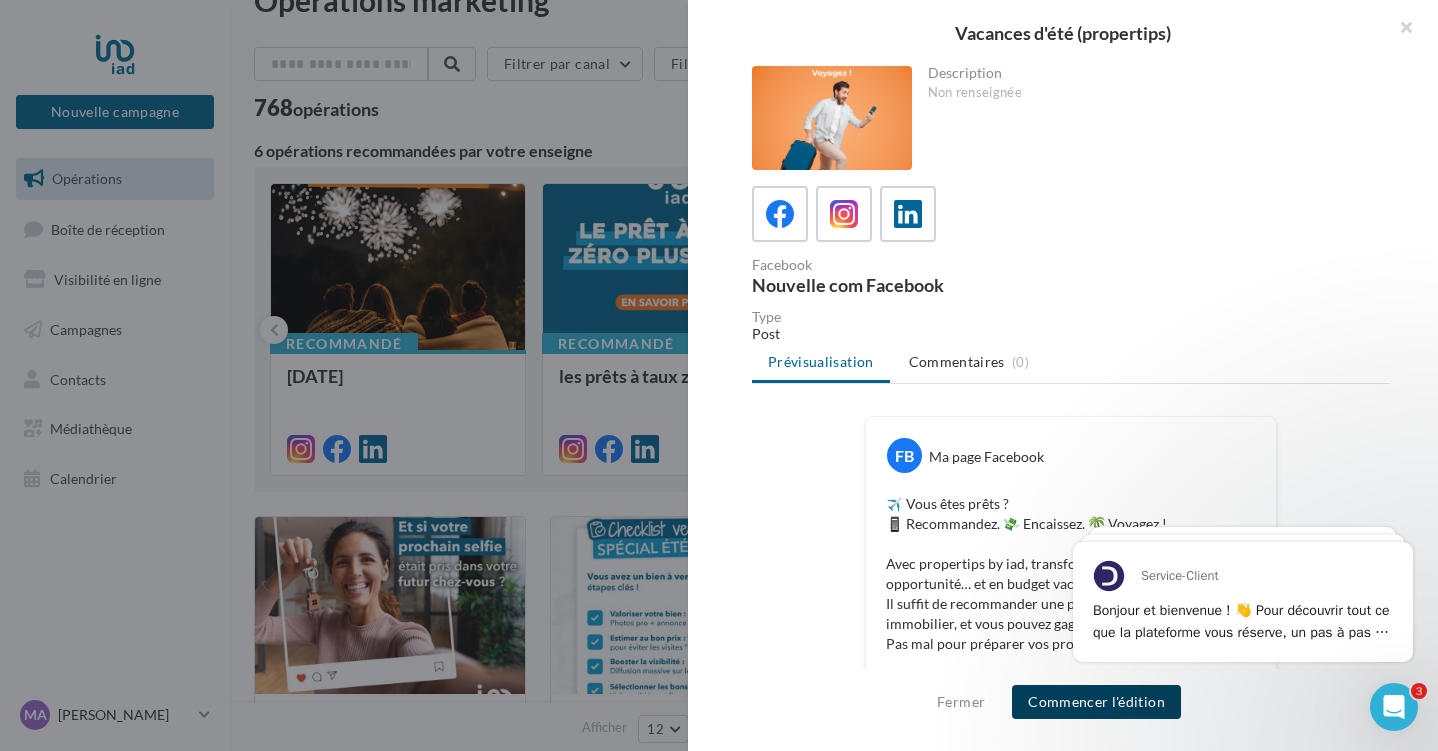 click on "Commencer l'édition" at bounding box center (1096, 702) 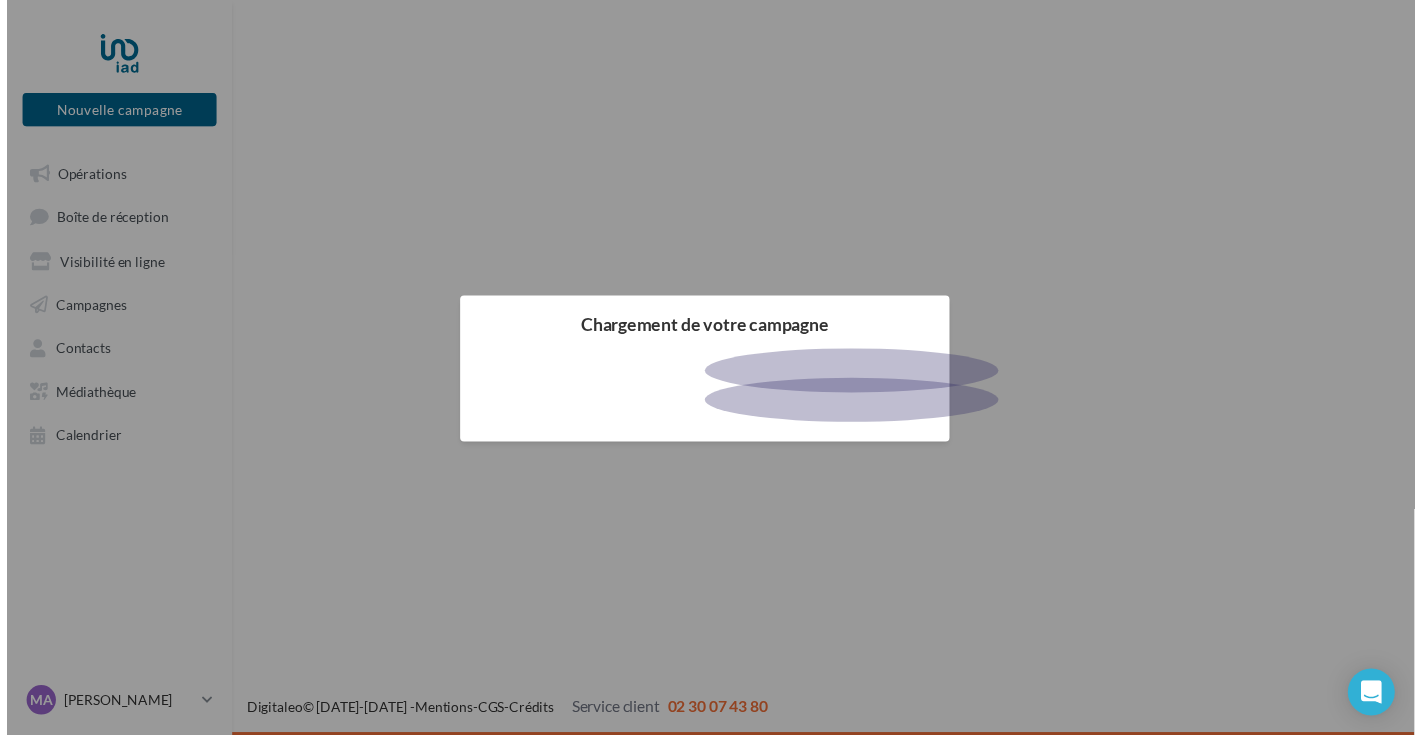 scroll, scrollTop: 0, scrollLeft: 0, axis: both 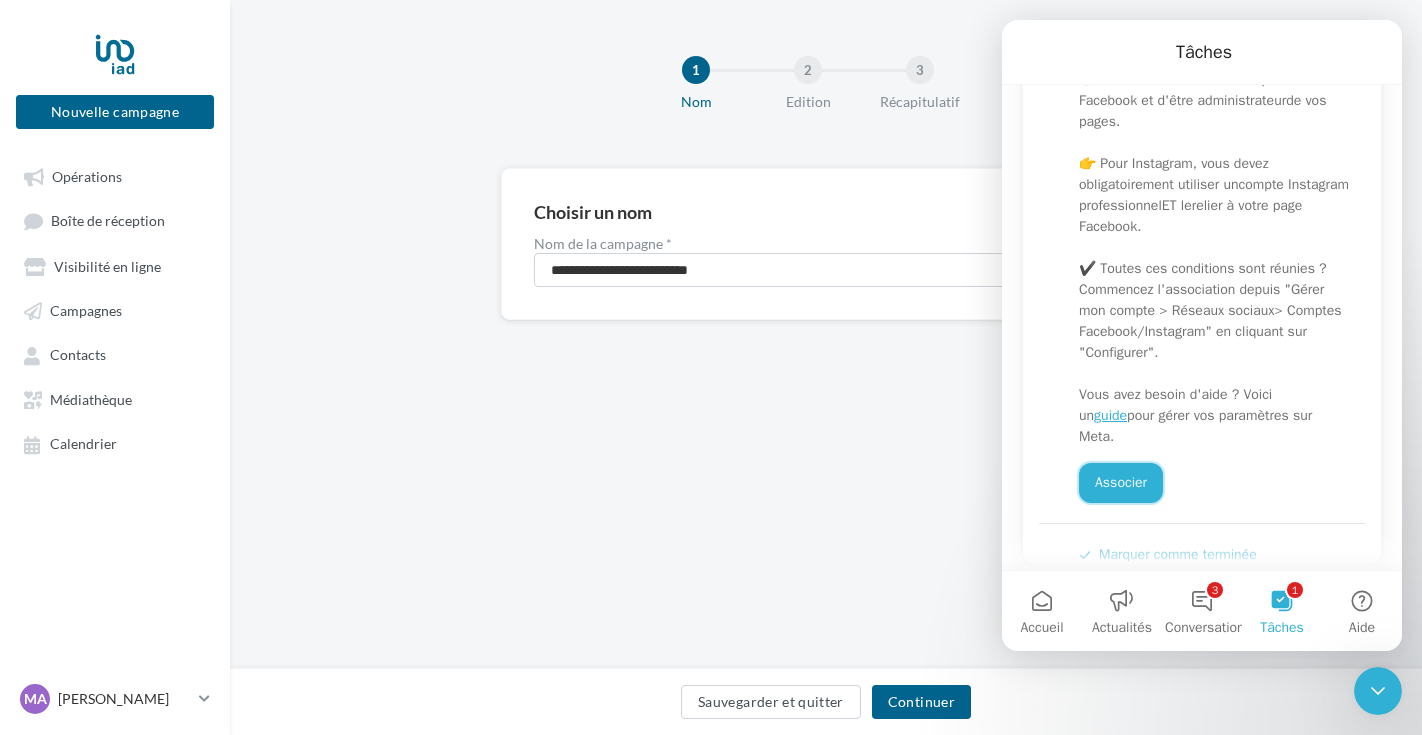 click on "Associer" at bounding box center [1121, 483] 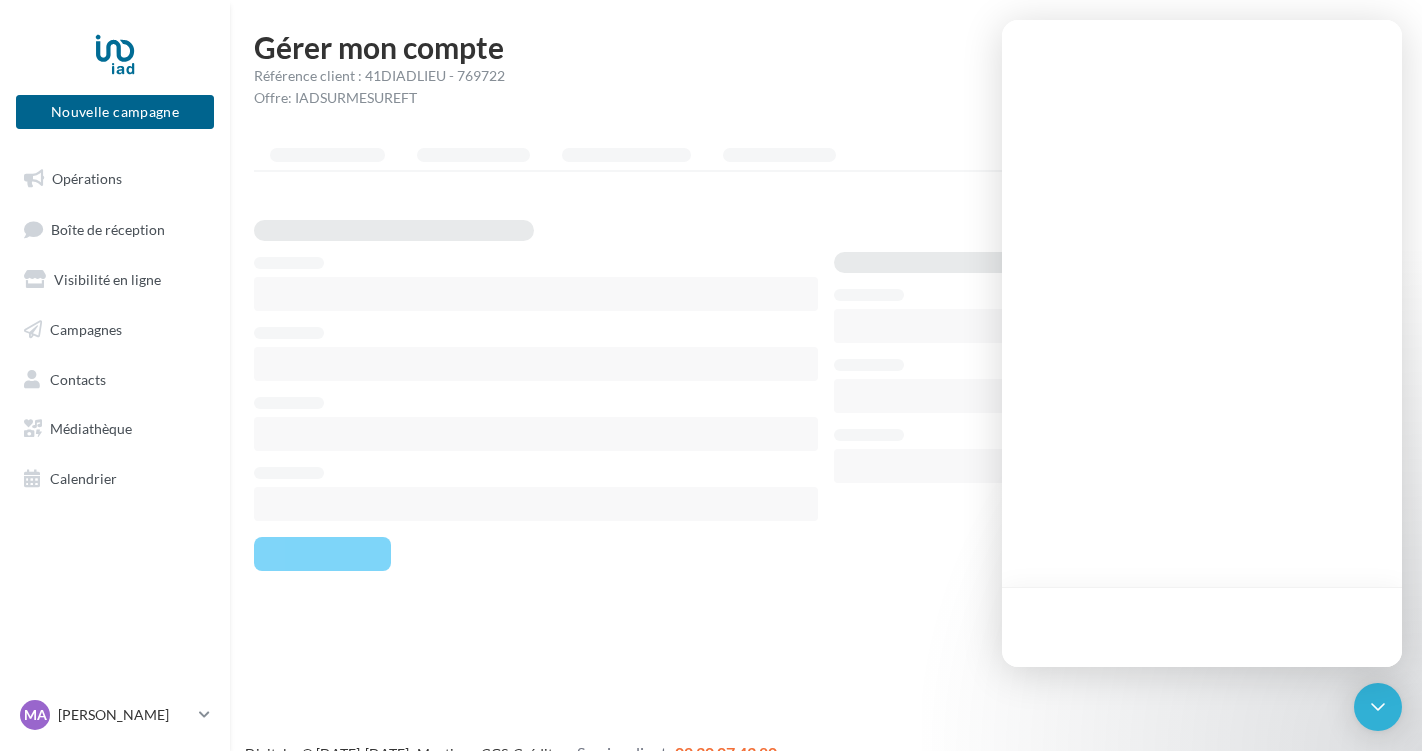 scroll, scrollTop: 0, scrollLeft: 0, axis: both 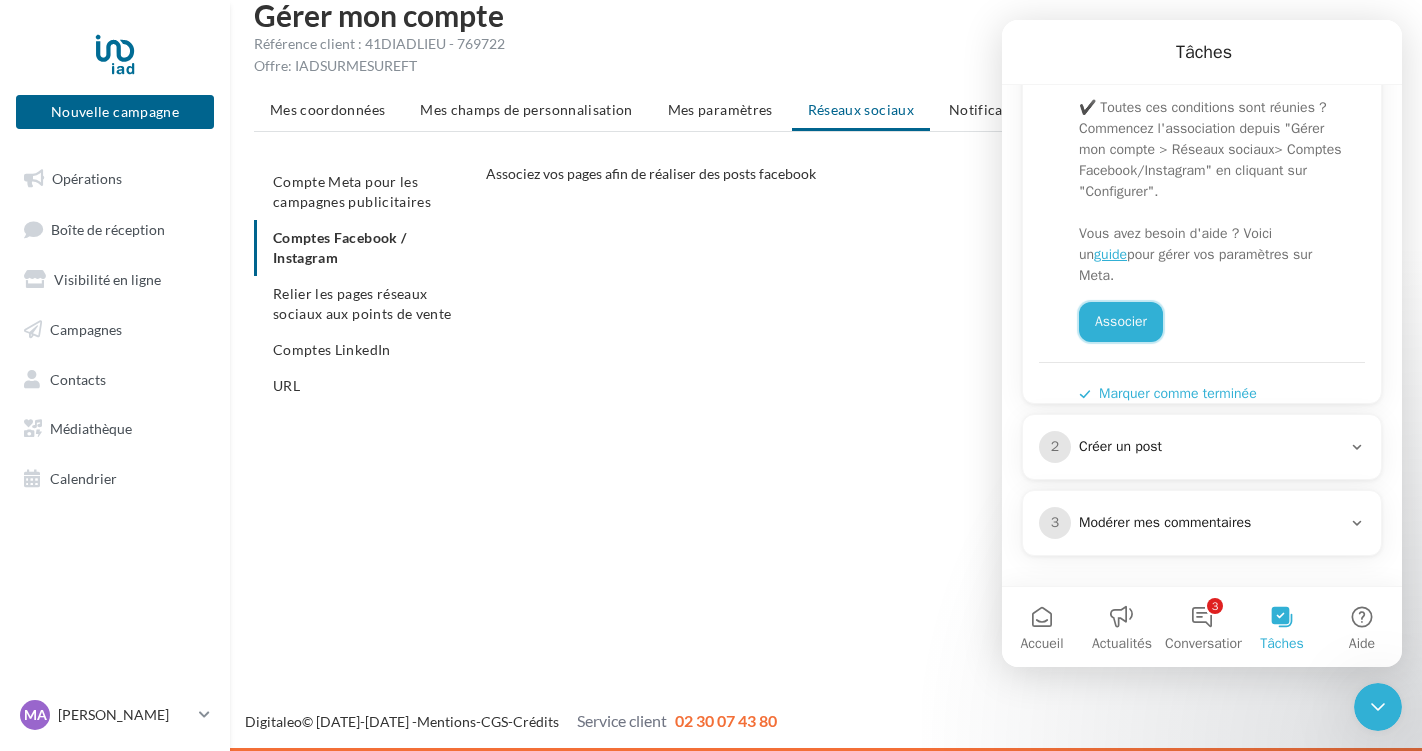 click on "Associer" at bounding box center [1121, 322] 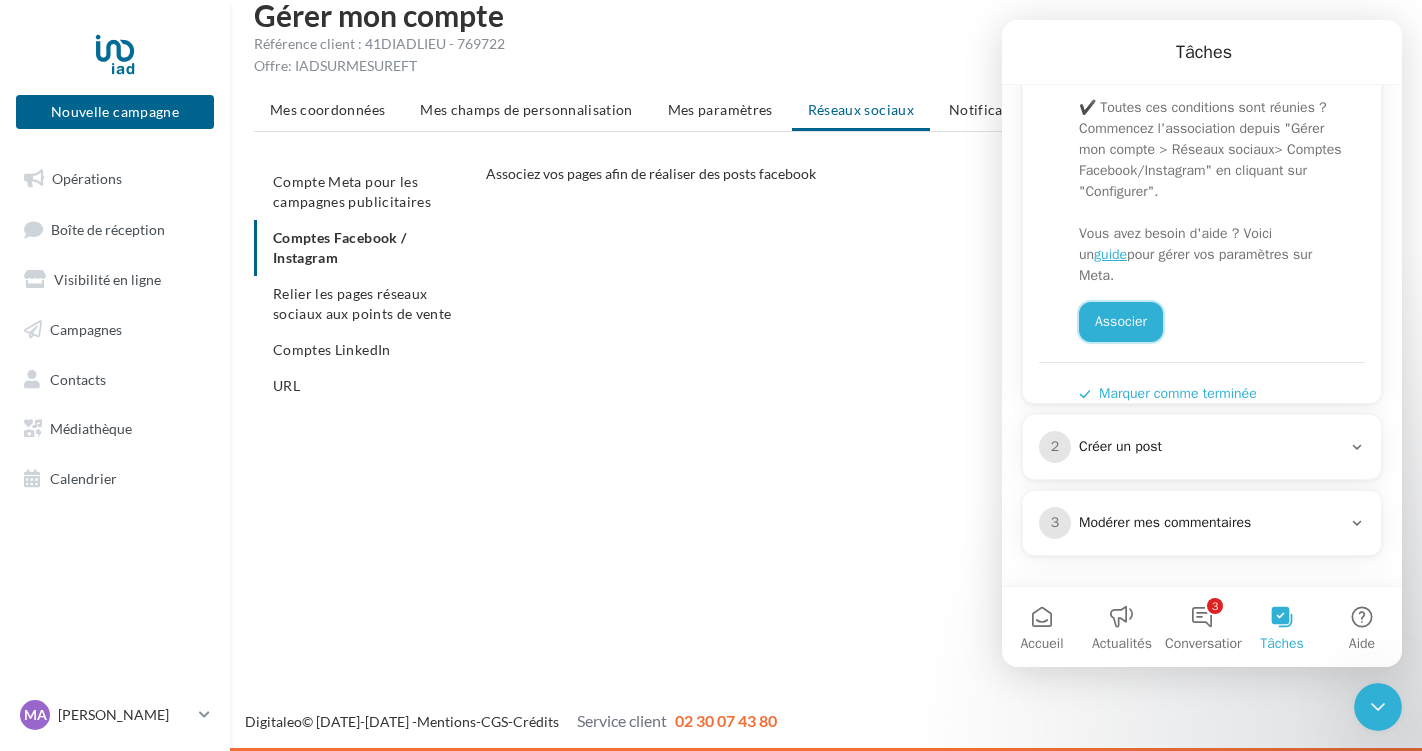 click on "Associer" at bounding box center [1121, 322] 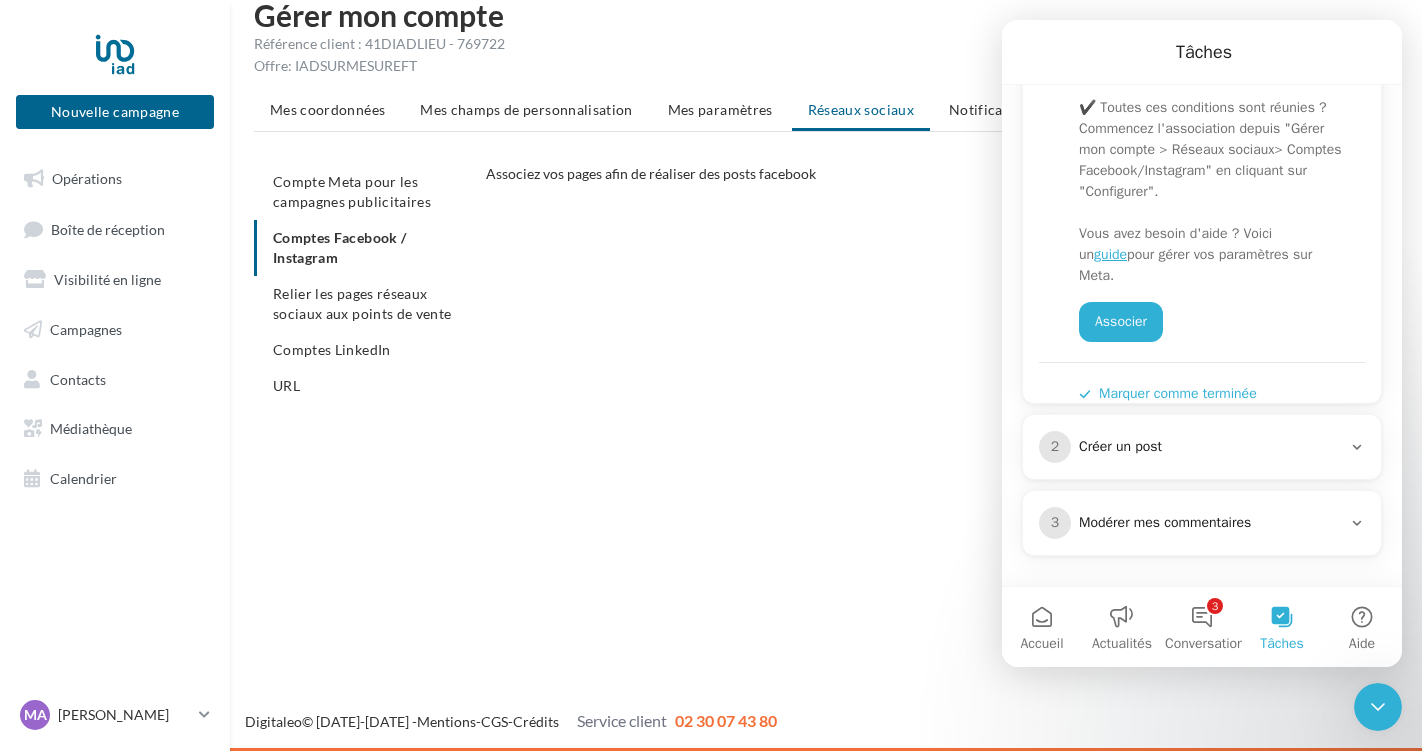click on "Créer un post" at bounding box center (1210, 447) 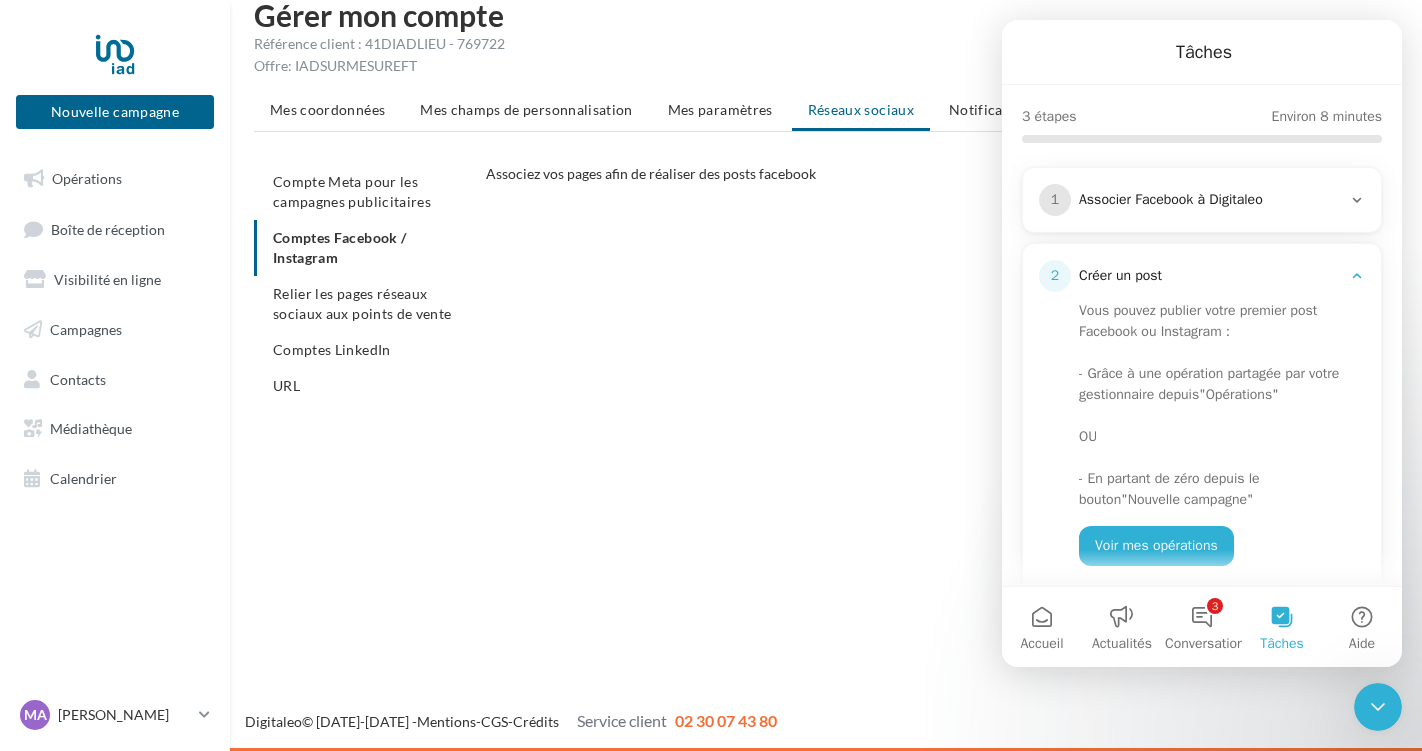 scroll, scrollTop: 57, scrollLeft: 0, axis: vertical 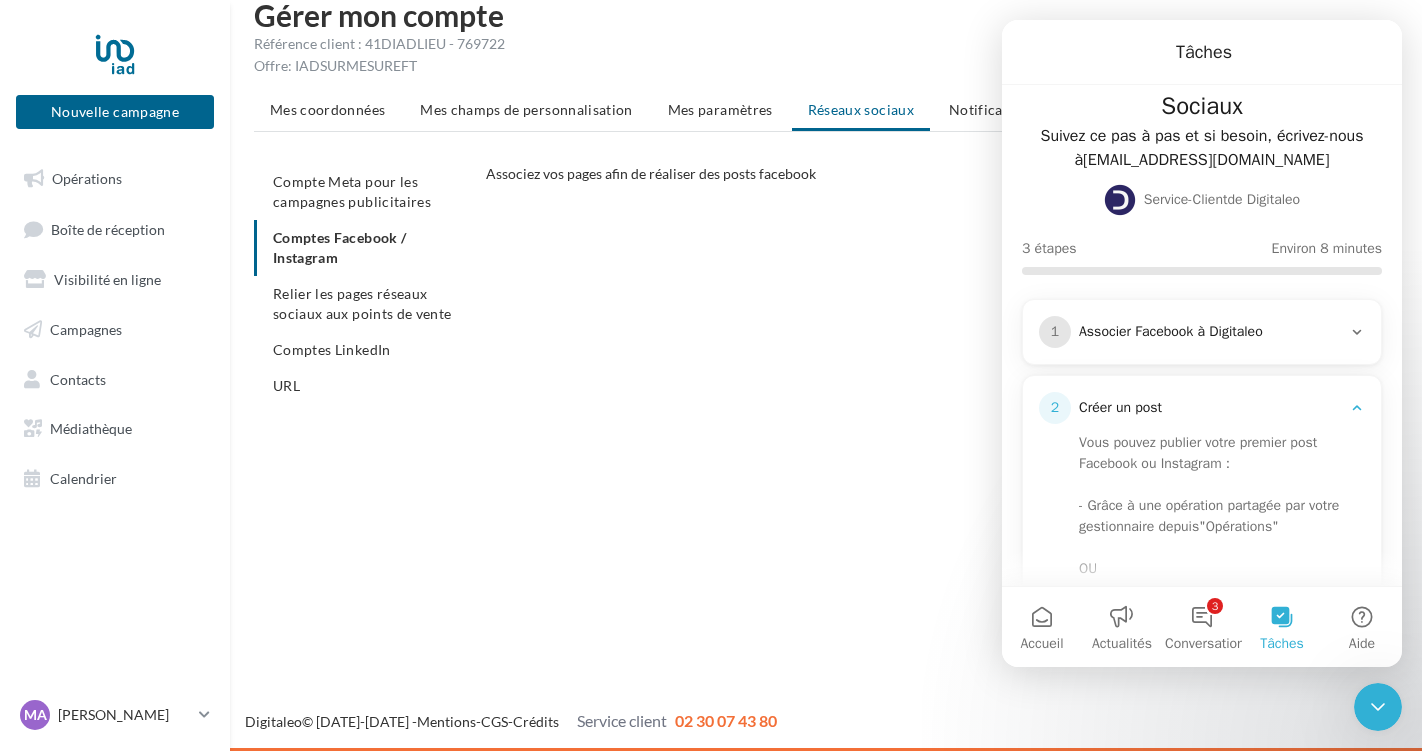 click on "1 Associer Facebook à Digitaleo" at bounding box center (1202, 332) 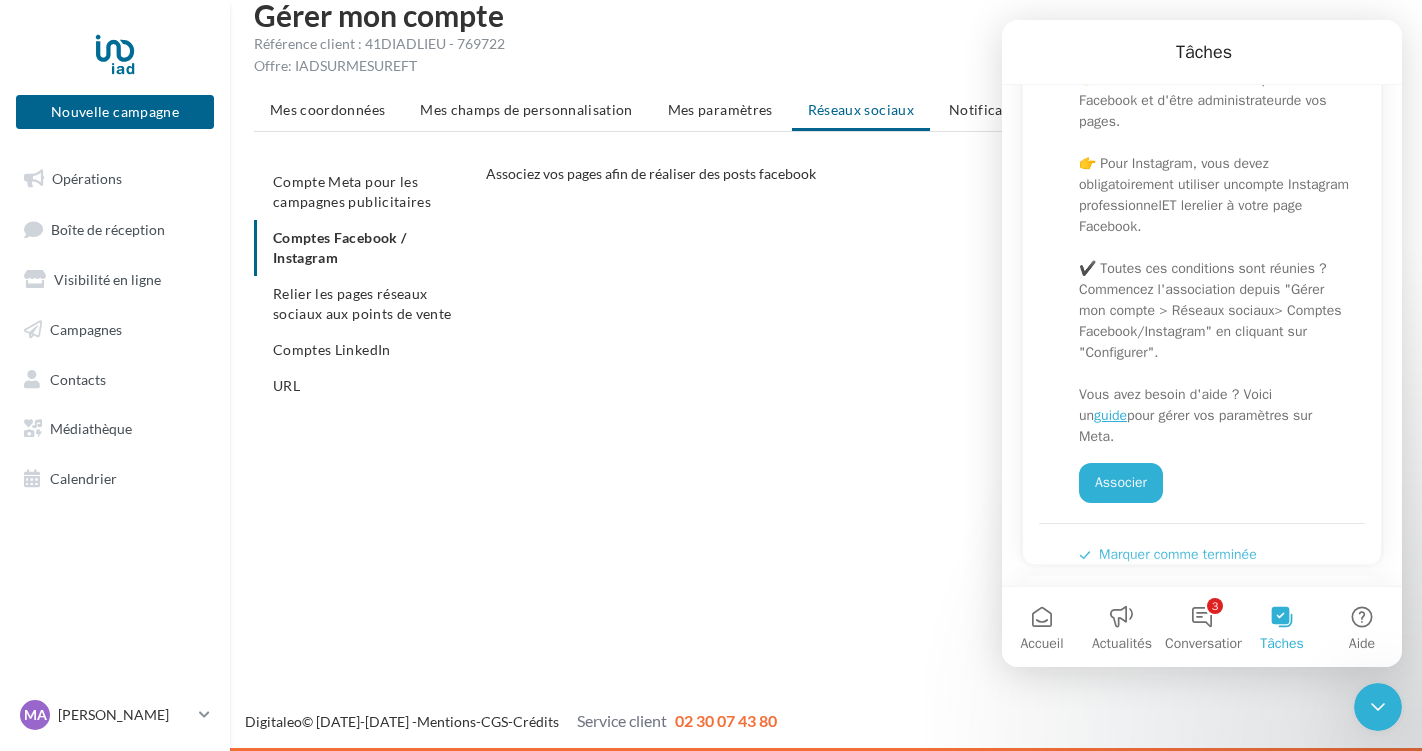 scroll, scrollTop: 341, scrollLeft: 0, axis: vertical 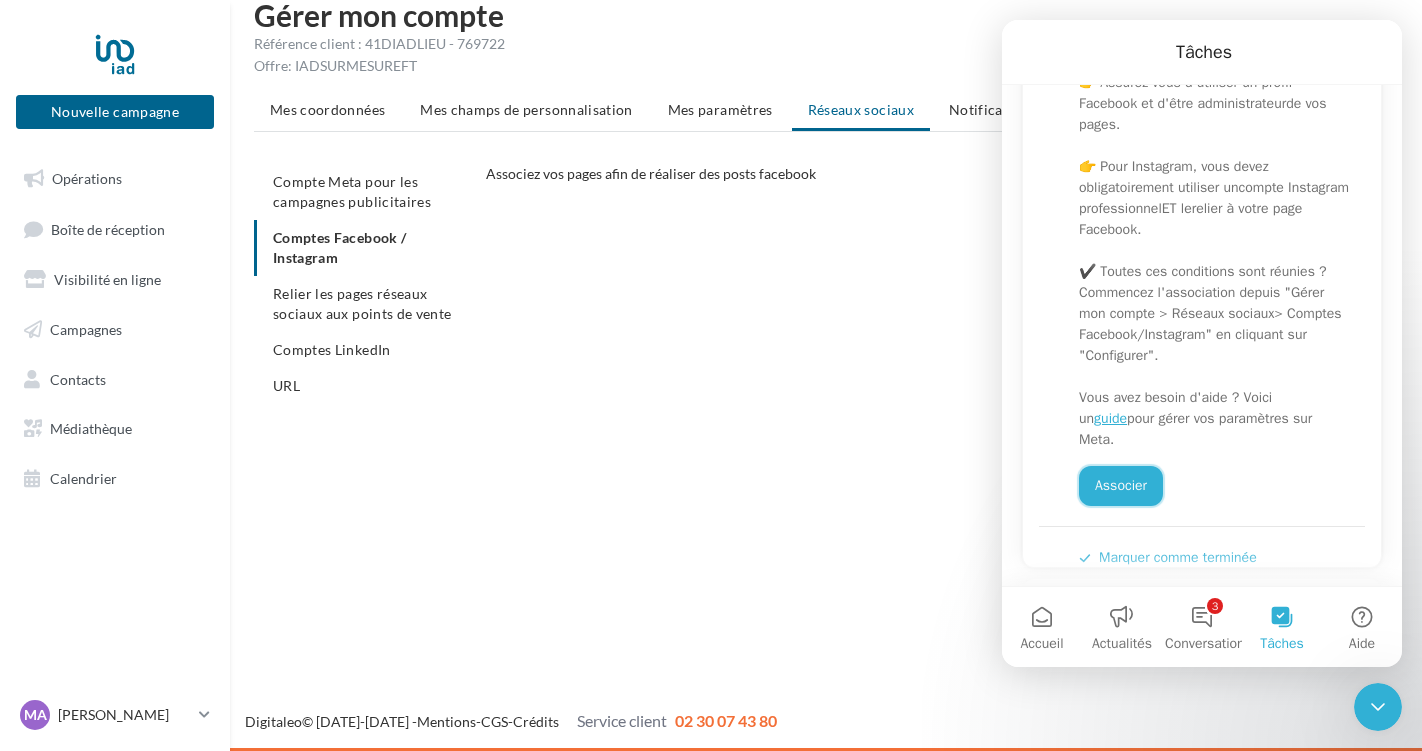 click on "Associer" at bounding box center [1121, 486] 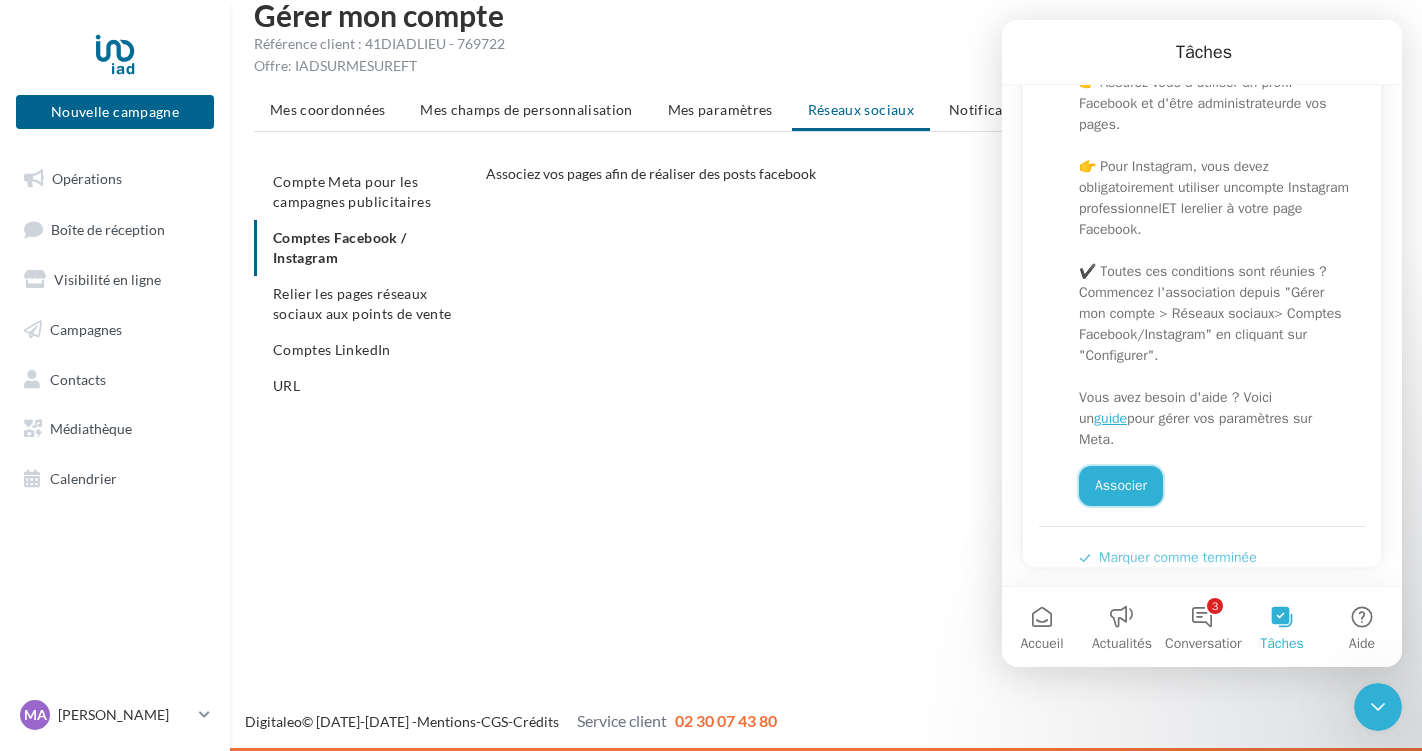 click on "Associer" at bounding box center [1121, 486] 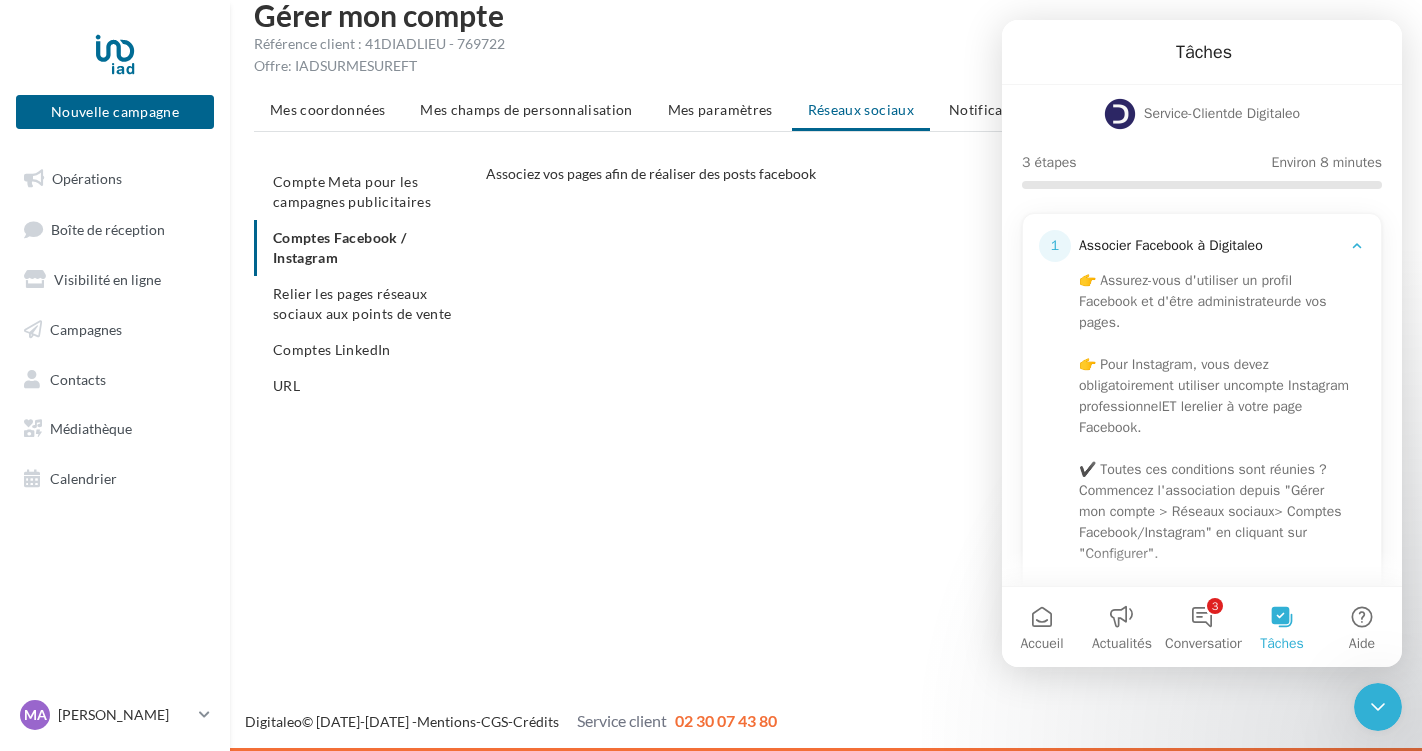scroll, scrollTop: 0, scrollLeft: 0, axis: both 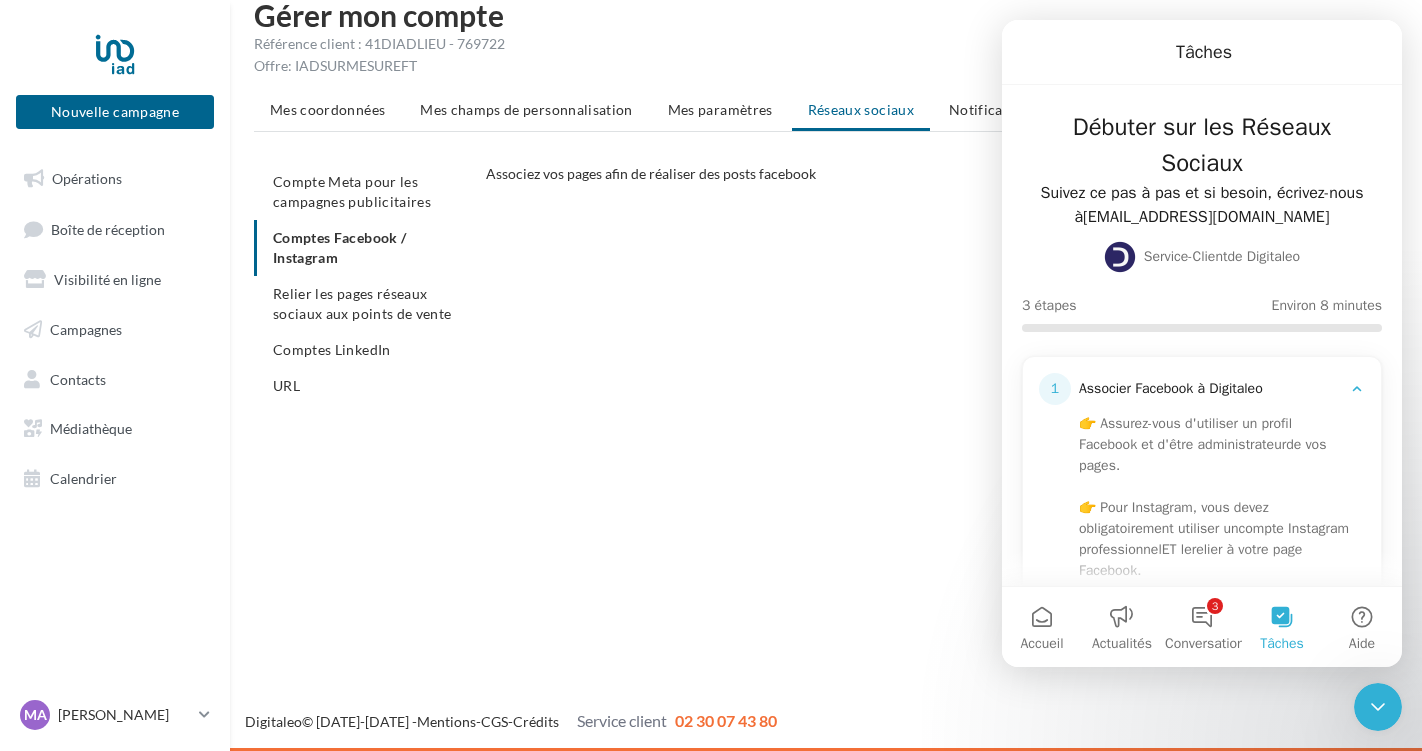 click on "CONFIGURER MES COMPTES POUR POSTER sur instagram et facebook   Depuis Instagram, - Assurez-vous d’avoir un compte professionnel Instagram et d’être administrateur de ce compte - Associer votre compte pro Instagram à une de vos pages Facebook Depuis cette page, - Cliquer sur Configurer, - Sélectionner votre compte Instagram - Sélectionner la page Facebook qui a été auparavant reliée à votre compte Instagram - Sélectionner vos pages Facebook sur lesquels vous souhaitez poster." at bounding box center (950, 412) 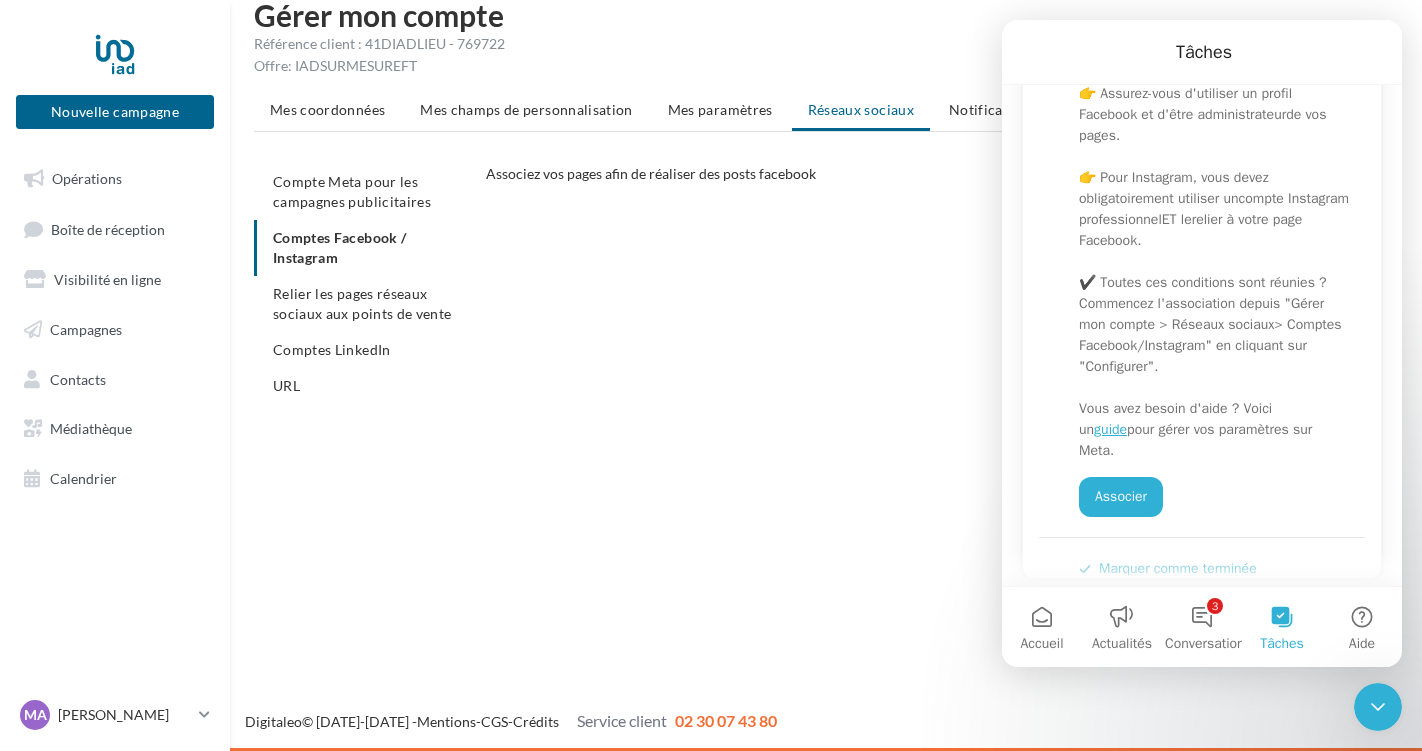 scroll, scrollTop: 332, scrollLeft: 0, axis: vertical 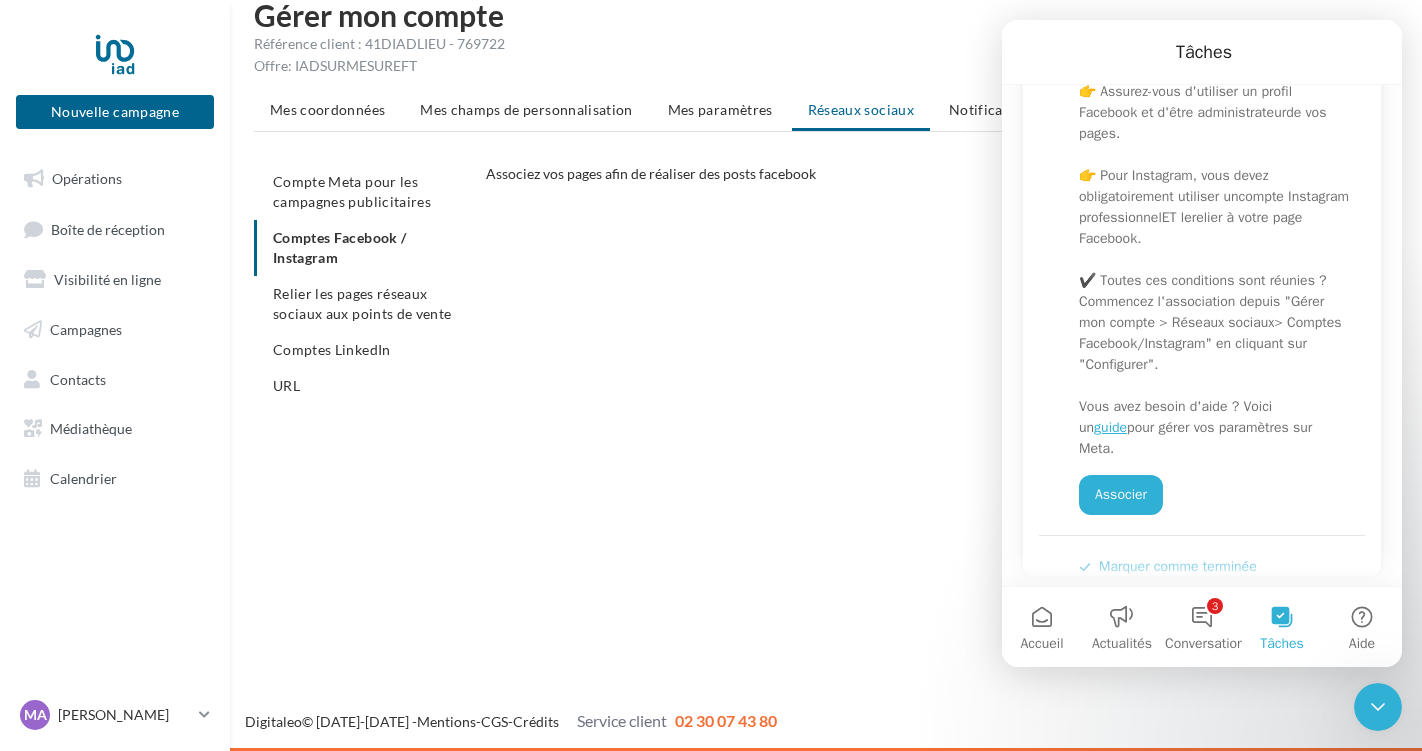 click on "CONFIGURER MES COMPTES POUR POSTER sur instagram et facebook   Depuis Instagram, - Assurez-vous d’avoir un compte professionnel Instagram et d’être administrateur de ce compte - Associer votre compte pro Instagram à une de vos pages Facebook Depuis cette page, - Cliquer sur Configurer, - Sélectionner votre compte Instagram - Sélectionner la page Facebook qui a été auparavant reliée à votre compte Instagram - Sélectionner vos pages Facebook sur lesquels vous souhaitez poster." at bounding box center (950, 412) 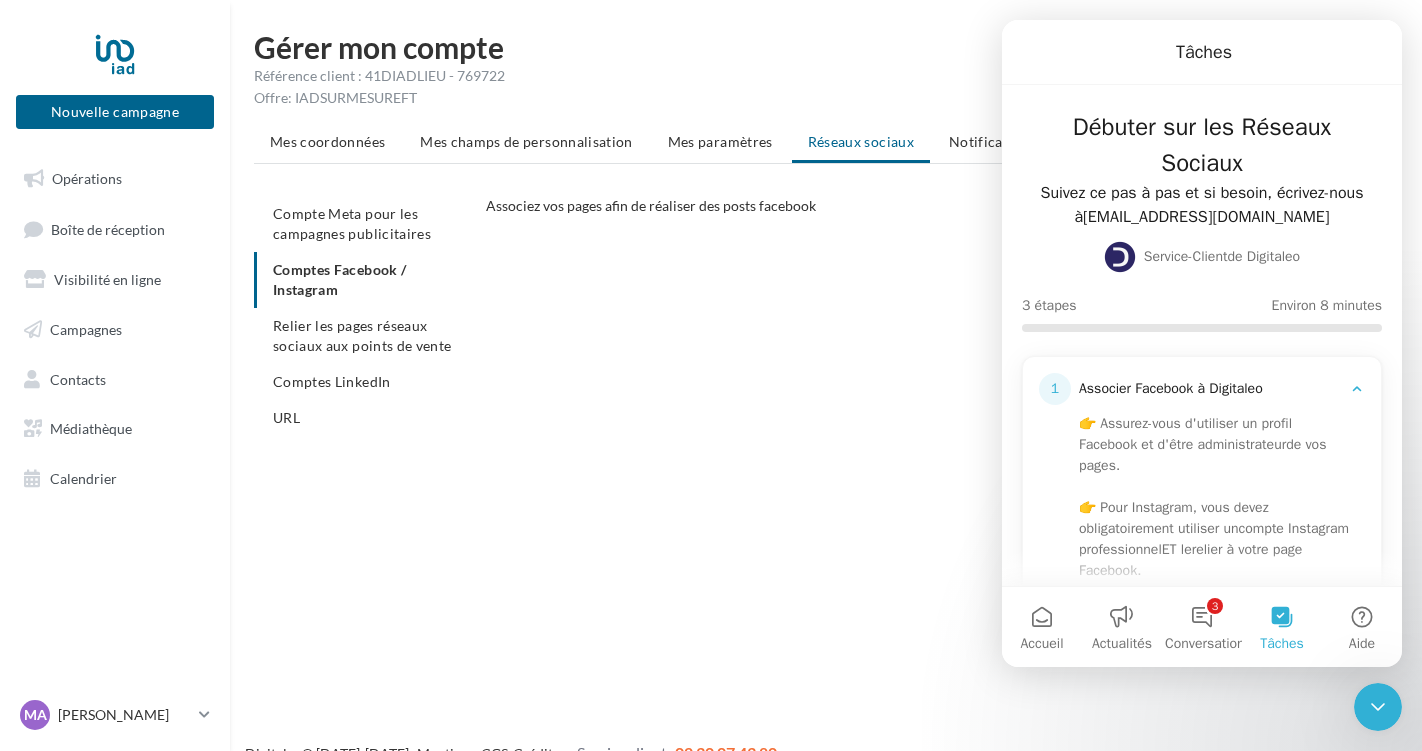 scroll, scrollTop: -2, scrollLeft: 0, axis: vertical 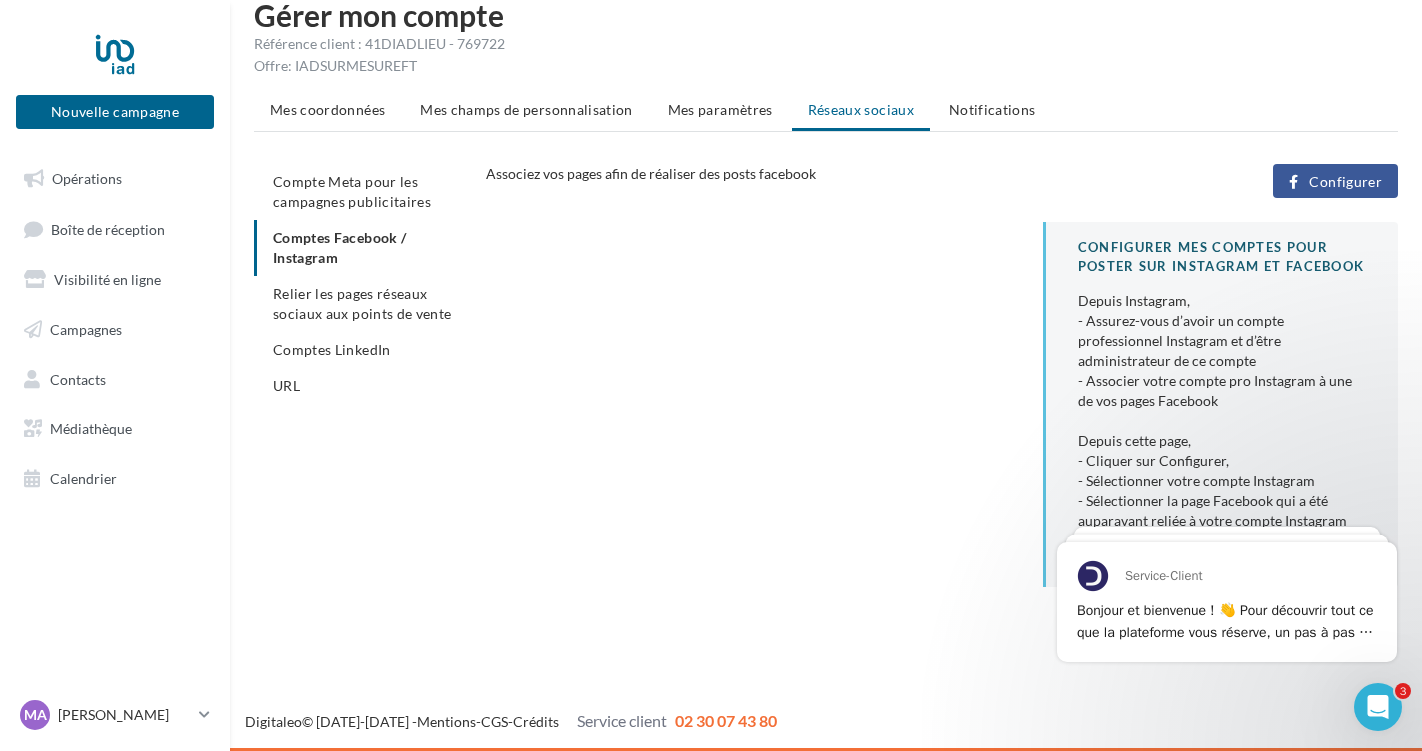 click on "Compte Meta pour les campagnes publicitaires
Comptes Facebook / Instagram
Relier les pages réseaux sociaux aux points de vente
Comptes LinkedIn
URL" at bounding box center [362, 284] 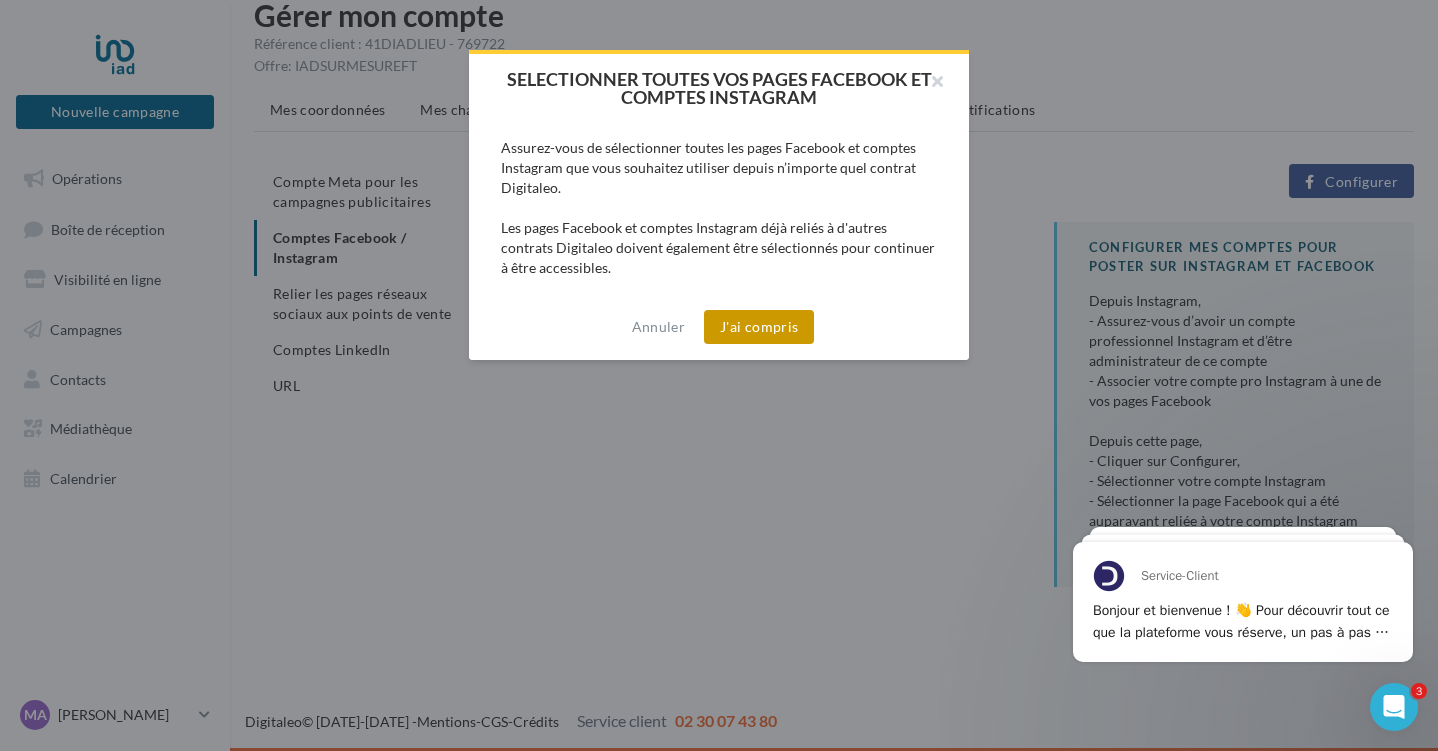 click on "J'ai compris" at bounding box center (759, 327) 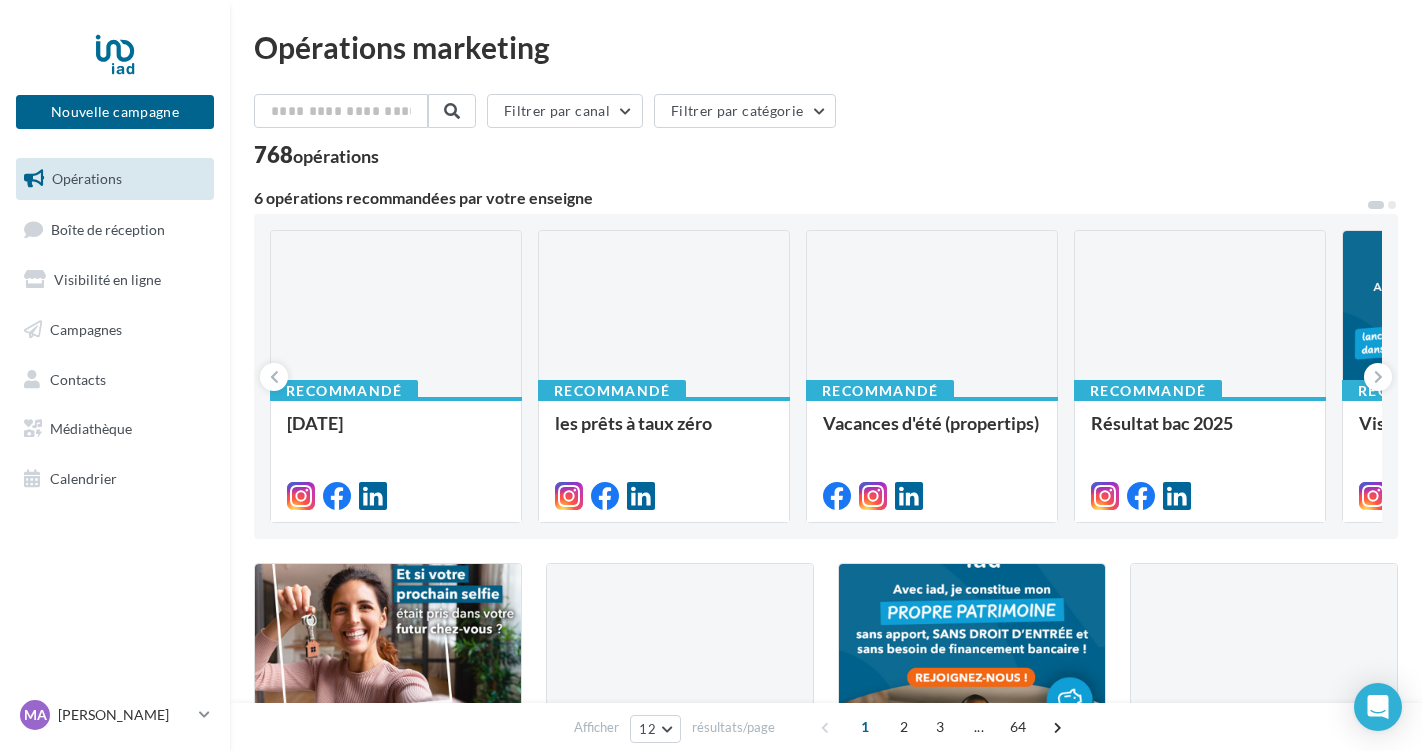 scroll, scrollTop: 0, scrollLeft: 0, axis: both 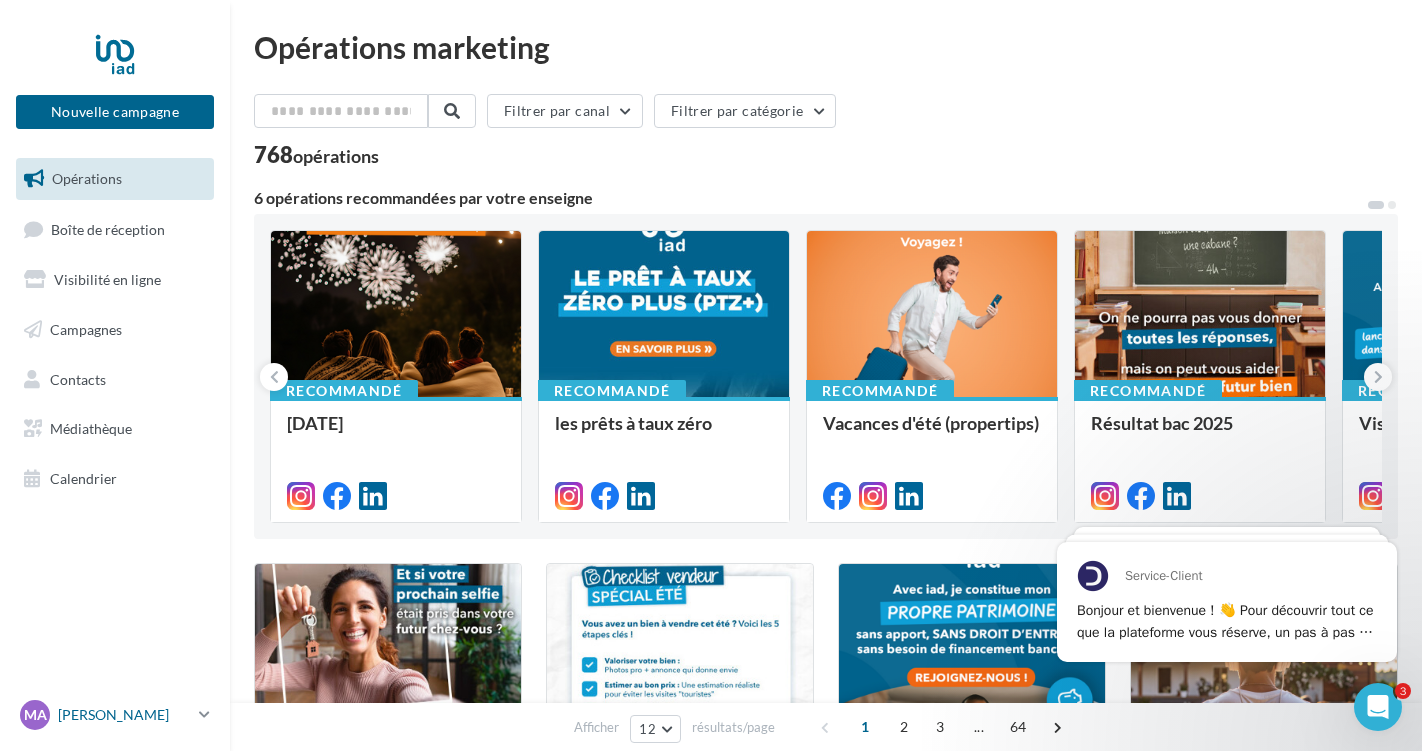 click on "[PERSON_NAME]" at bounding box center [124, 715] 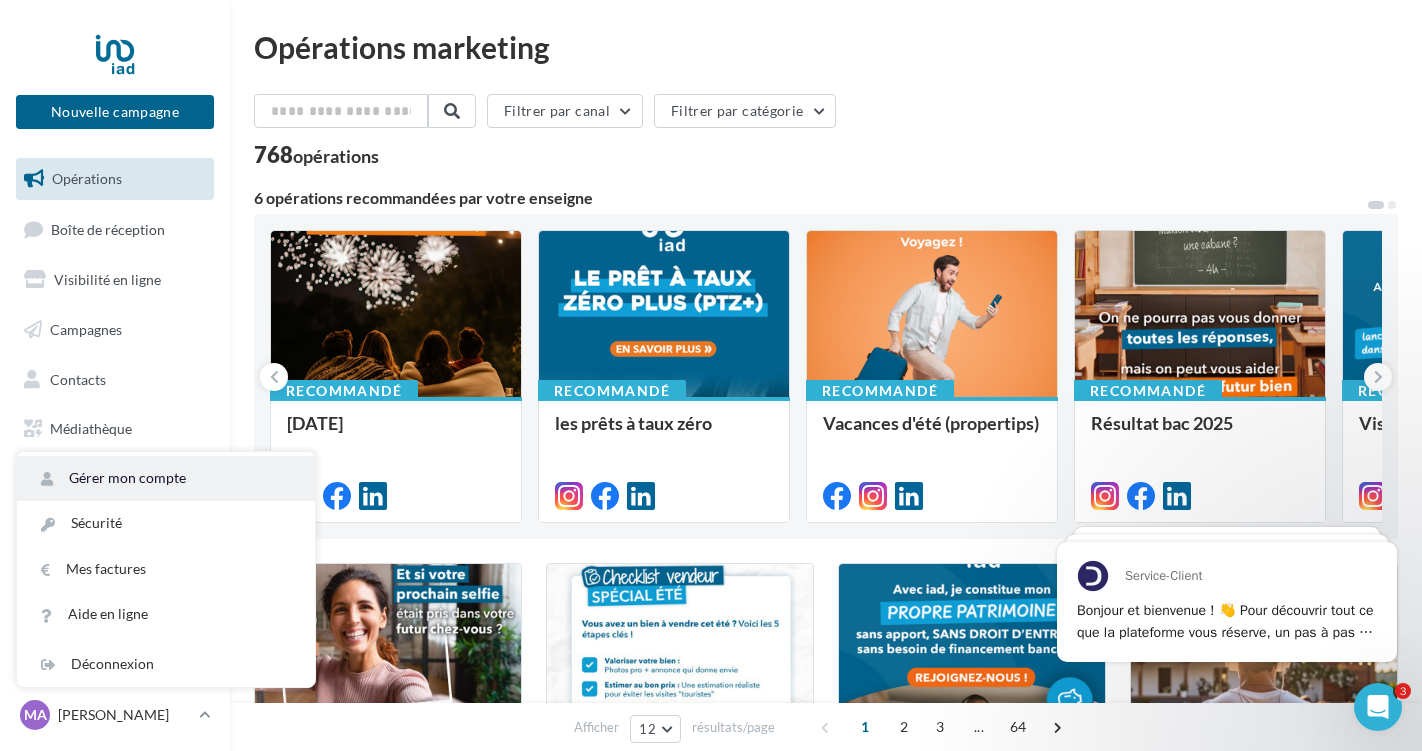 click on "Gérer mon compte" at bounding box center (166, 478) 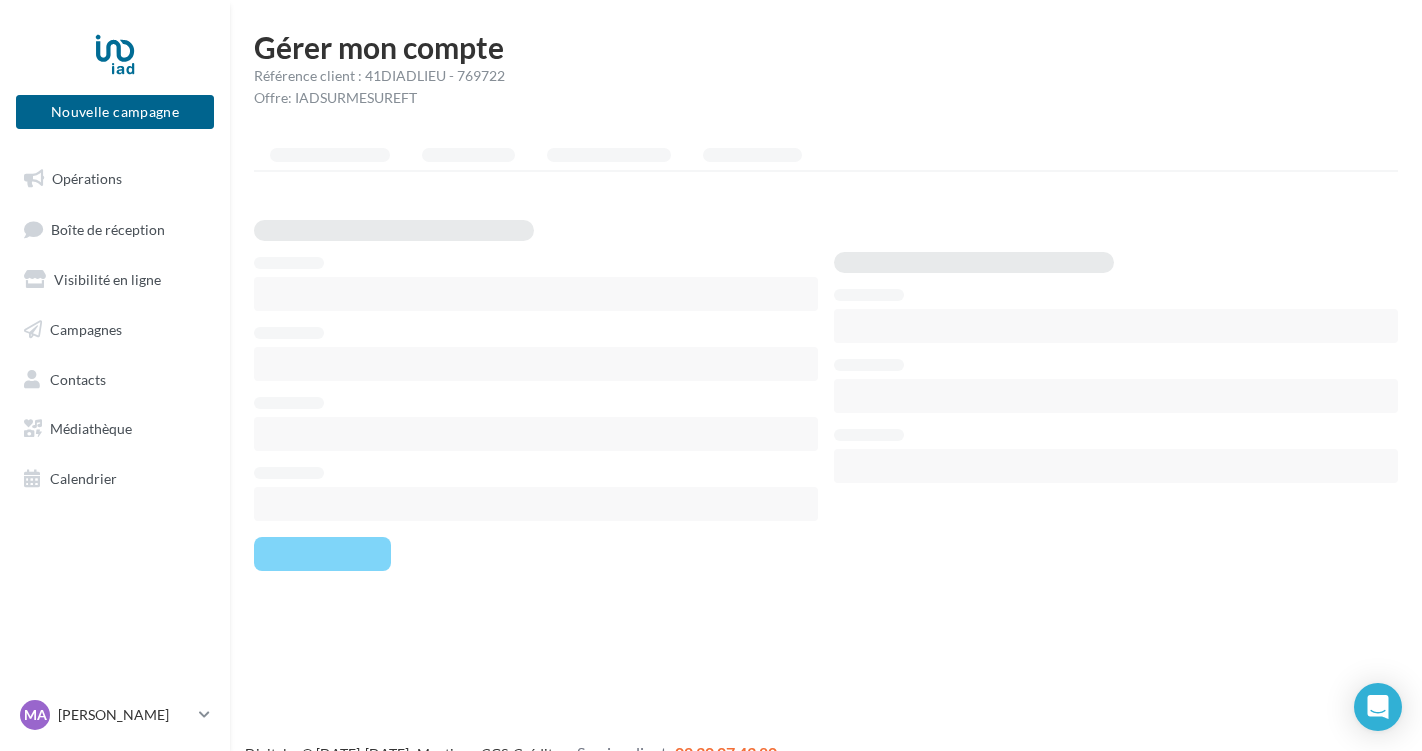 scroll, scrollTop: 0, scrollLeft: 0, axis: both 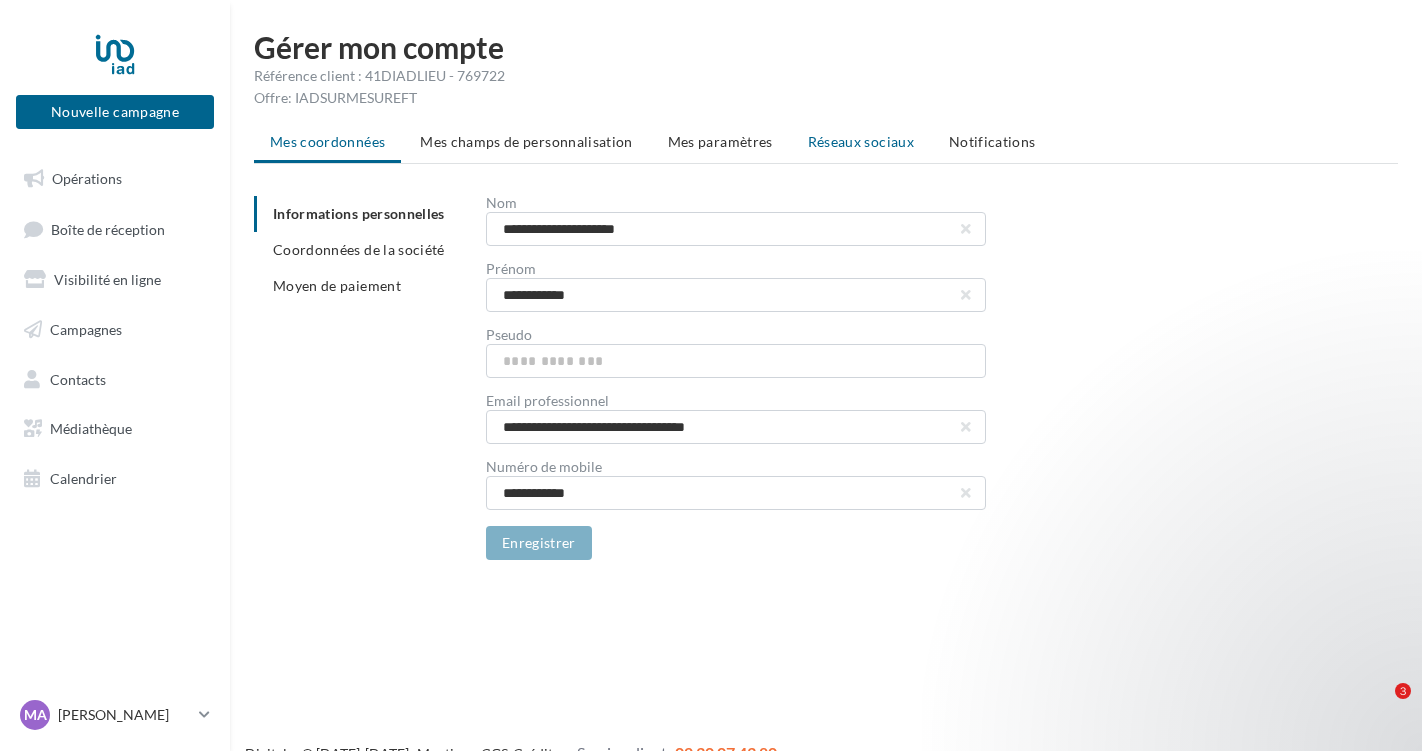click on "Réseaux sociaux" at bounding box center (861, 141) 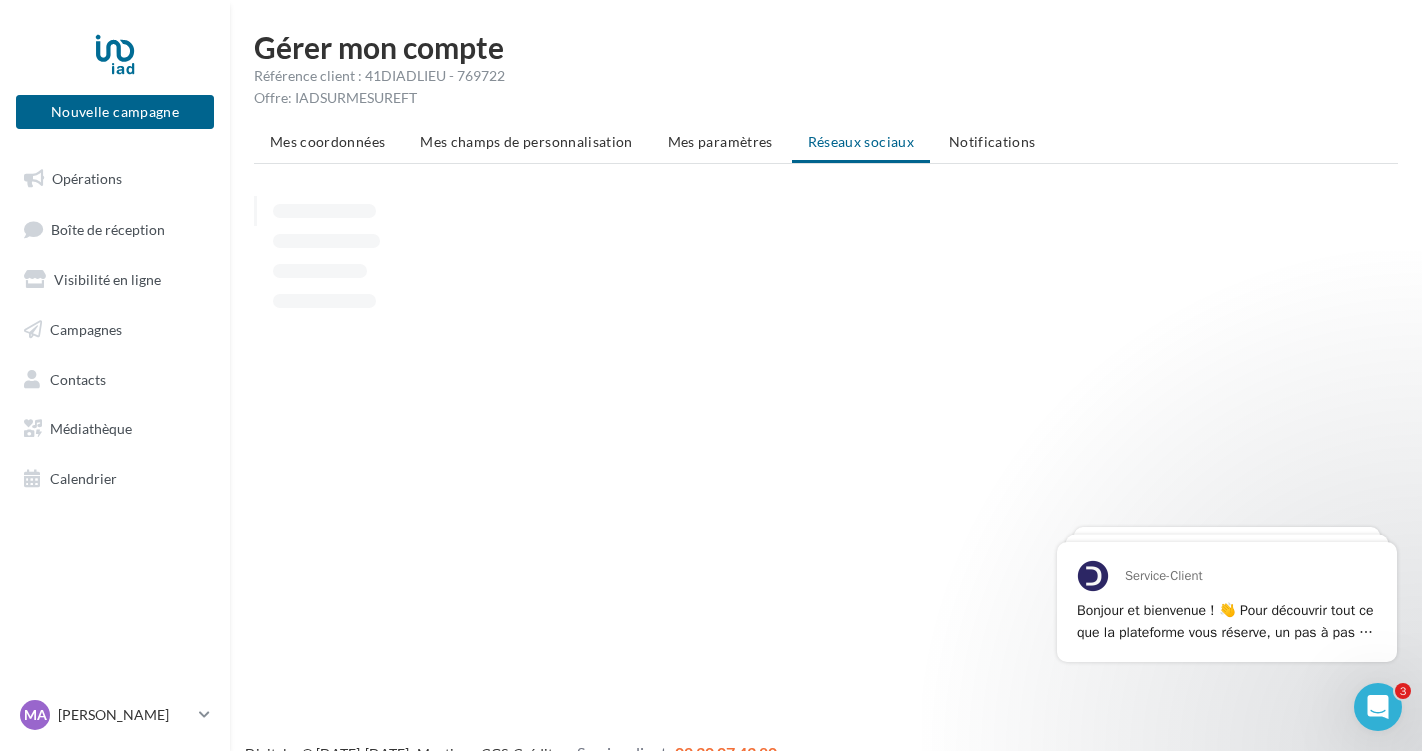 scroll, scrollTop: 0, scrollLeft: 0, axis: both 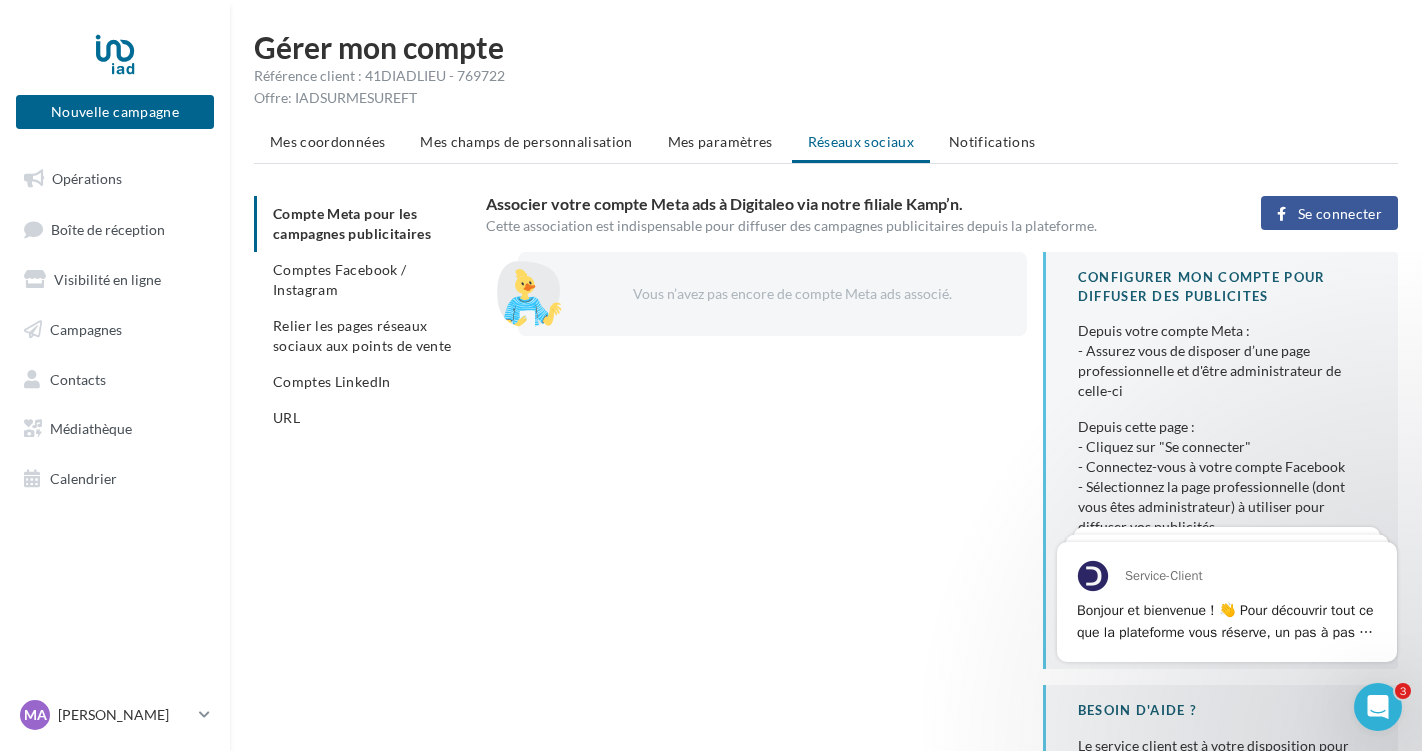 click on "Se connecter" at bounding box center [1340, 214] 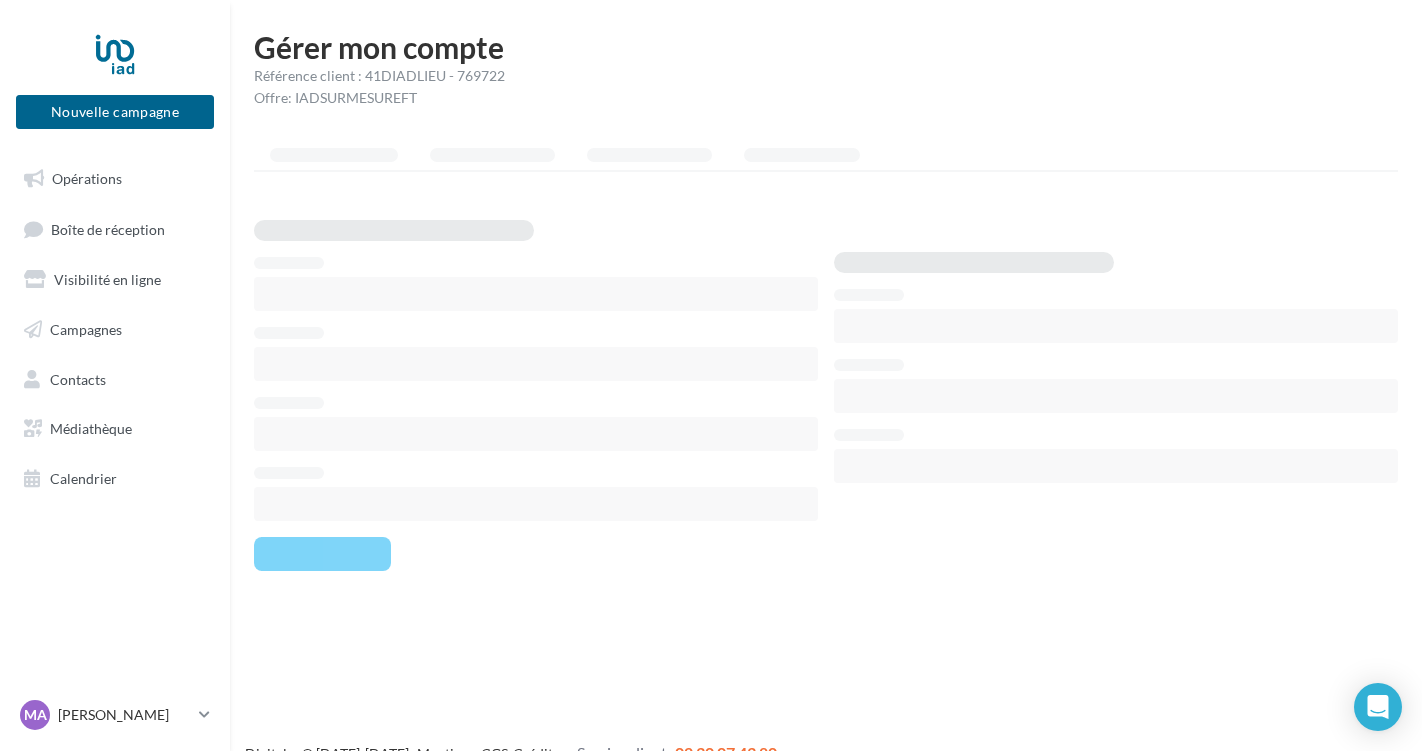 scroll, scrollTop: 0, scrollLeft: 0, axis: both 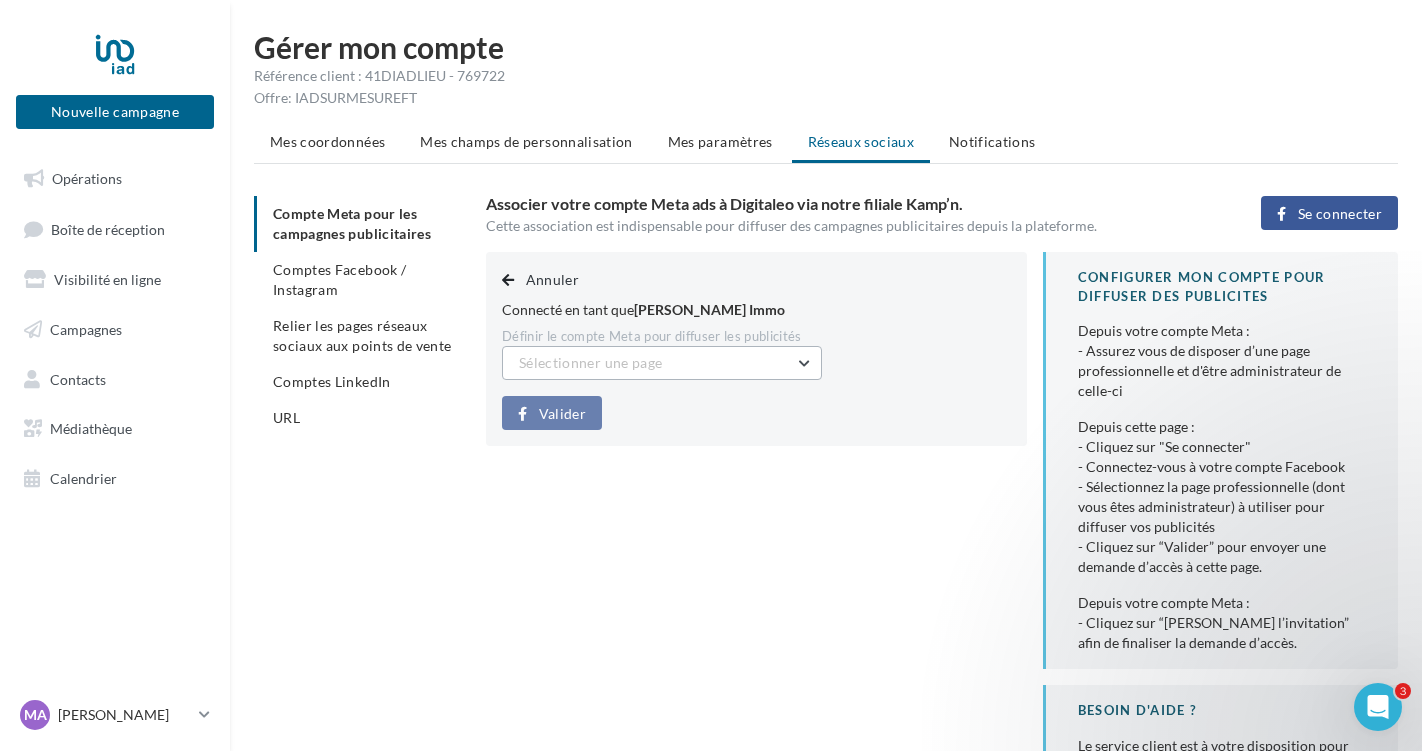 click on "Sélectionner une page" at bounding box center [590, 362] 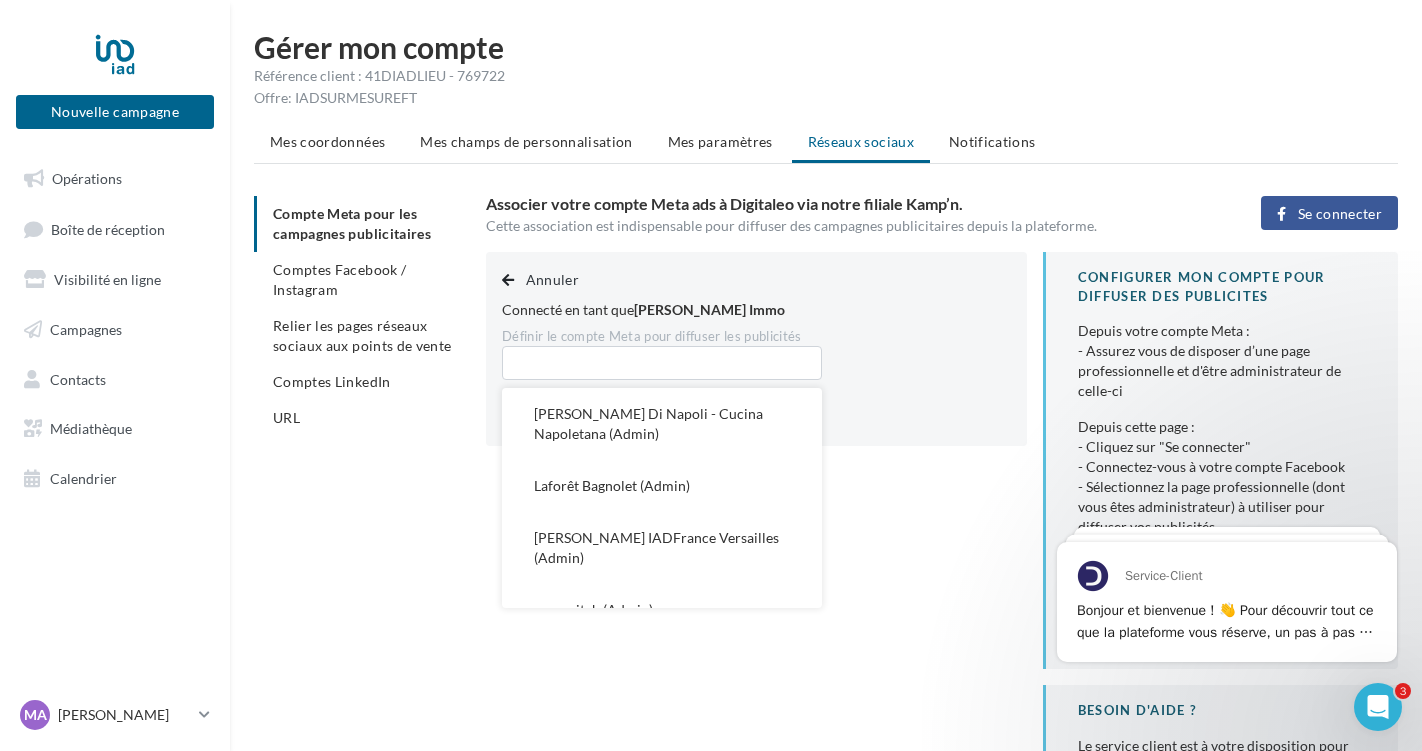 scroll, scrollTop: 0, scrollLeft: 0, axis: both 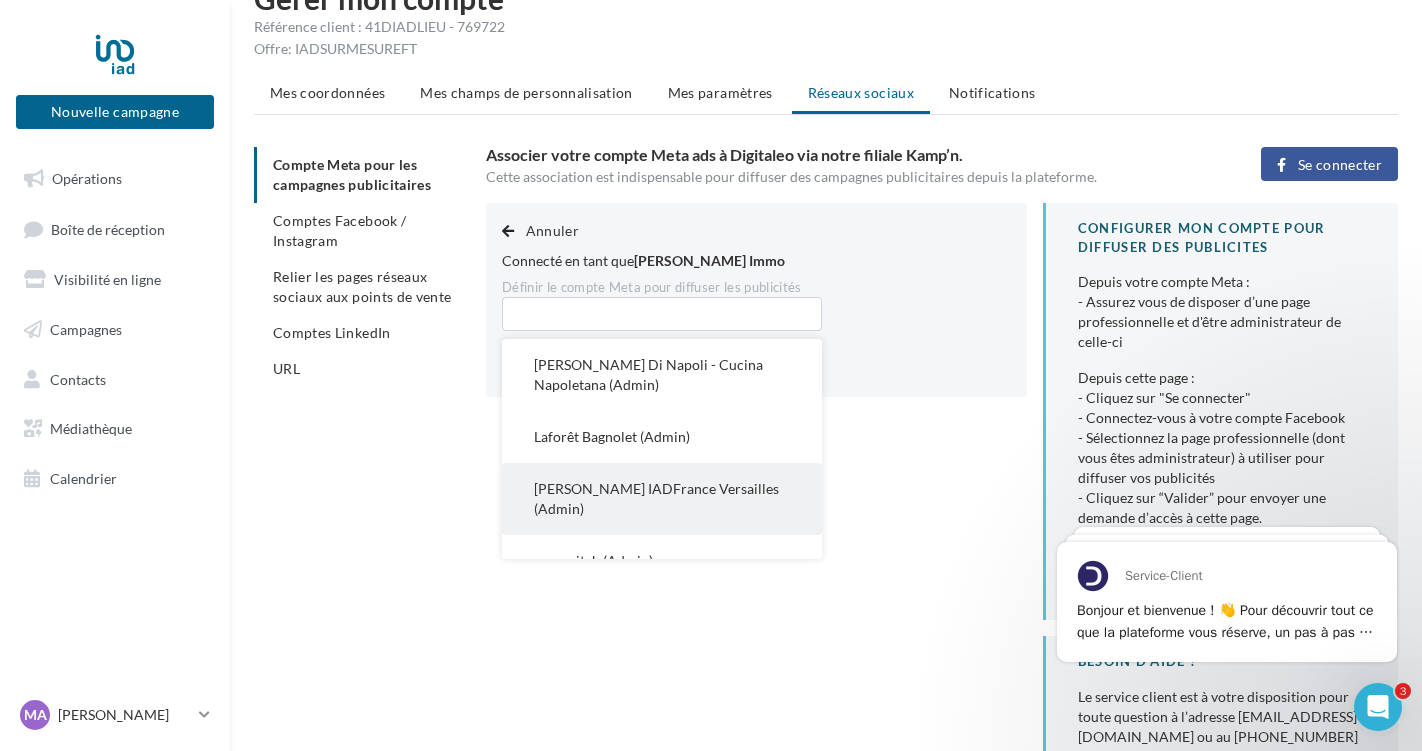 click on "Annuler
Connecté en tant que  Marie-Astrid De Cazanove Immo
Définir le compte Meta pour diffuser les publicités
I Belli Di Napoli - Cucina Napoletana (Admin)     Laforêt Bagnolet (Admin)     Marie-Astrid de Bigault de Cazanove IADFrance Versailles (Admin)     gogomitch (Admin)
Valider
CONFIGURER MON COMPTE POUR DIFFUSER DES PUBLICITES
Depuis votre compte Meta :
- Assurez vous de disposer d’une page professionnelle et d'être administrateur de celle-ci
Depuis cette page :
- Cliquez sur "Se connecter"
- Connectez-vous à votre compte Facebook
- Sélectionnez la page professionnelle (dont vous êtes administrateur) à utiliser pour diffuser vos publicités
Depuis votre compte Meta :" at bounding box center [950, 511] 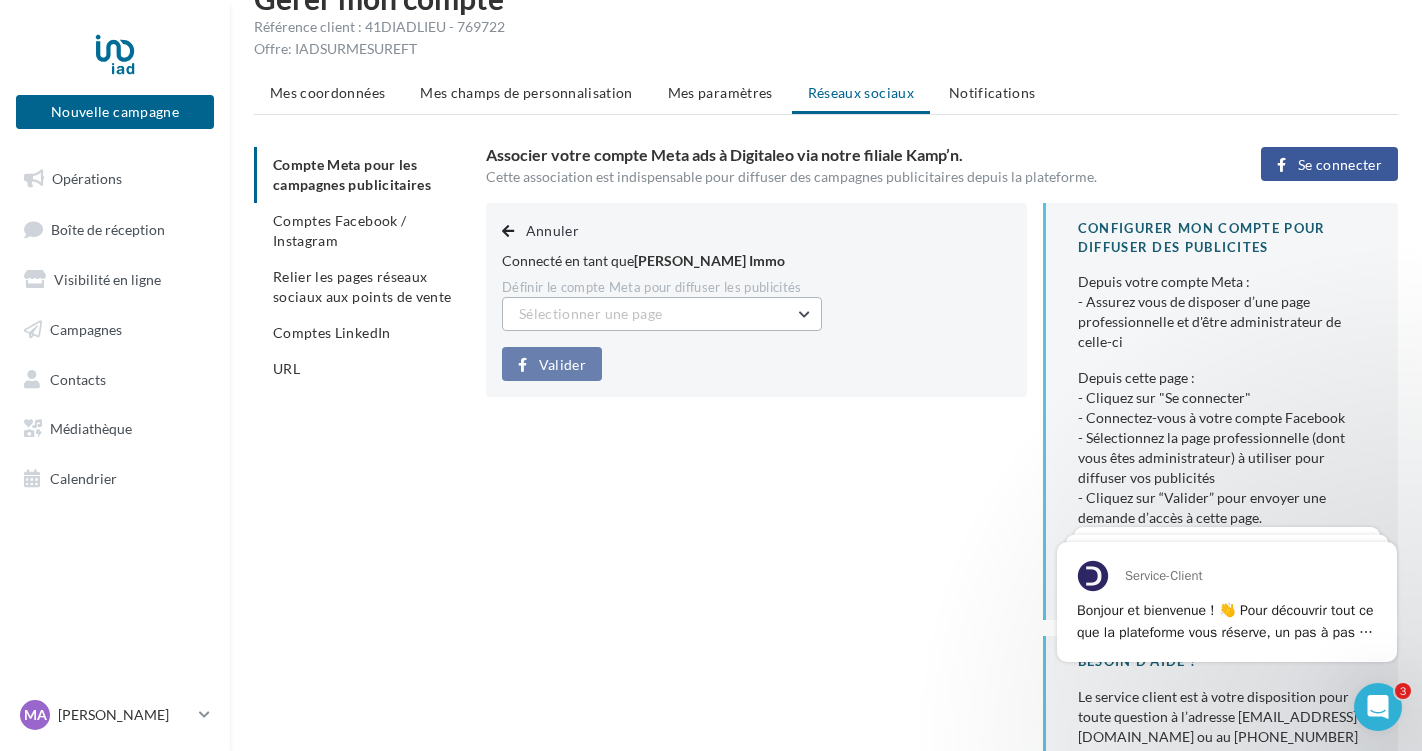 click on "Sélectionner une page" at bounding box center (590, 313) 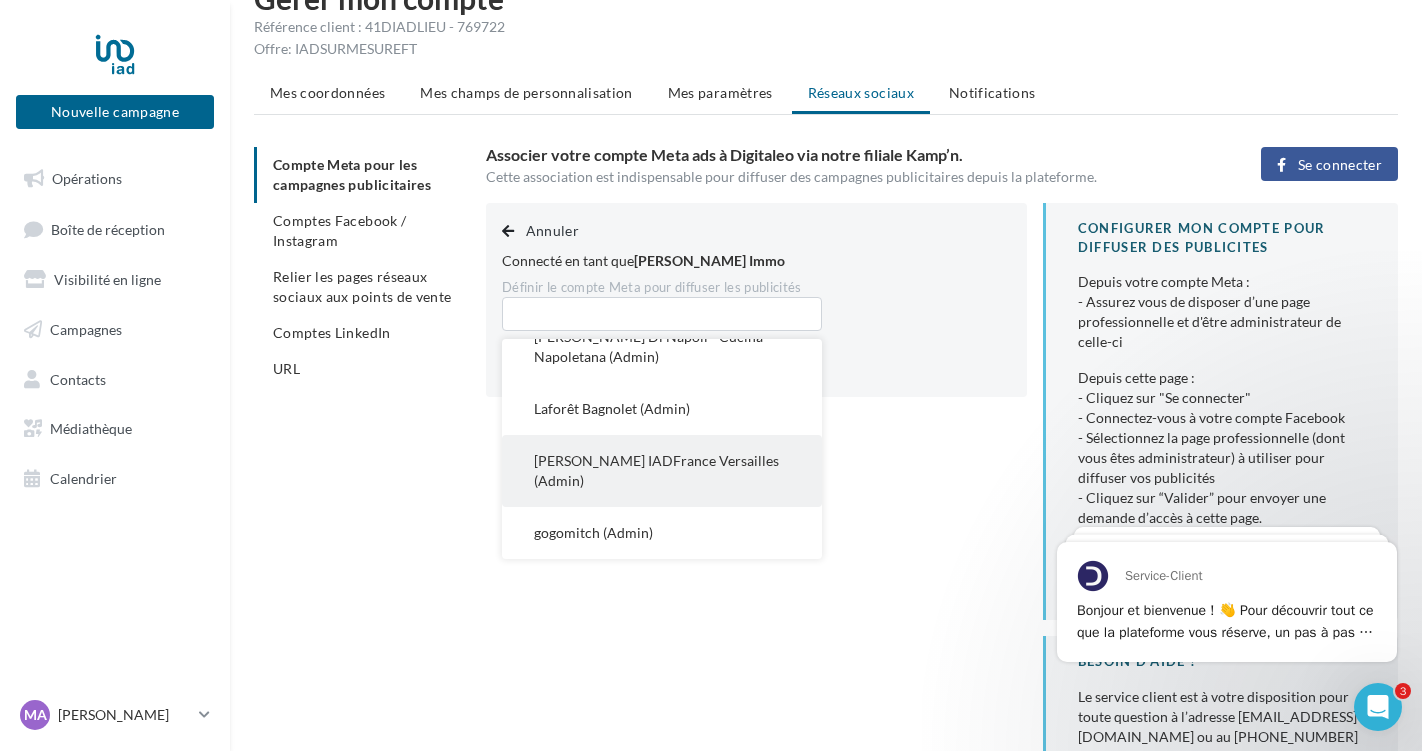 scroll, scrollTop: 28, scrollLeft: 0, axis: vertical 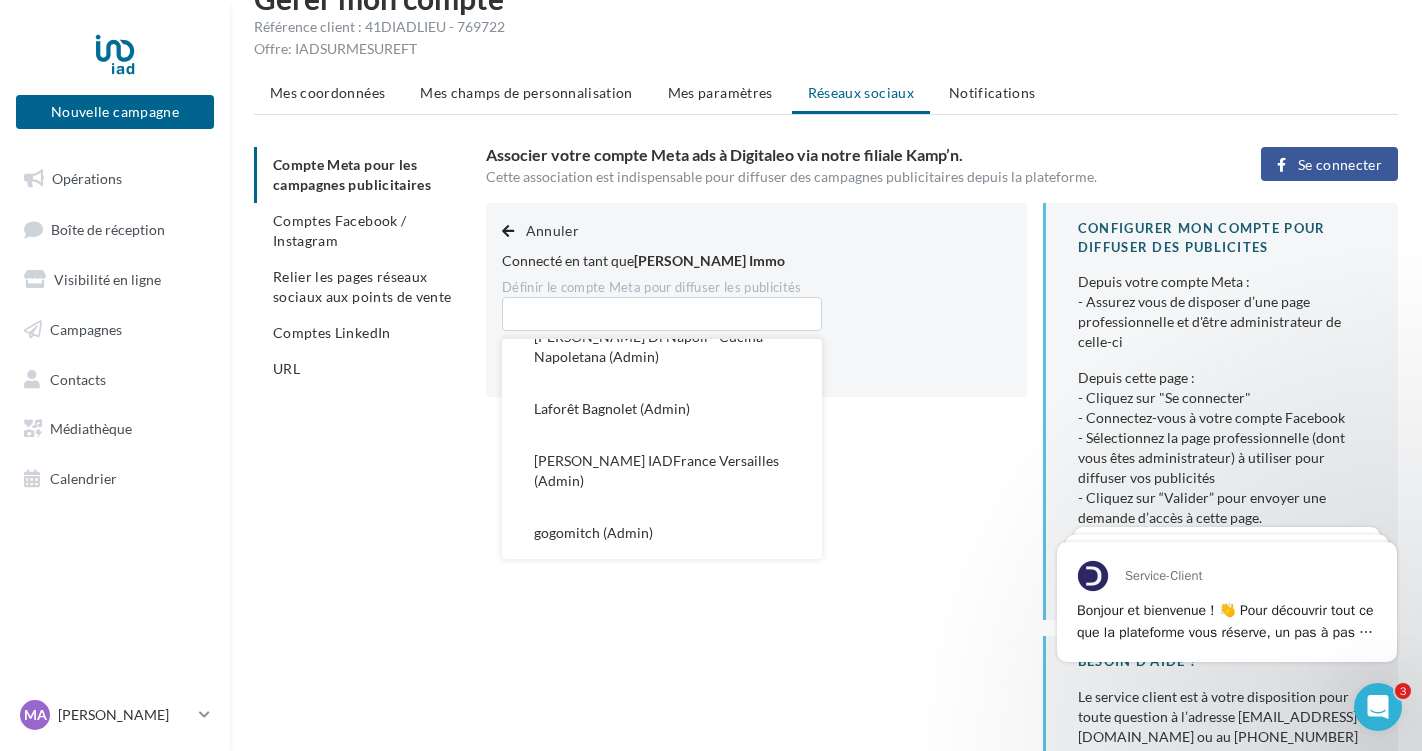 click on "Annuler
Connecté en tant que  Marie-Astrid De Cazanove Immo
Définir le compte Meta pour diffuser les publicités
I Belli Di Napoli - Cucina Napoletana (Admin)     Laforêt Bagnolet (Admin)     Marie-Astrid de Bigault de Cazanove IADFrance Versailles (Admin)     gogomitch (Admin)
Valider
CONFIGURER MON COMPTE POUR DIFFUSER DES PUBLICITES
Depuis votre compte Meta :
- Assurez vous de disposer d’une page professionnelle et d'être administrateur de celle-ci
Depuis cette page :
- Cliquez sur "Se connecter"
- Connectez-vous à votre compte Facebook
- Sélectionnez la page professionnelle (dont vous êtes administrateur) à utiliser pour diffuser vos publicités
Depuis votre compte Meta :" at bounding box center [950, 511] 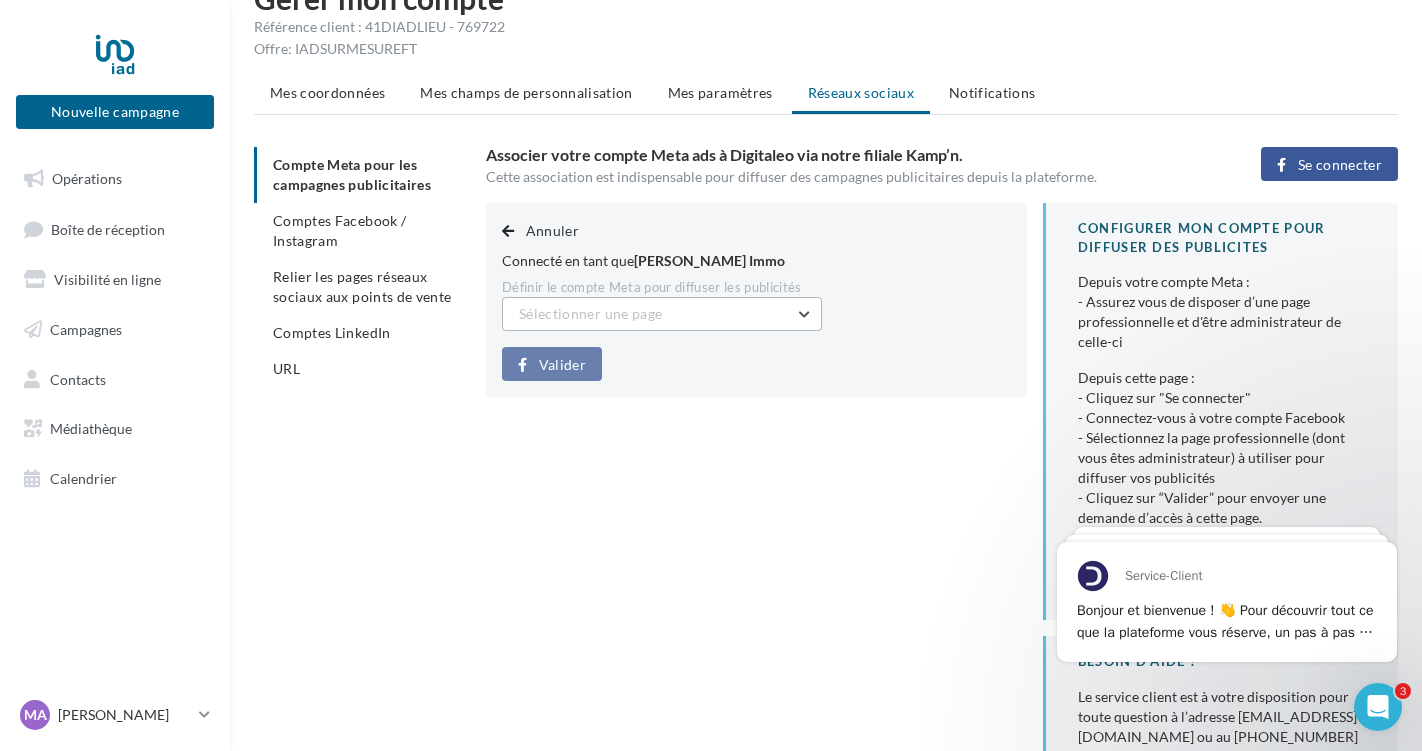 click on "Sélectionner une page" at bounding box center [590, 313] 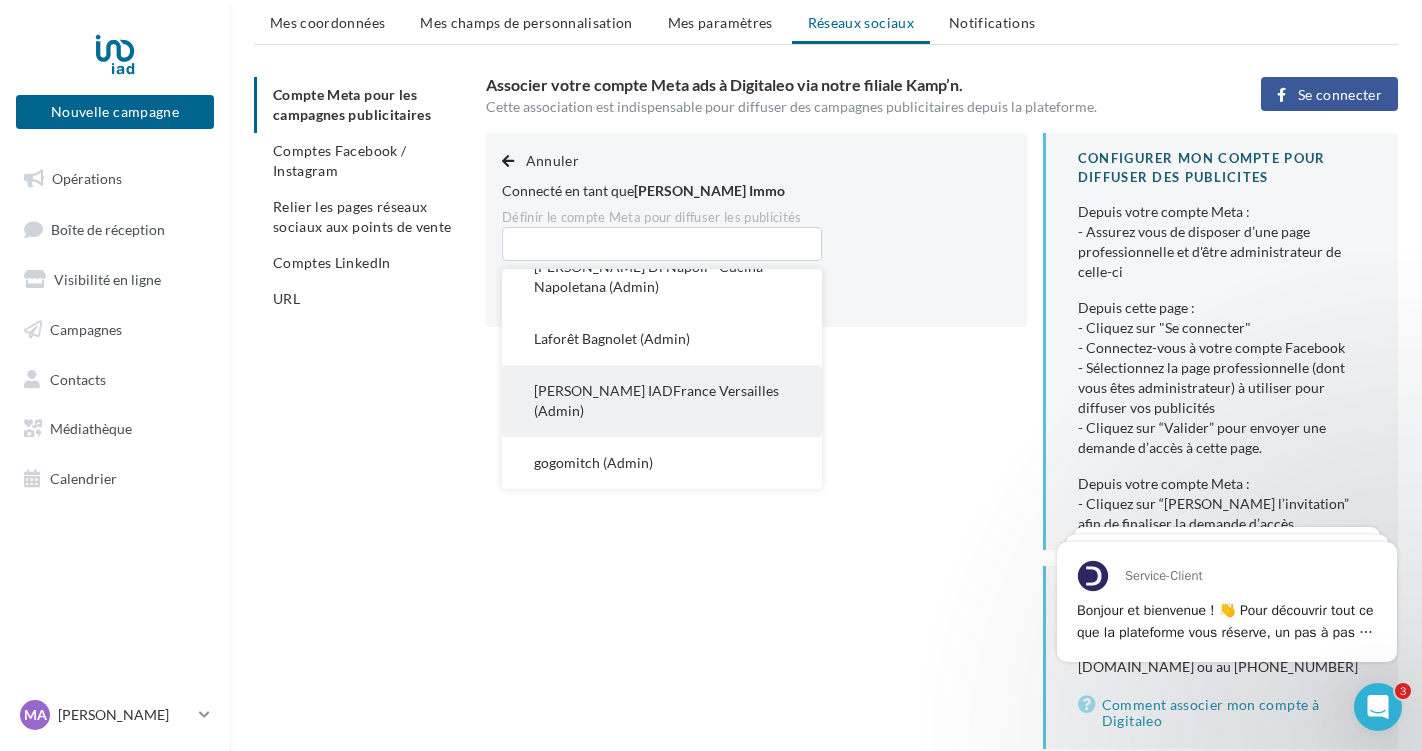 scroll, scrollTop: 129, scrollLeft: 0, axis: vertical 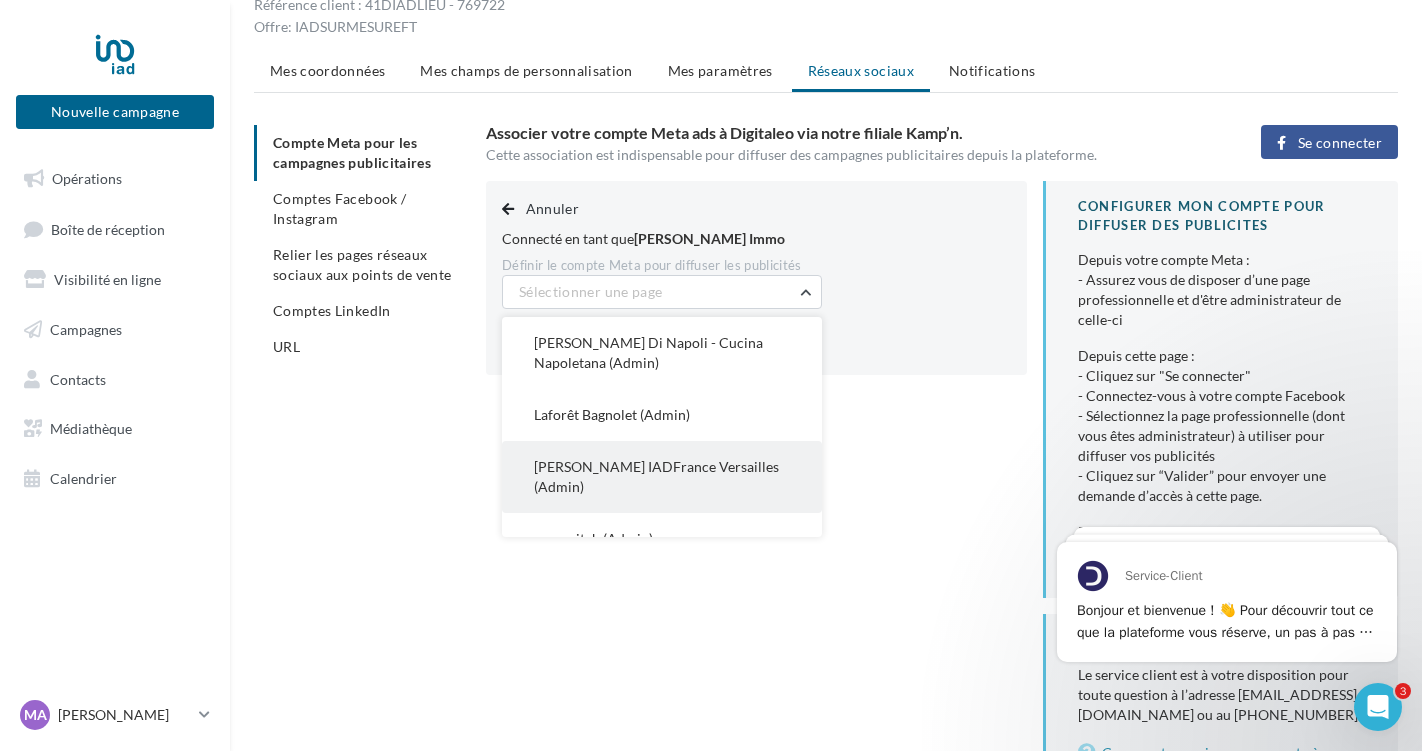 click on "Marie-Astrid de Bigault de Cazanove IADFrance Versailles (Admin)" at bounding box center (656, 476) 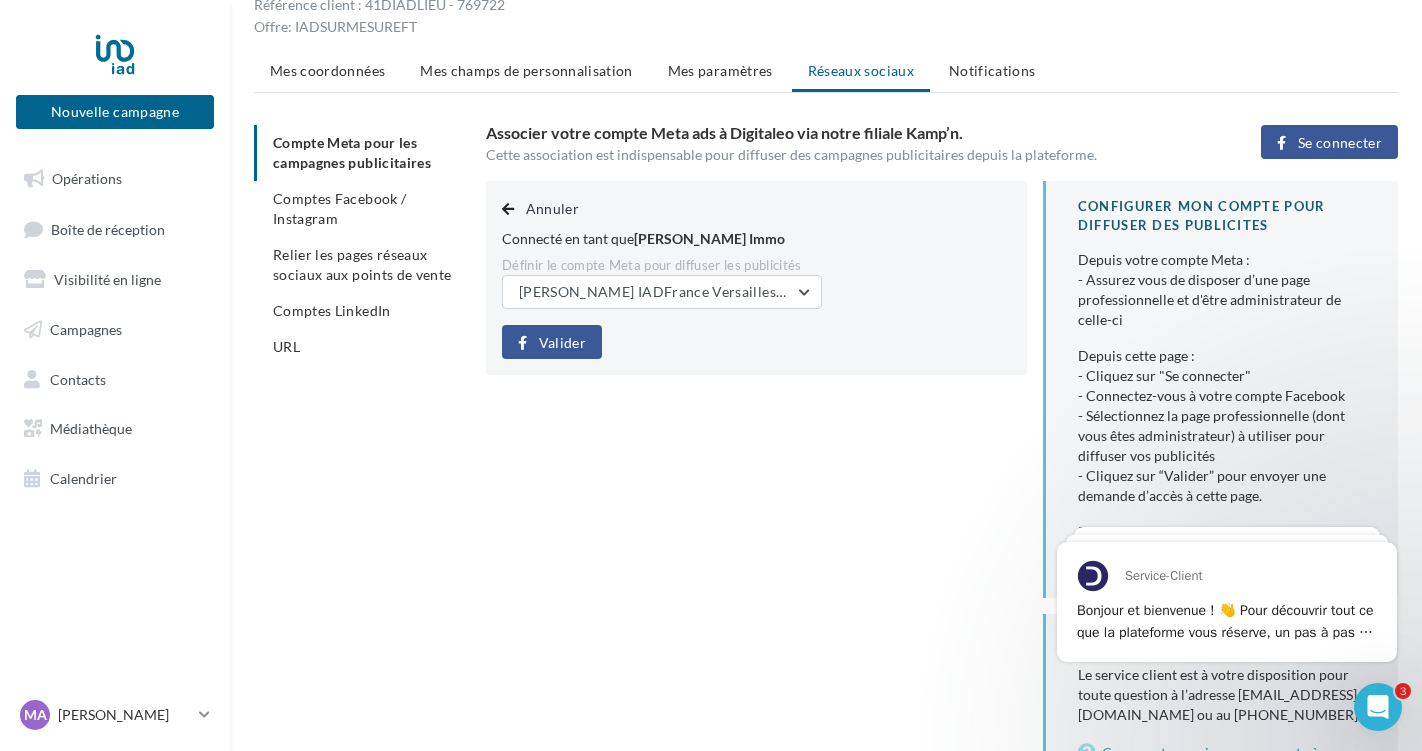 click on "Valider" at bounding box center (562, 343) 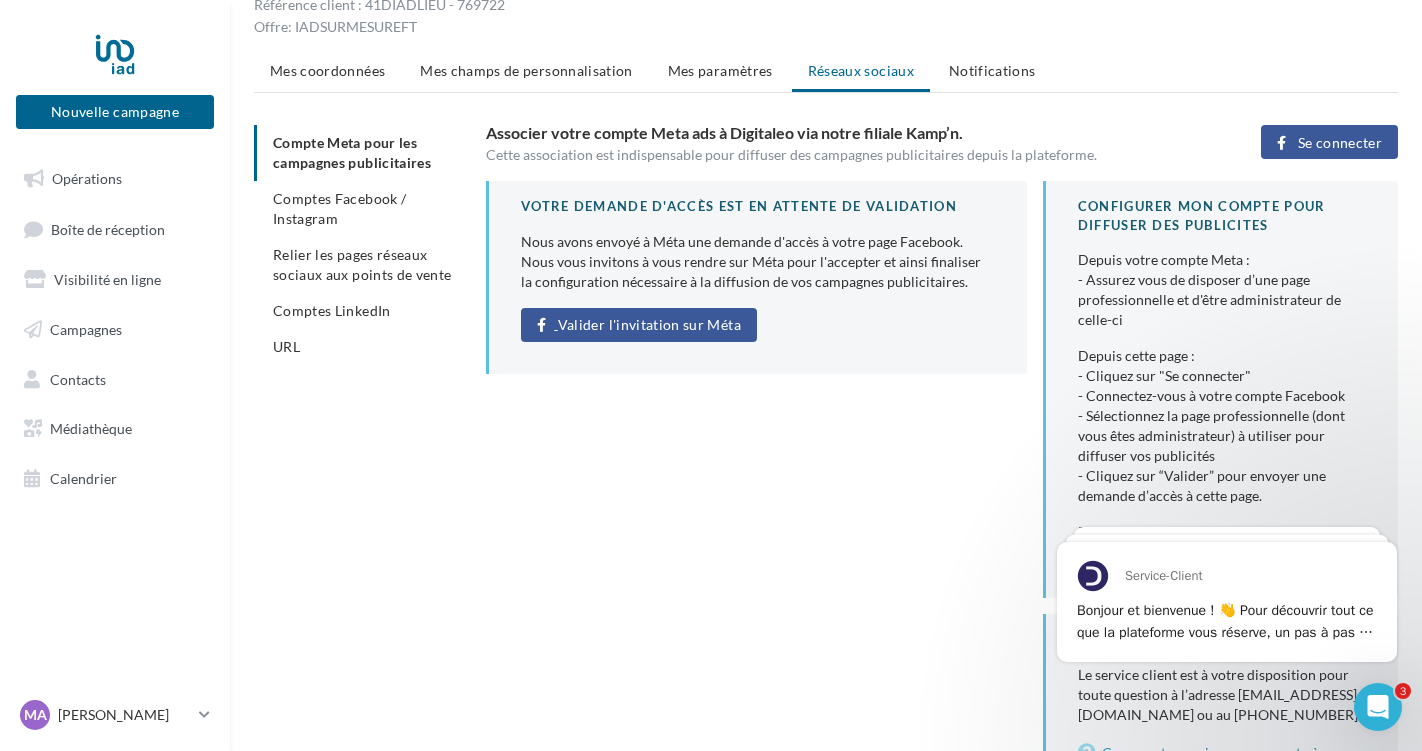 click on "Valider l'invitation sur Méta" at bounding box center (649, 325) 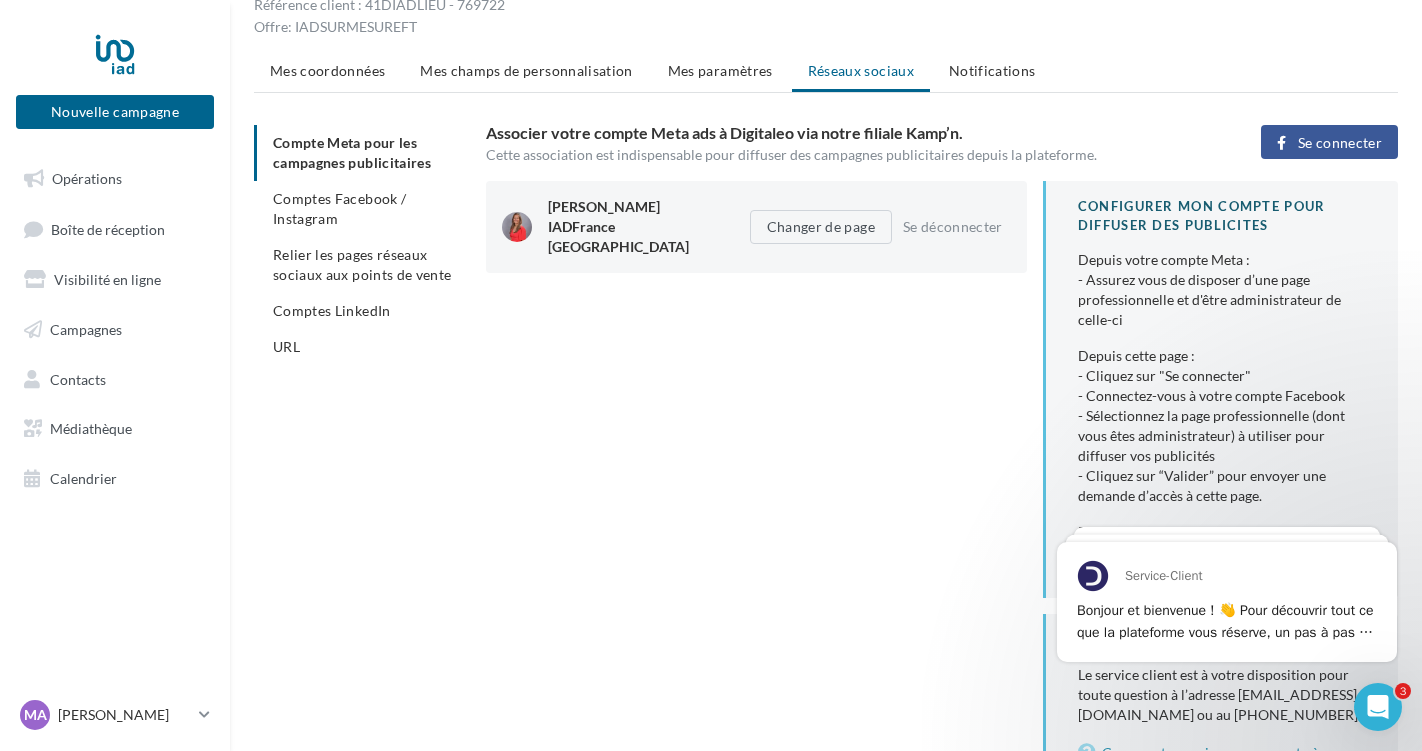 click on "Compte Meta pour les campagnes publicitaires
Comptes Facebook / Instagram
Relier les pages réseaux sociaux aux points de vente
Comptes LinkedIn
URL" at bounding box center [362, 245] 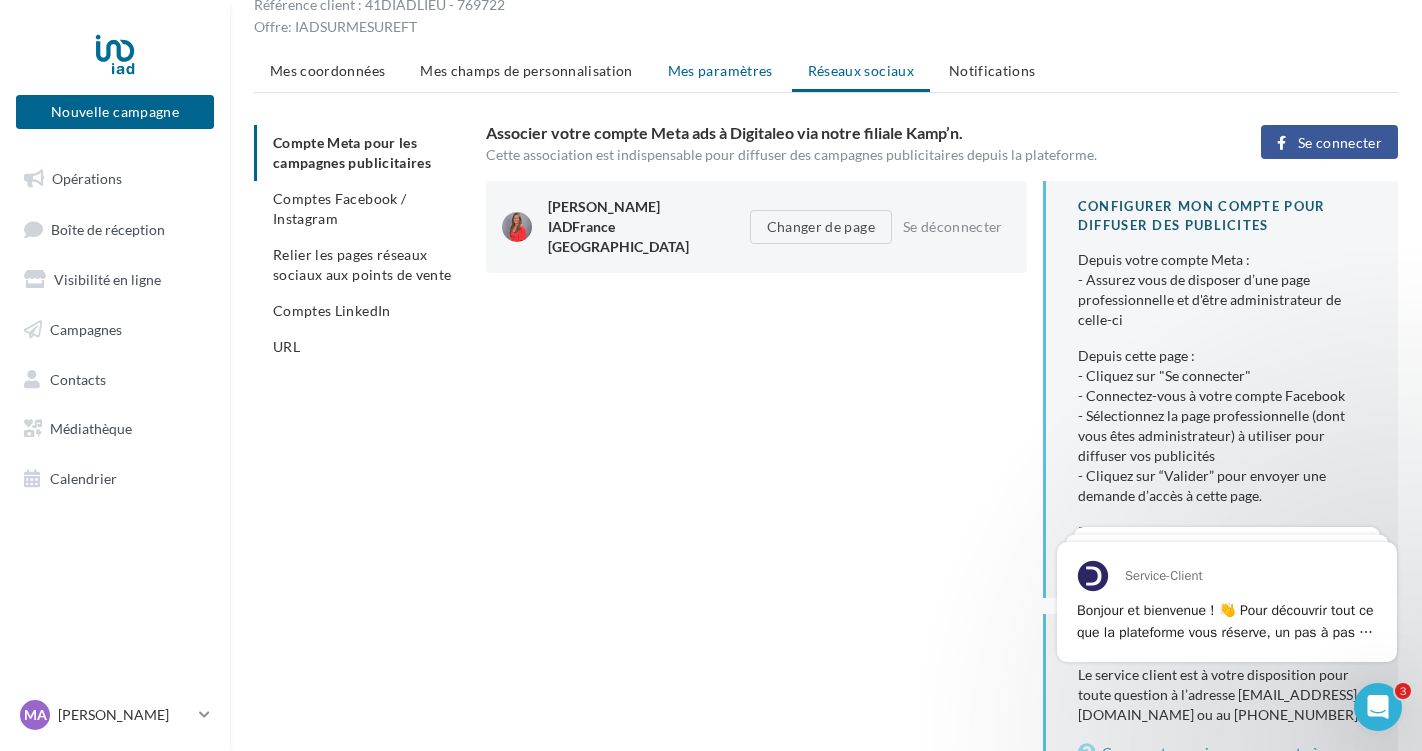 click on "Mes paramètres" at bounding box center [720, 70] 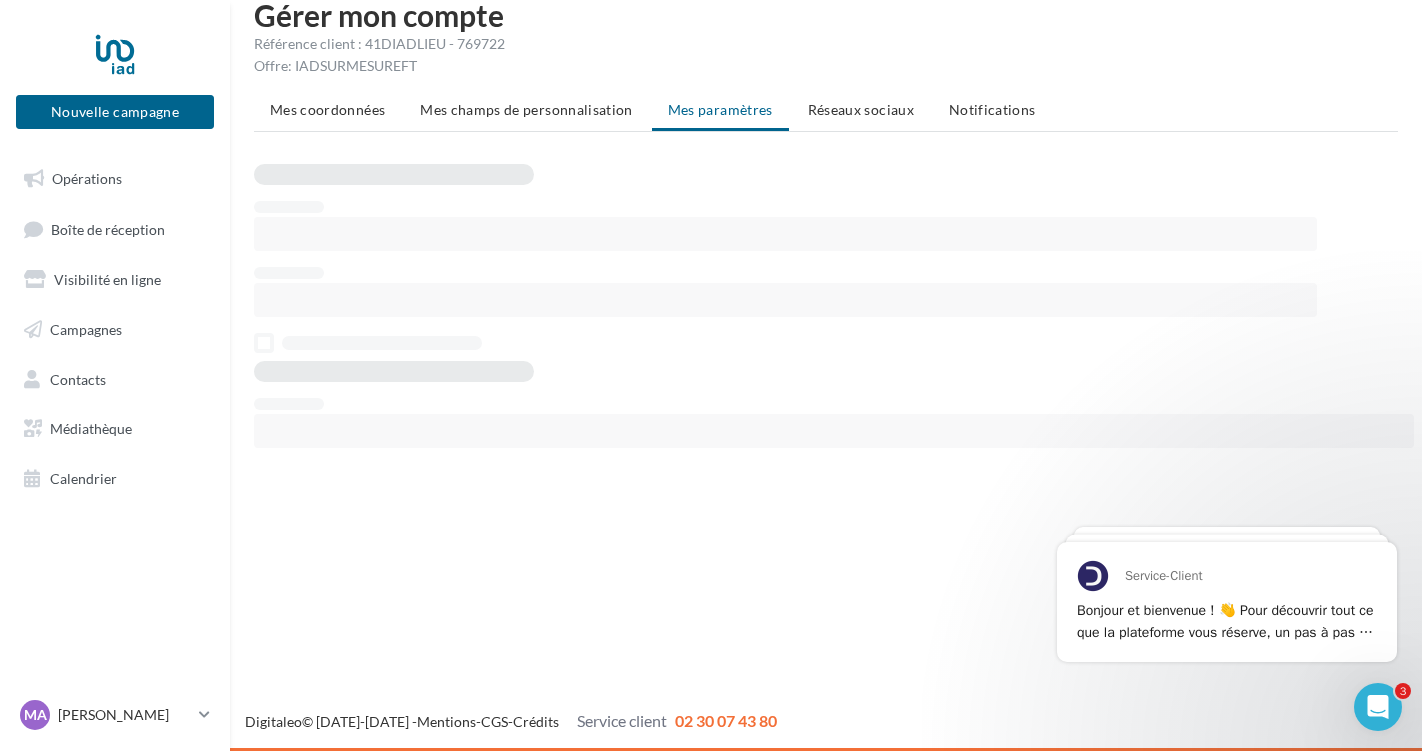 scroll, scrollTop: 32, scrollLeft: 0, axis: vertical 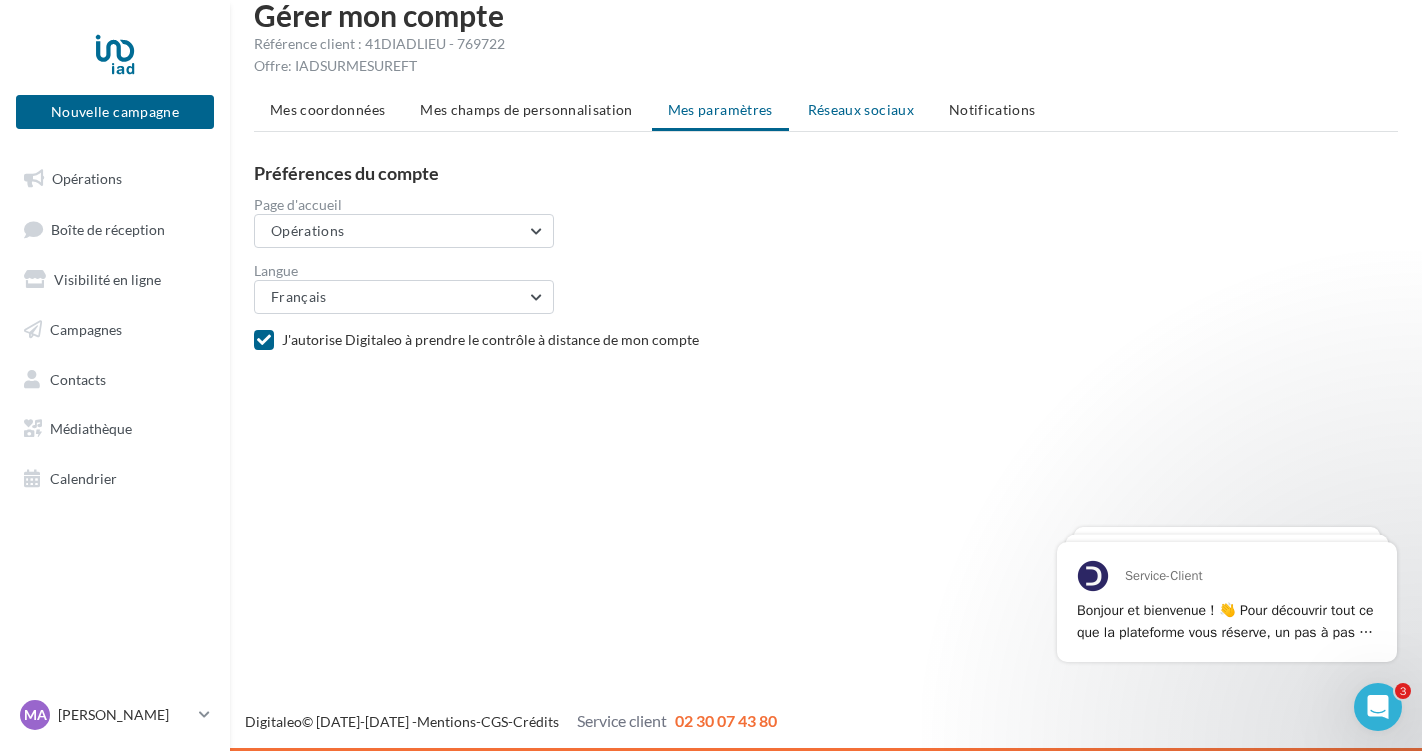 click on "Réseaux sociaux" at bounding box center [861, 109] 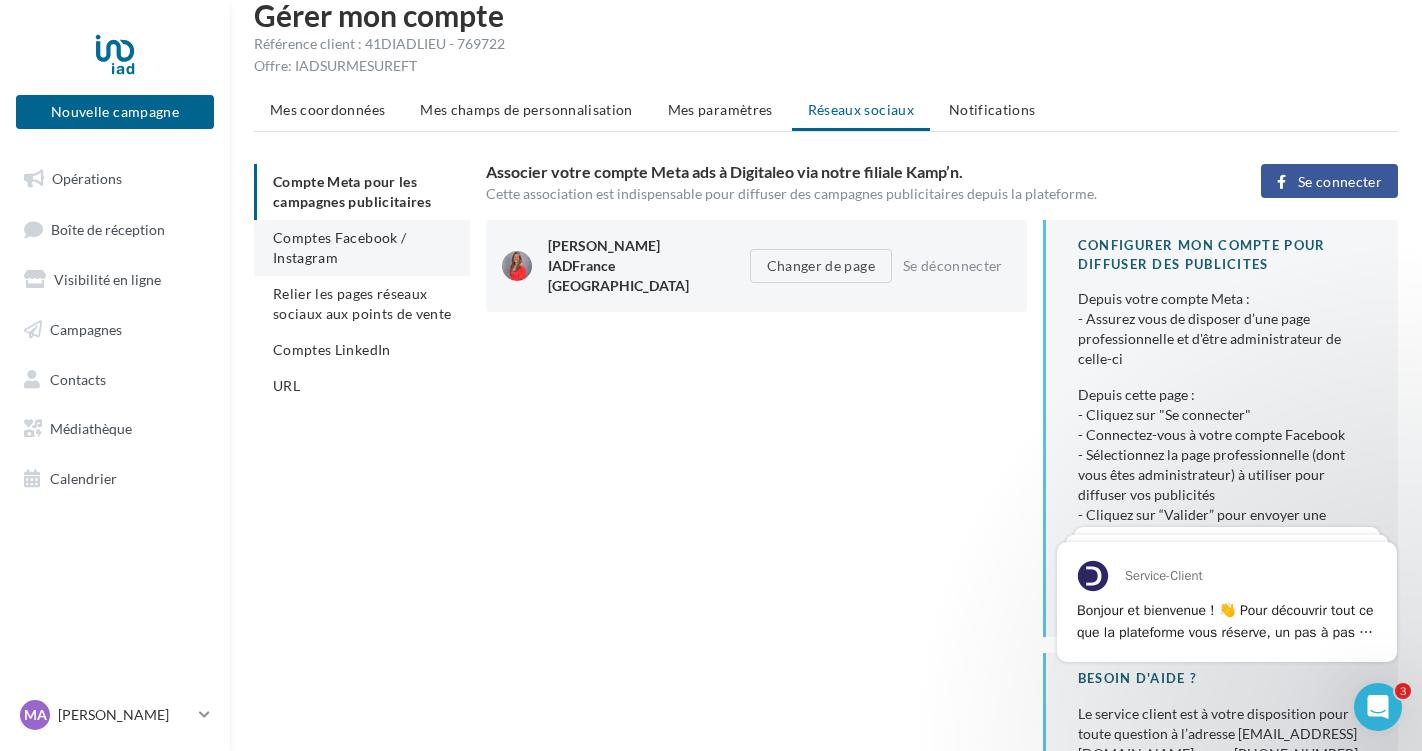 click on "Comptes Facebook / Instagram" at bounding box center (339, 247) 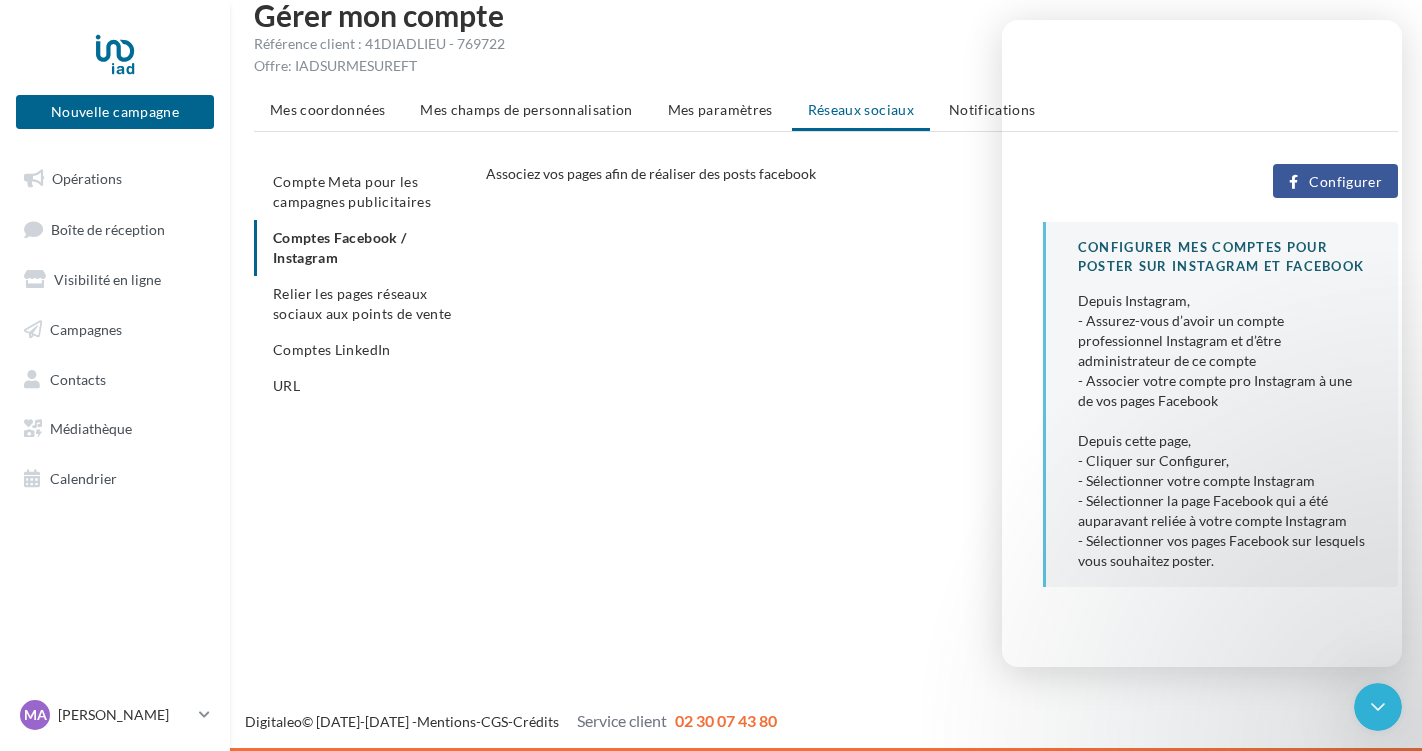 scroll, scrollTop: 24, scrollLeft: 0, axis: vertical 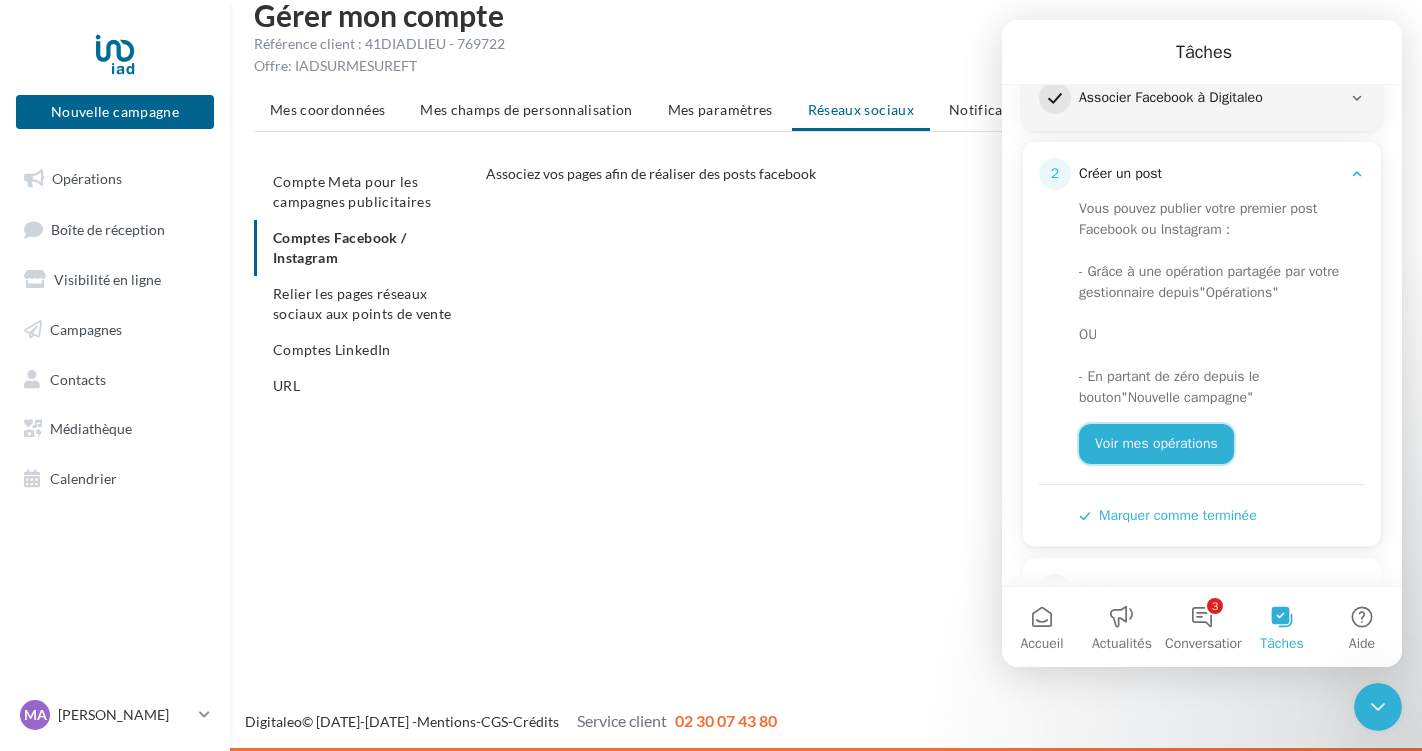 click on "Voir mes opérations" at bounding box center (1156, 444) 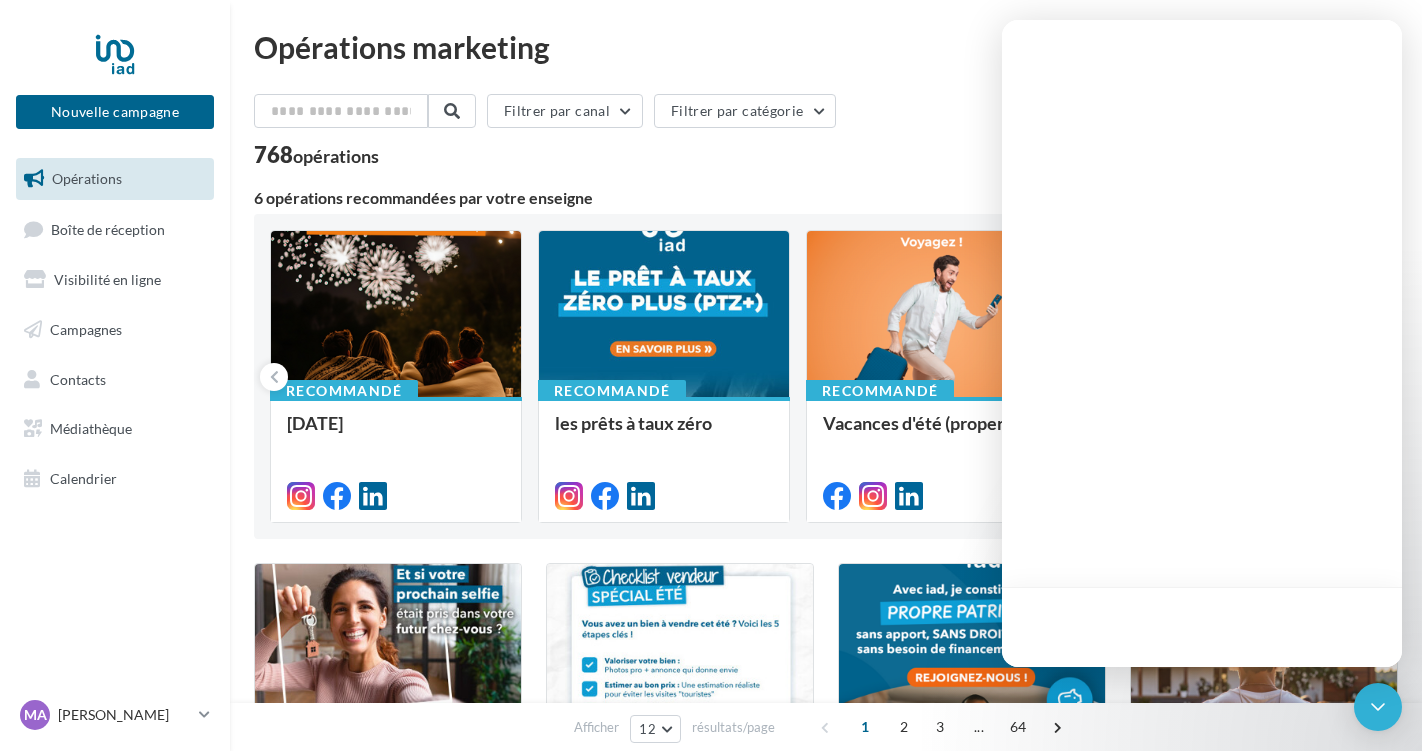 scroll, scrollTop: 0, scrollLeft: 0, axis: both 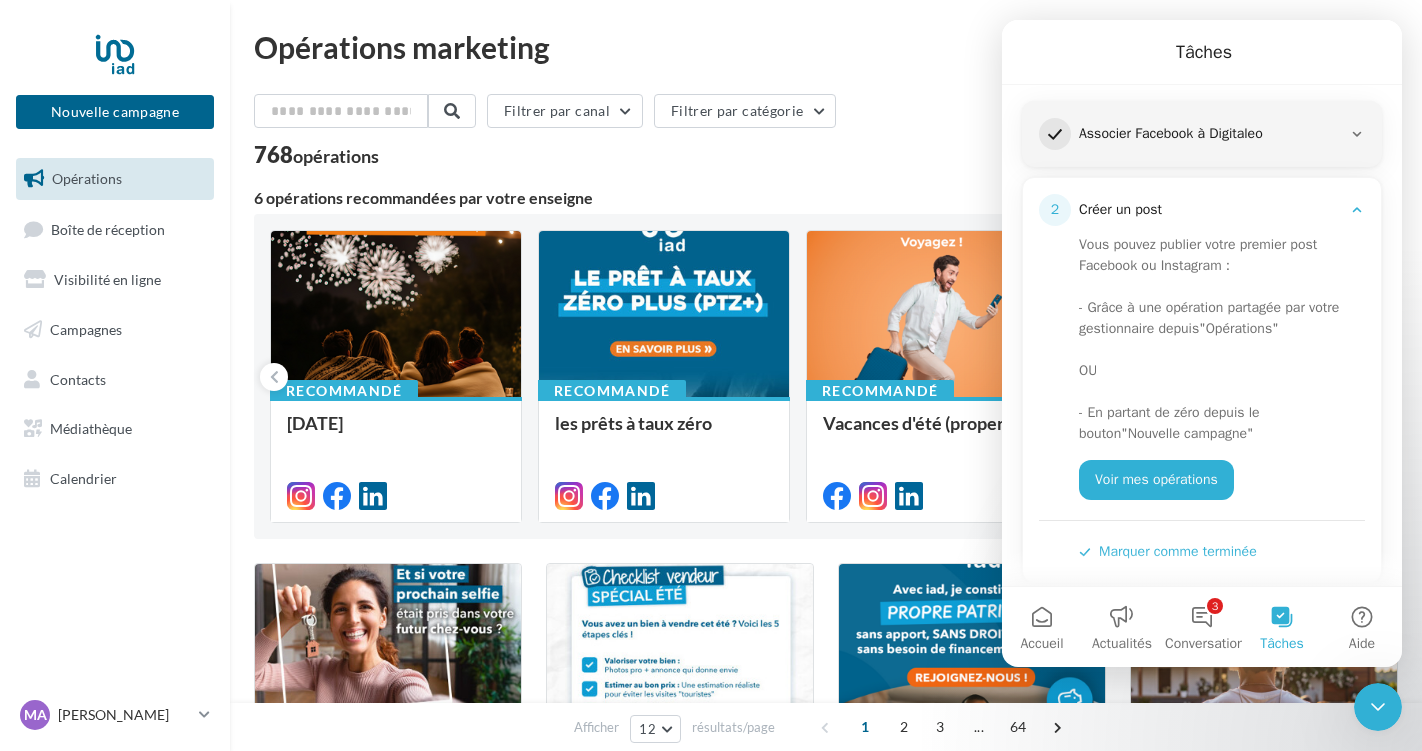 click on "Filtrer par canal         Filtrer par catégorie
768
opérations
6 opérations recommandées par votre enseigne
Recommandé          fête nationale                                                         Recommandé          les prêts à taux zéro                                                         Recommandé          Vacances d'été (propertips)                                                         Recommandé          Résultat bac 2025                                                         Recommandé          Visuel offre étudiante                                                         Recommandé          Visuel d'été                                                               journée mondiale des réseaux socia...                                                              Checklist vendeur spécial été" at bounding box center [826, 840] 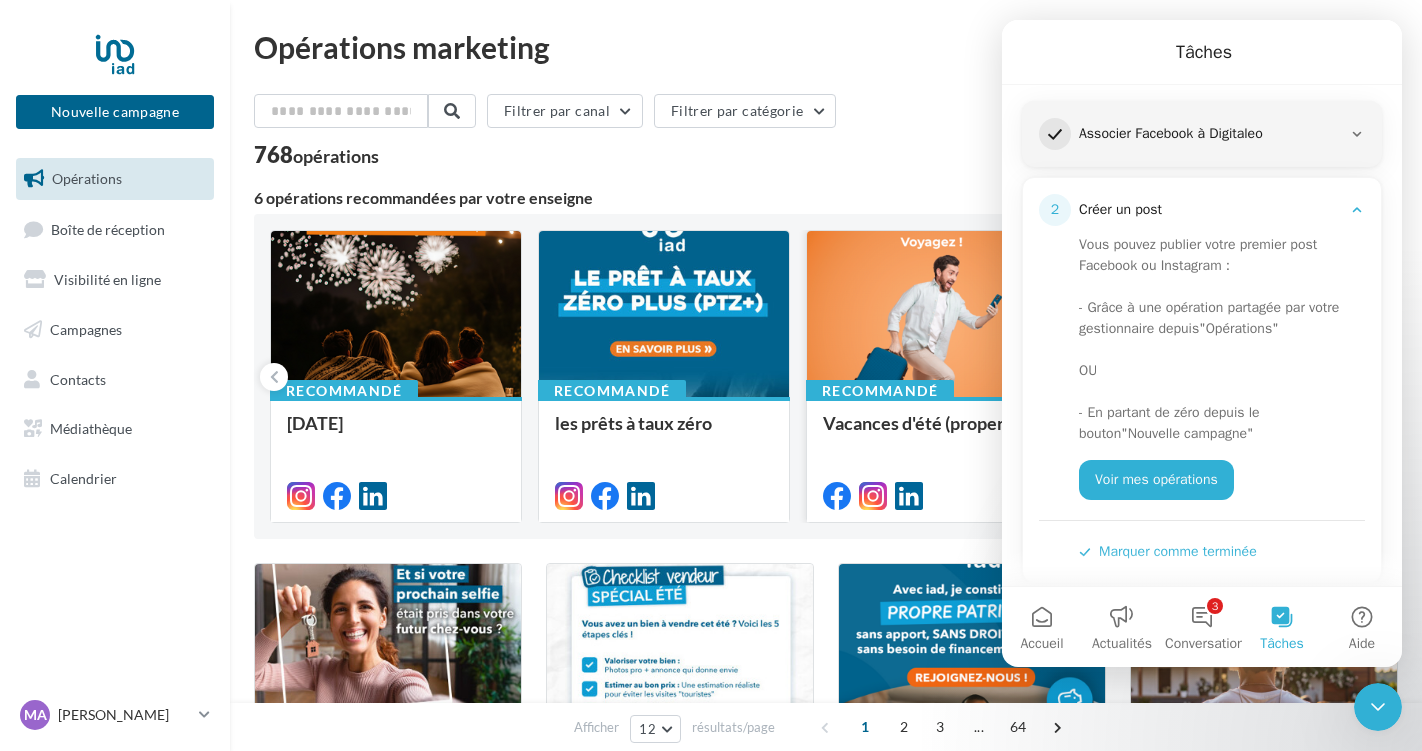 click at bounding box center [932, 315] 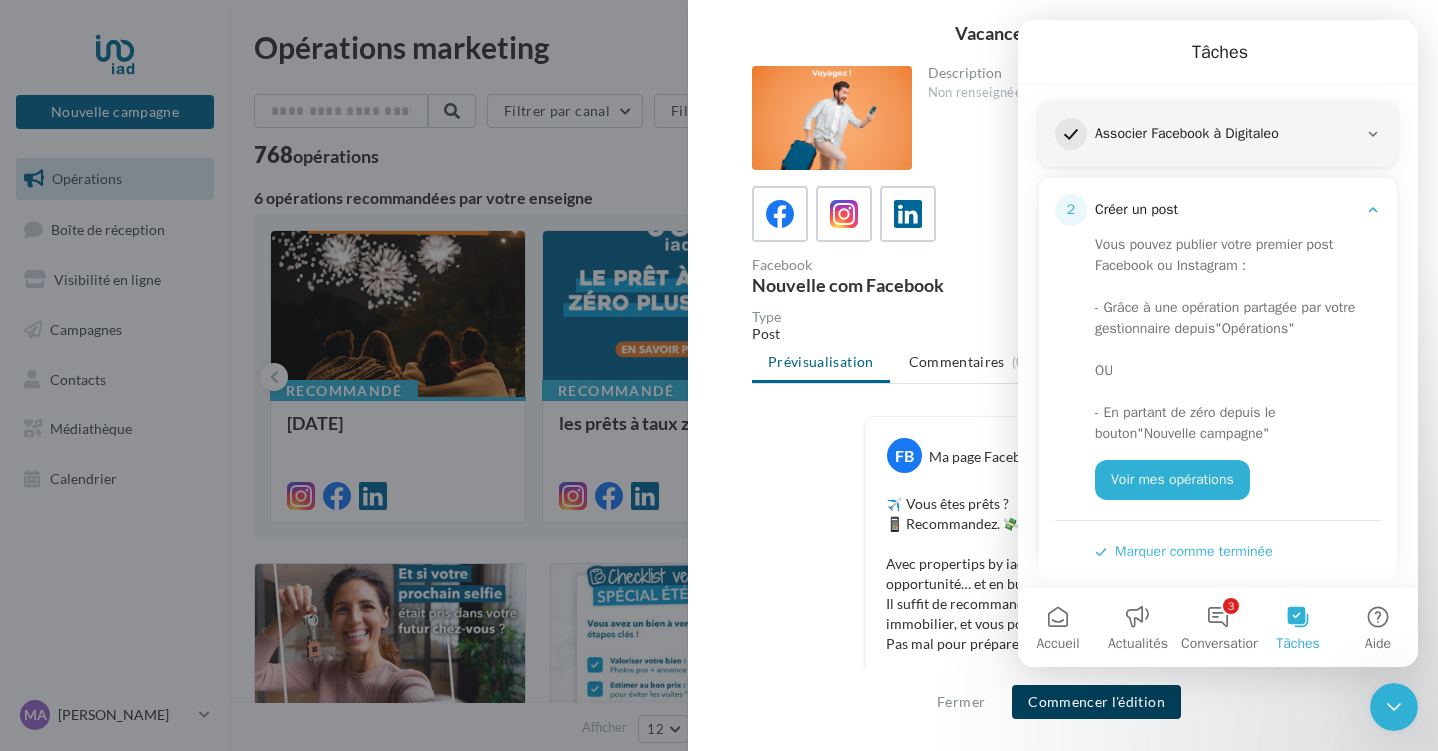 click on "Commencer l'édition" at bounding box center [1096, 702] 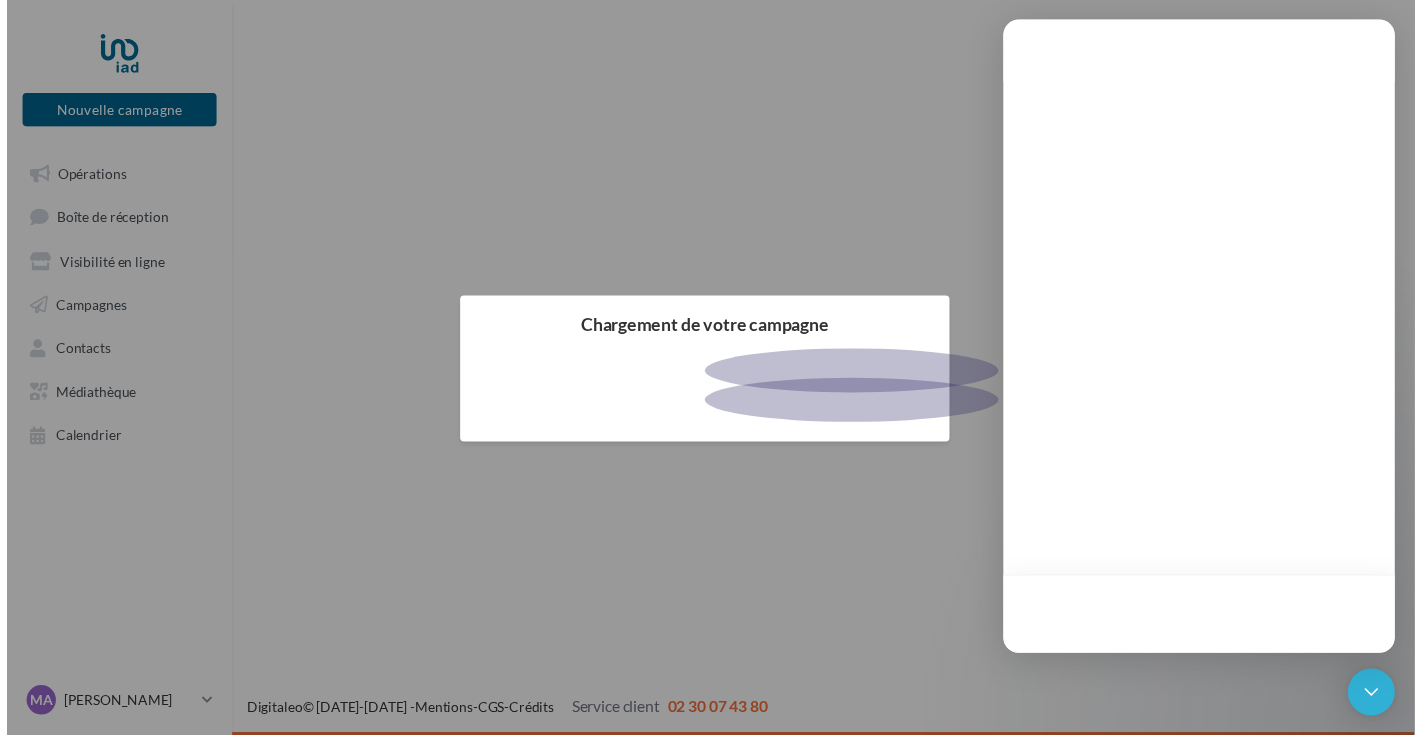 scroll, scrollTop: 0, scrollLeft: 0, axis: both 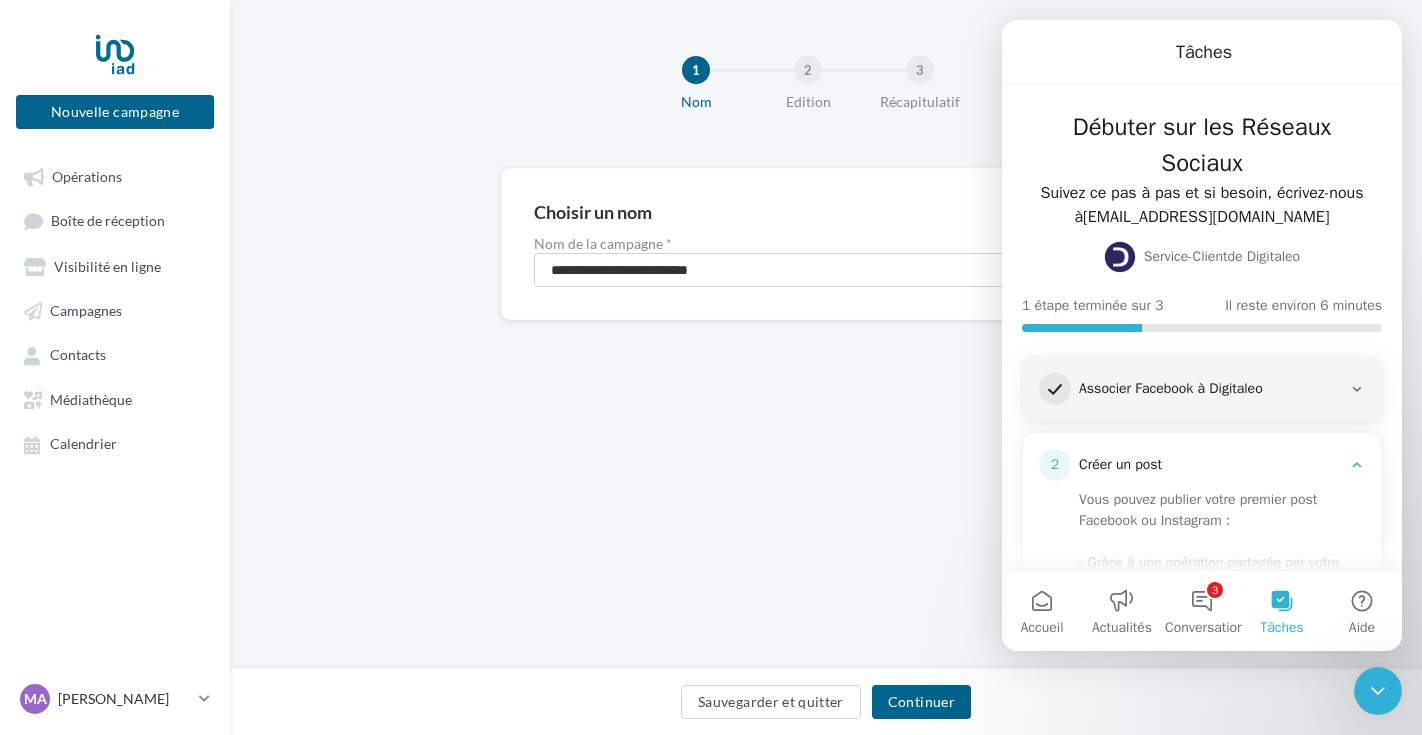 click on "**********" at bounding box center (826, 276) 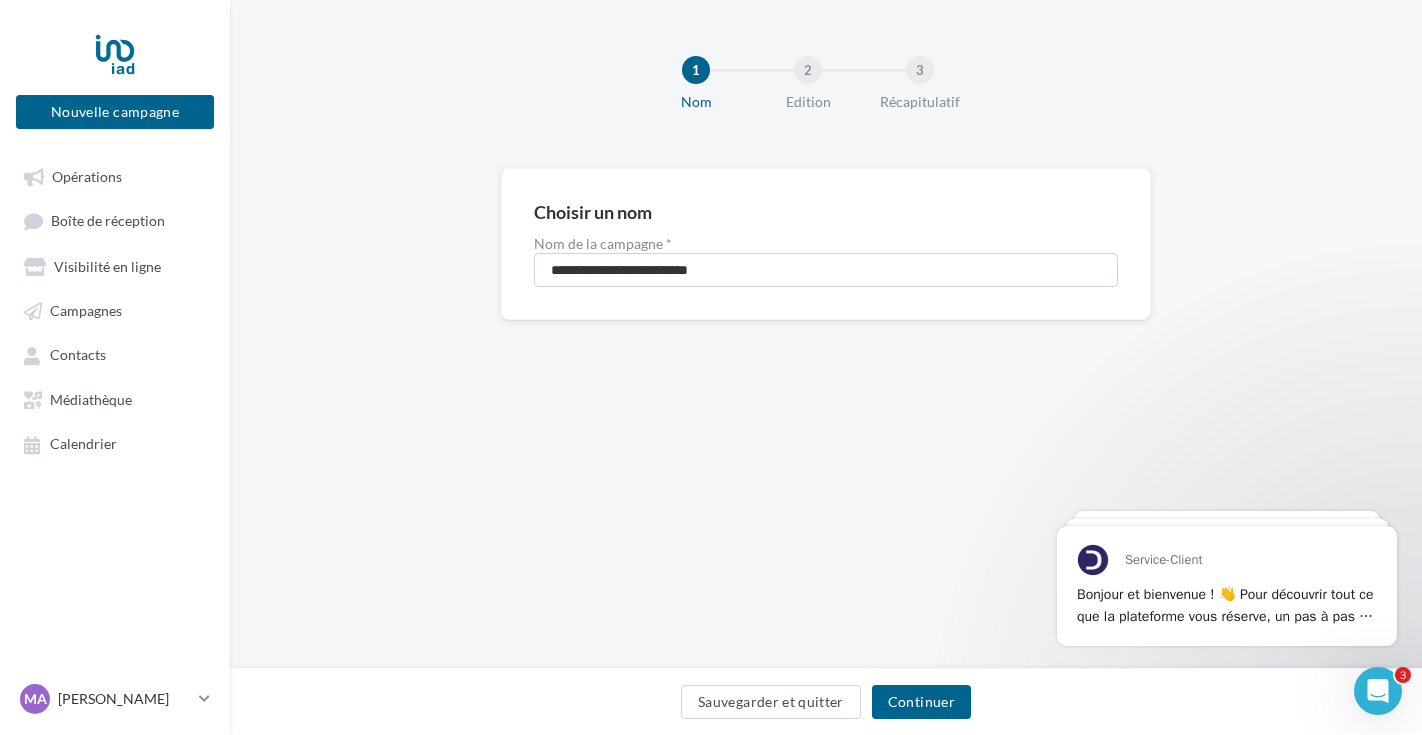 scroll, scrollTop: 0, scrollLeft: 0, axis: both 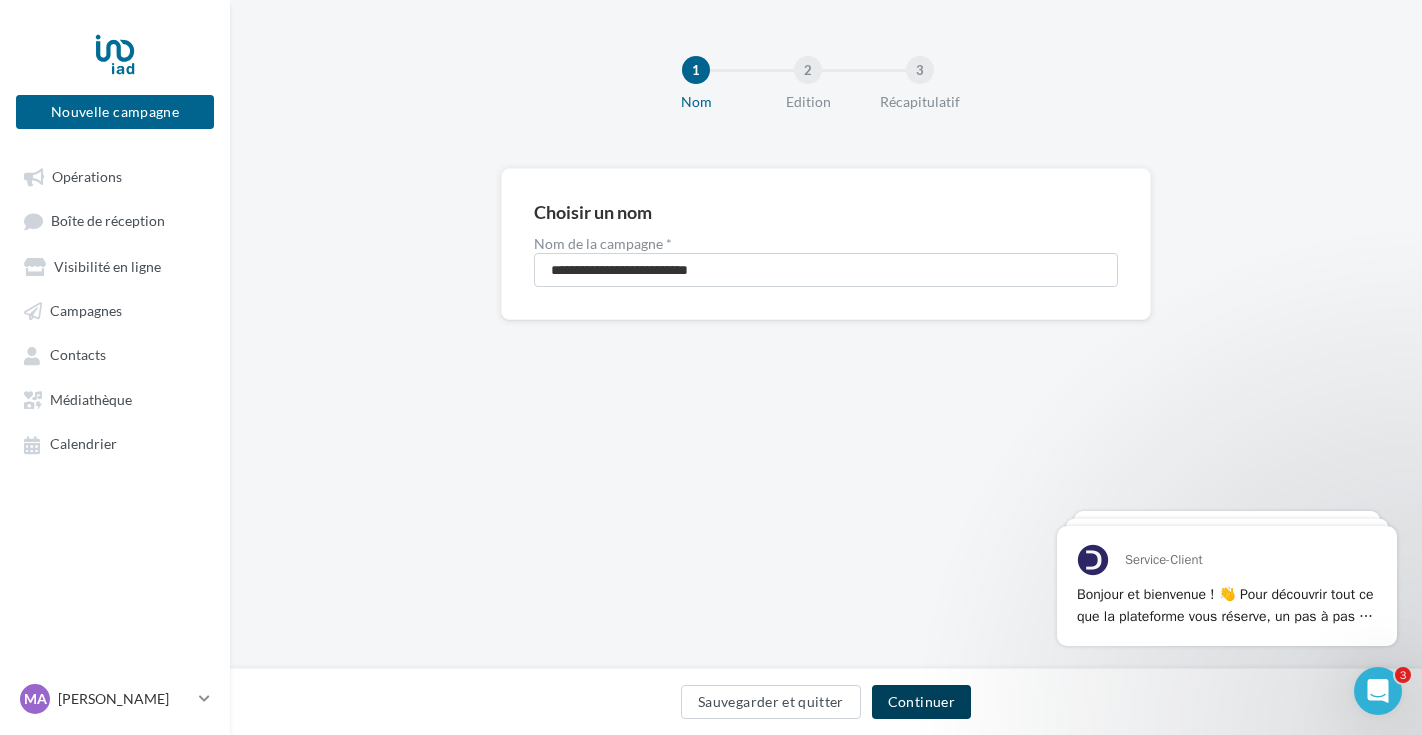 click on "Continuer" at bounding box center [921, 702] 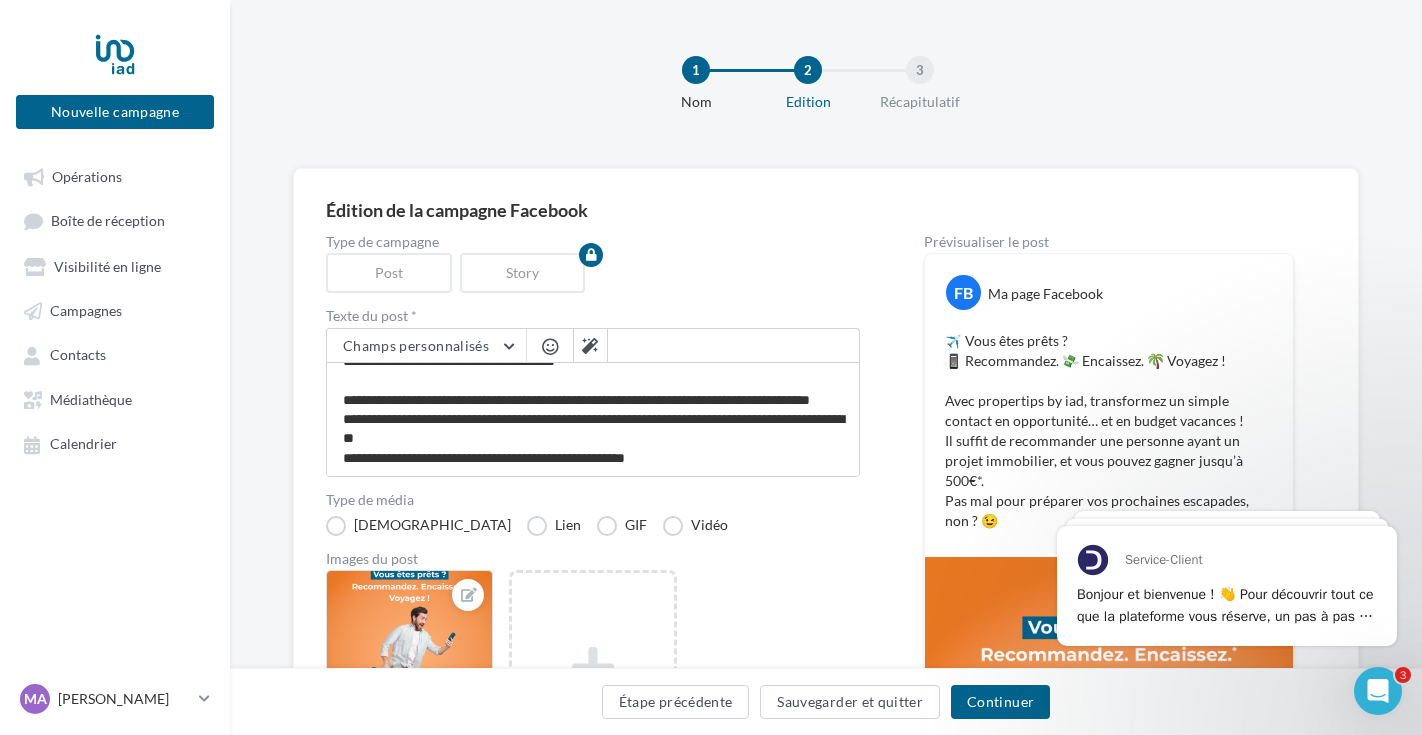 scroll, scrollTop: 55, scrollLeft: 0, axis: vertical 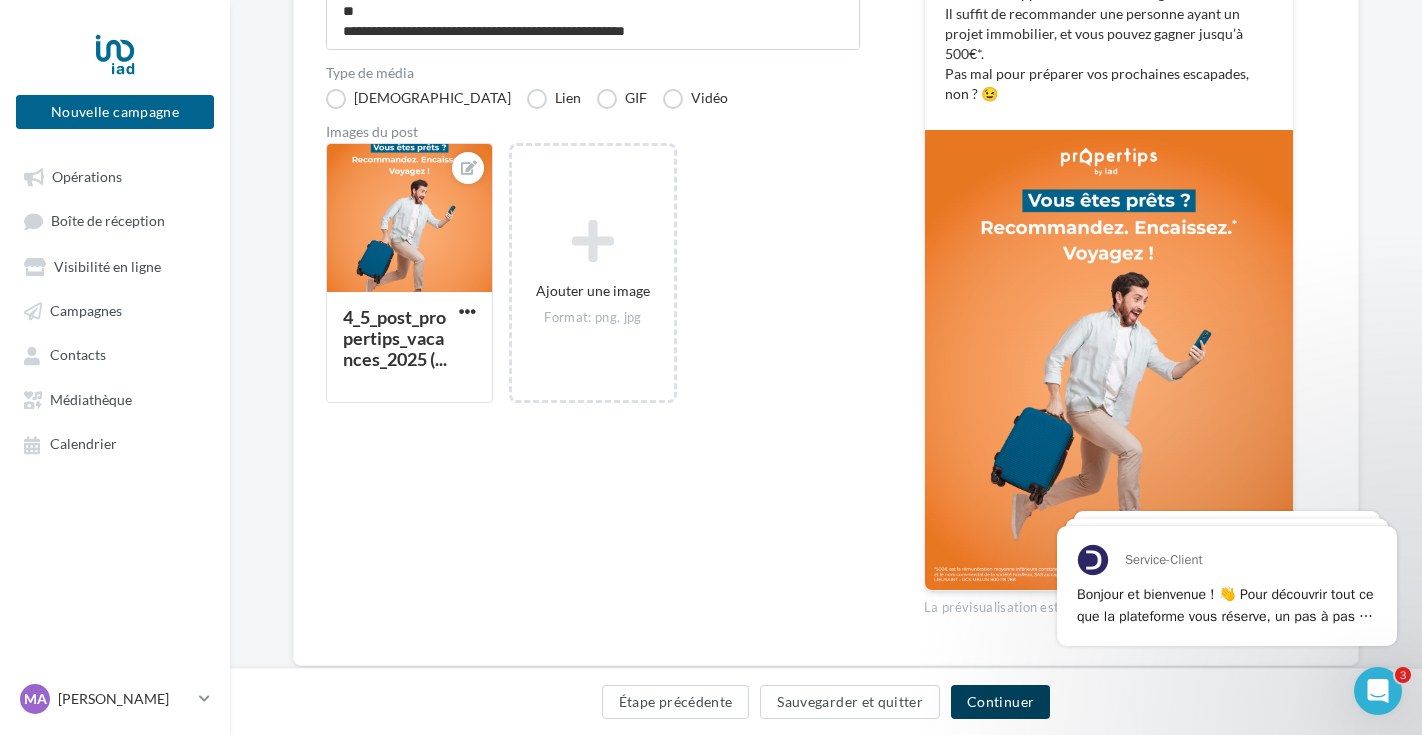 click on "Continuer" at bounding box center (1000, 702) 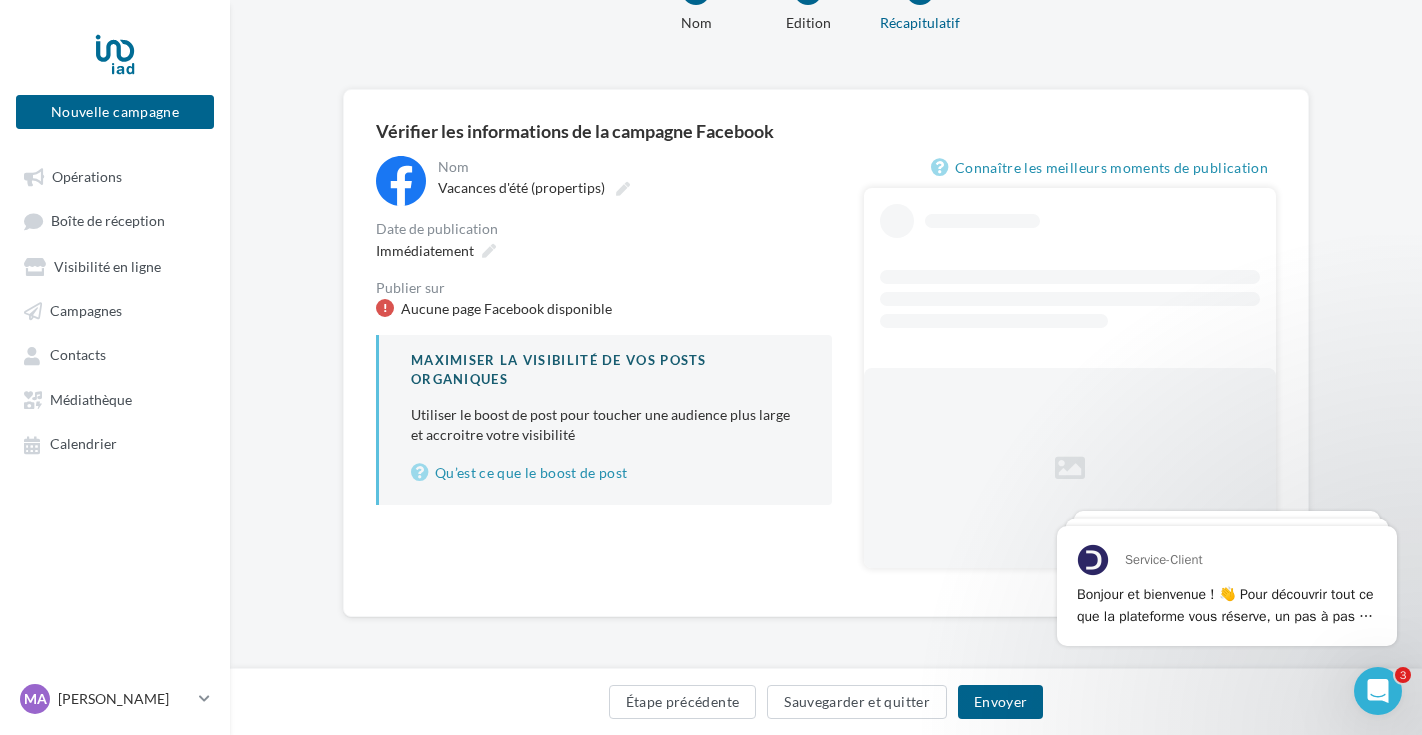 scroll, scrollTop: 4, scrollLeft: 0, axis: vertical 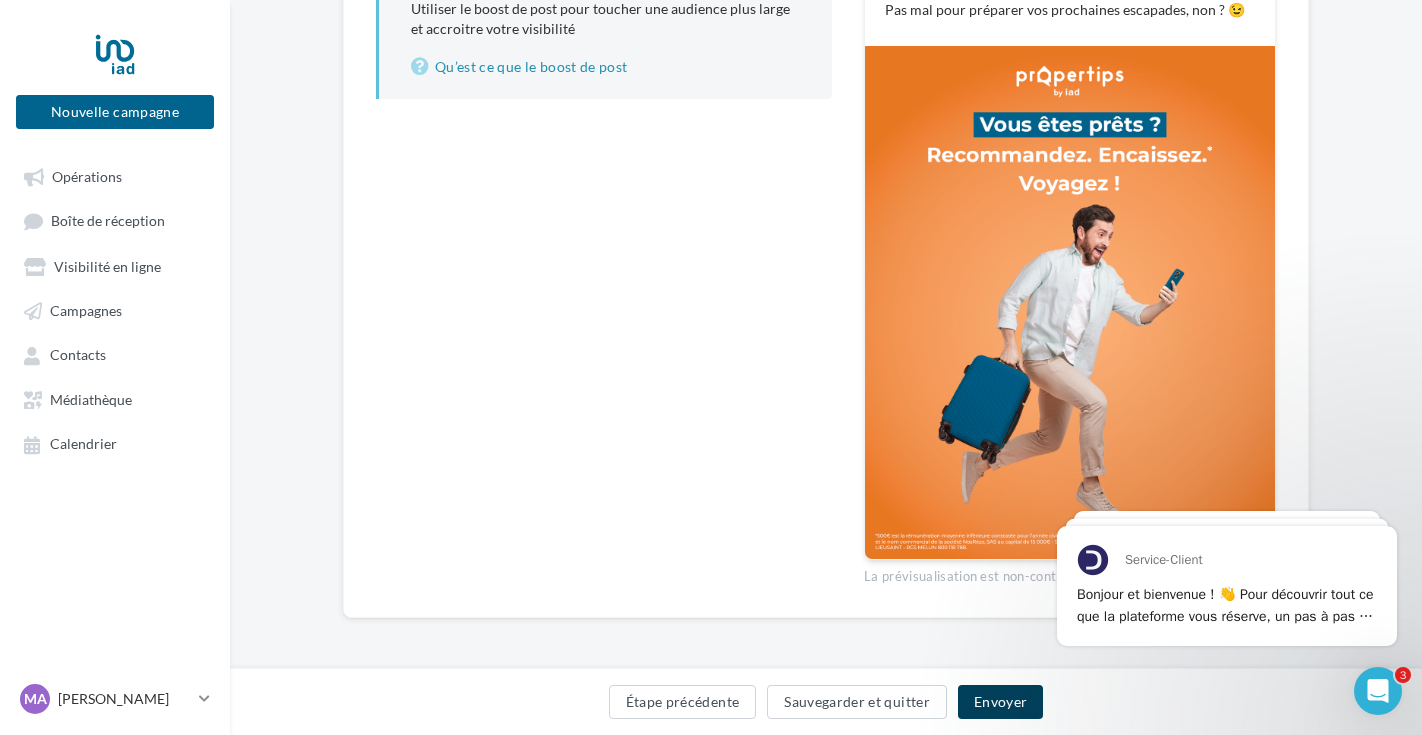 click on "Envoyer" at bounding box center [1000, 702] 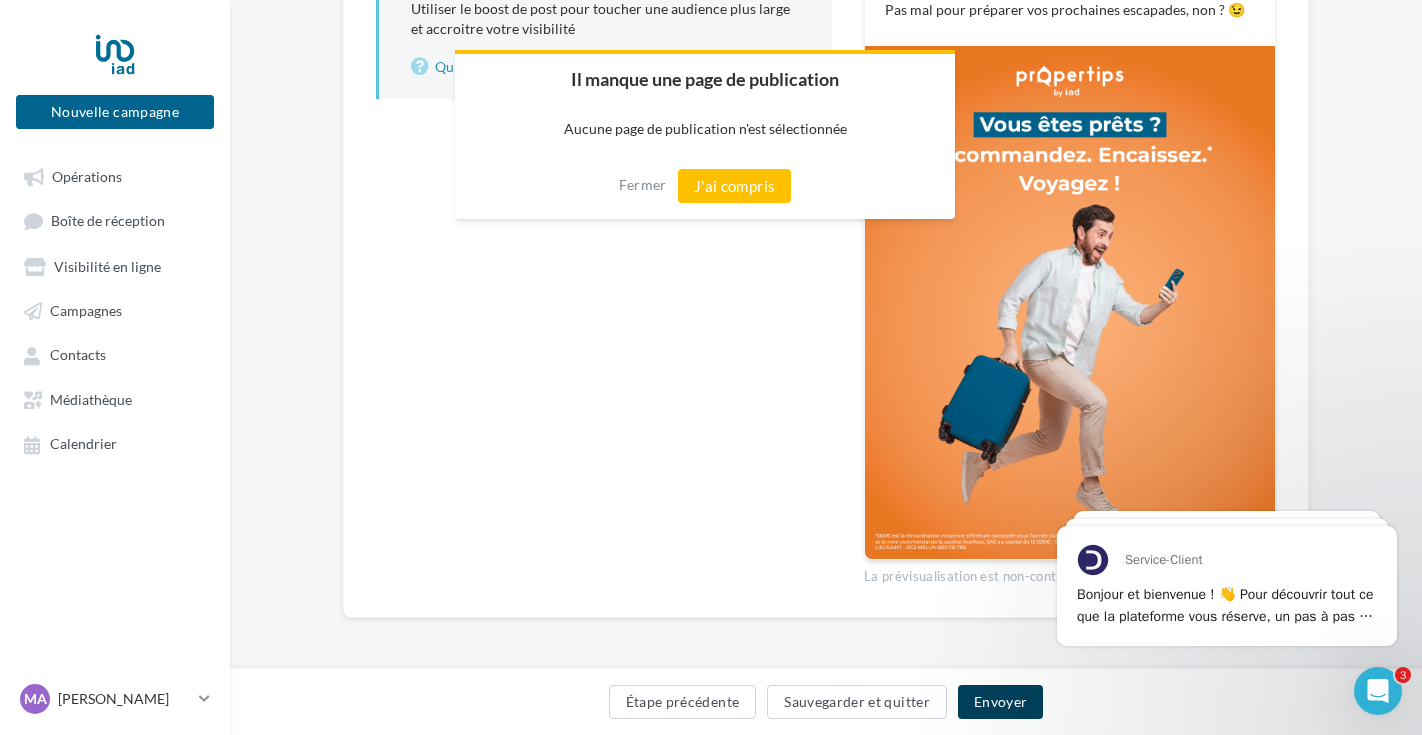 scroll, scrollTop: 469, scrollLeft: 0, axis: vertical 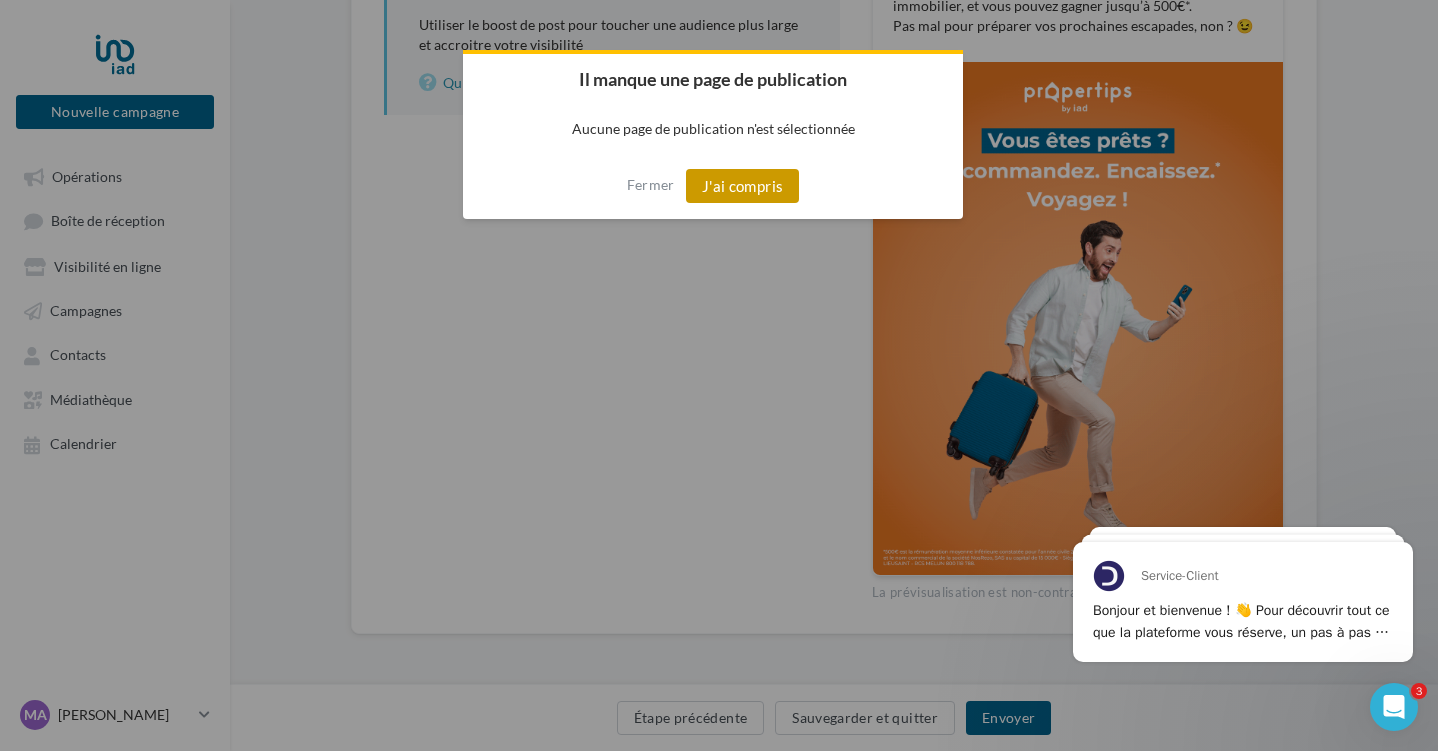 click on "J'ai compris" at bounding box center [743, 186] 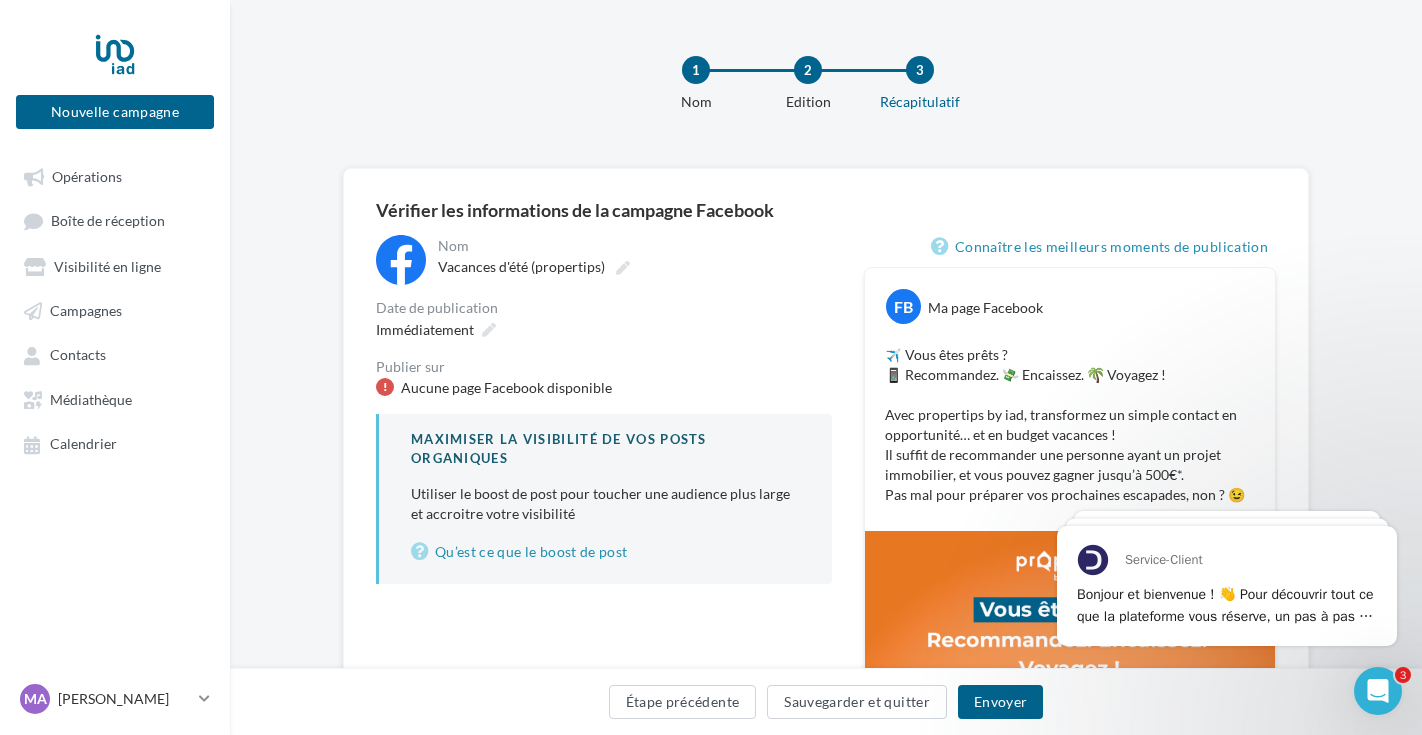 scroll, scrollTop: 0, scrollLeft: 0, axis: both 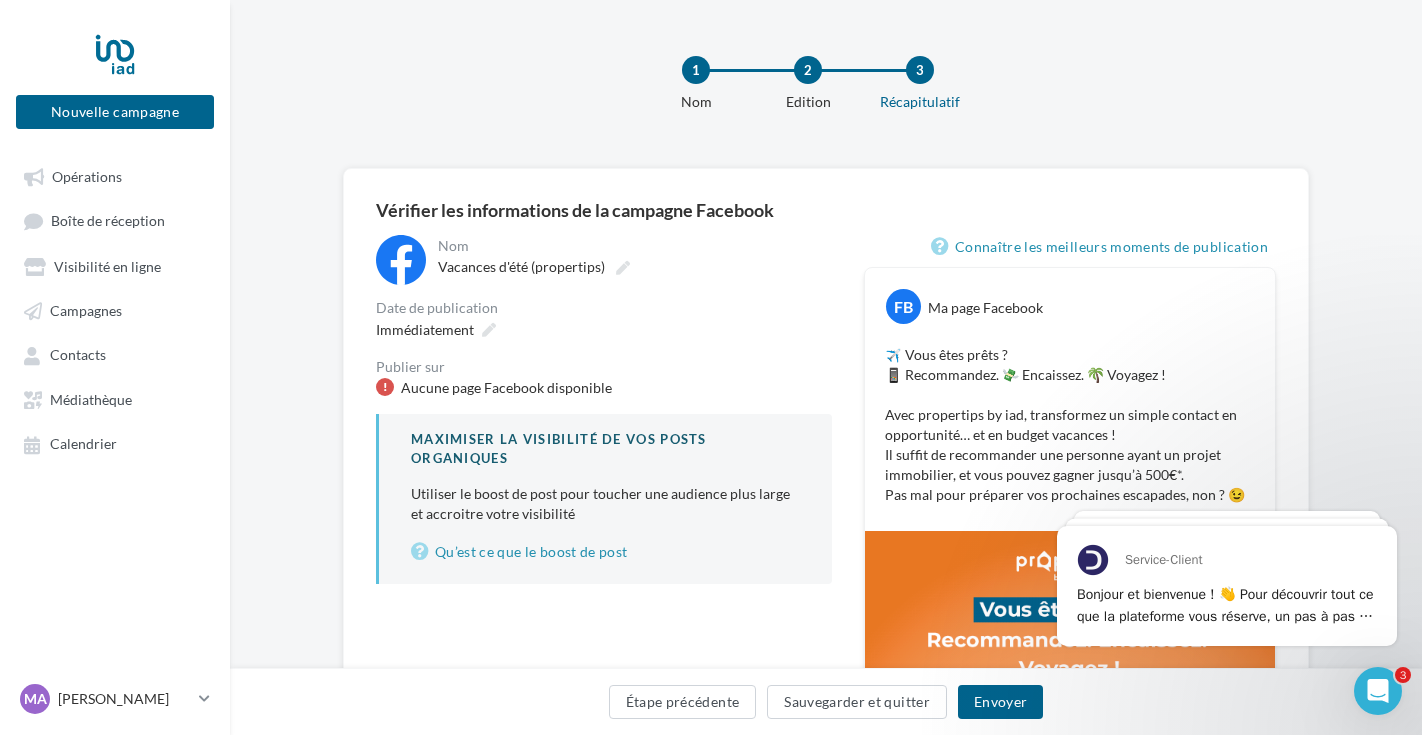 click on "Aucune page Facebook disponible" at bounding box center (506, 388) 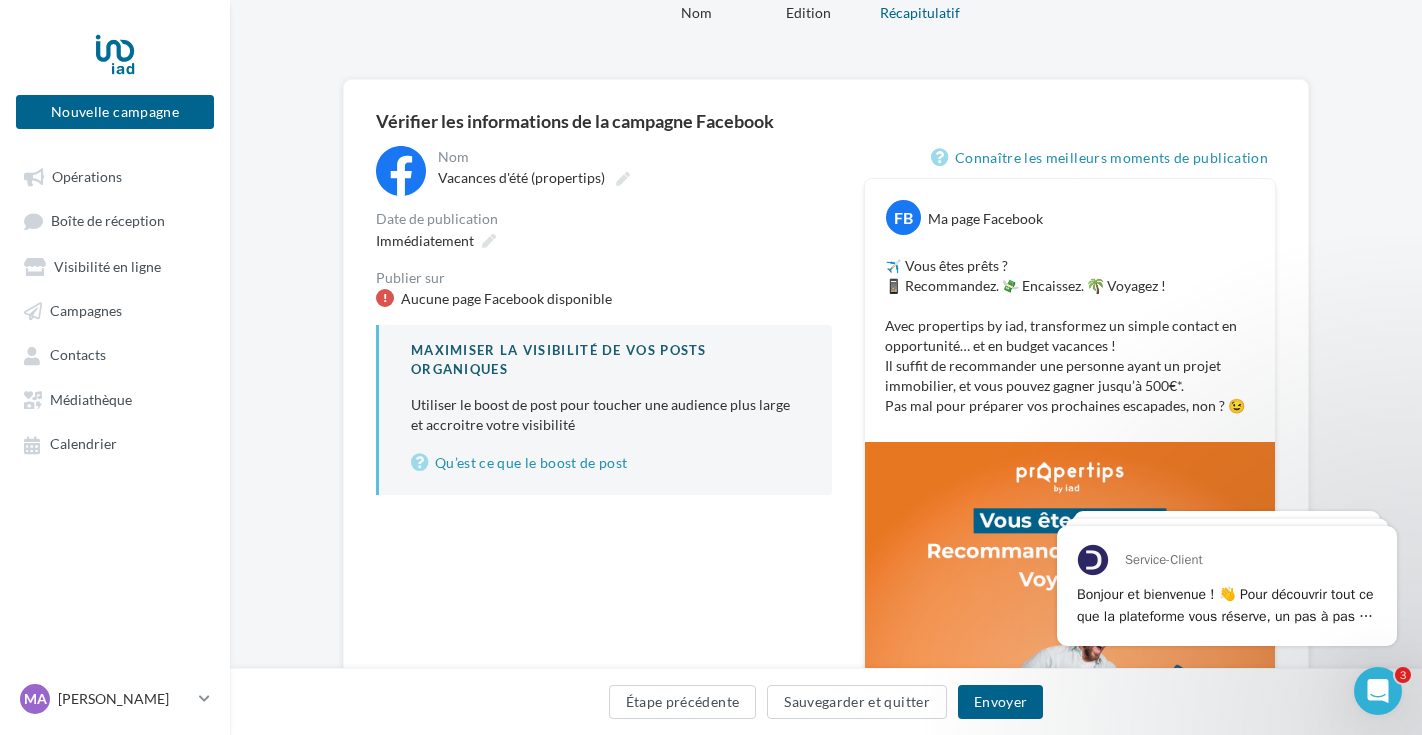 scroll, scrollTop: 91, scrollLeft: 0, axis: vertical 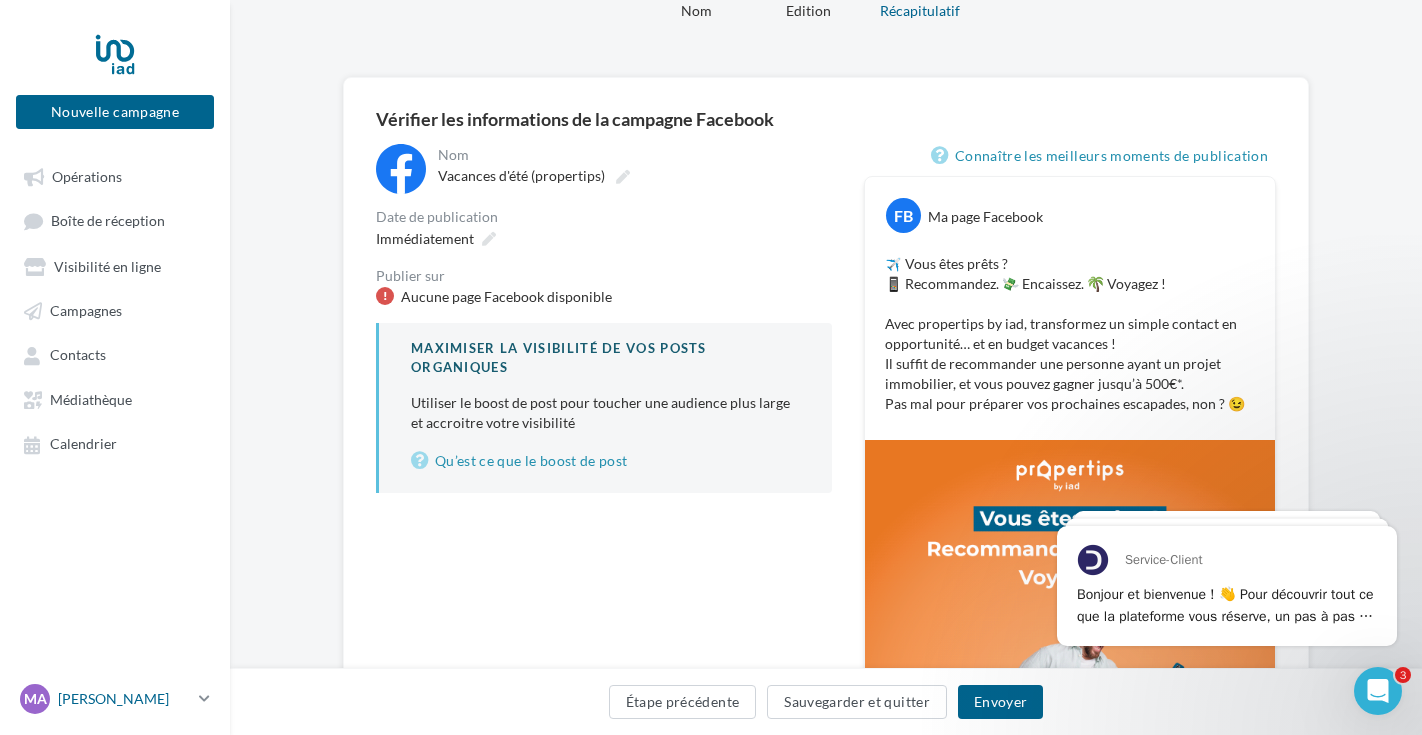 click on "[PERSON_NAME]" at bounding box center (124, 699) 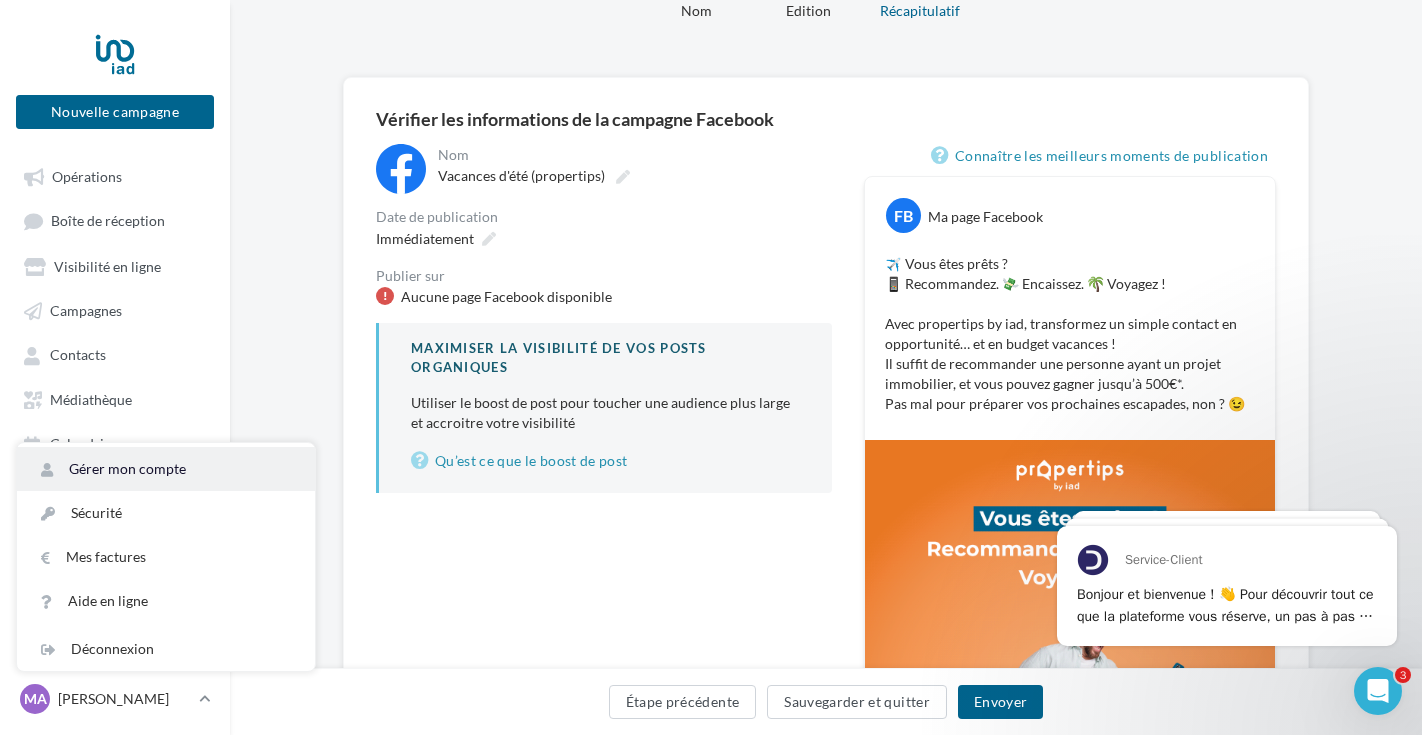 click on "Gérer mon compte" at bounding box center [166, 469] 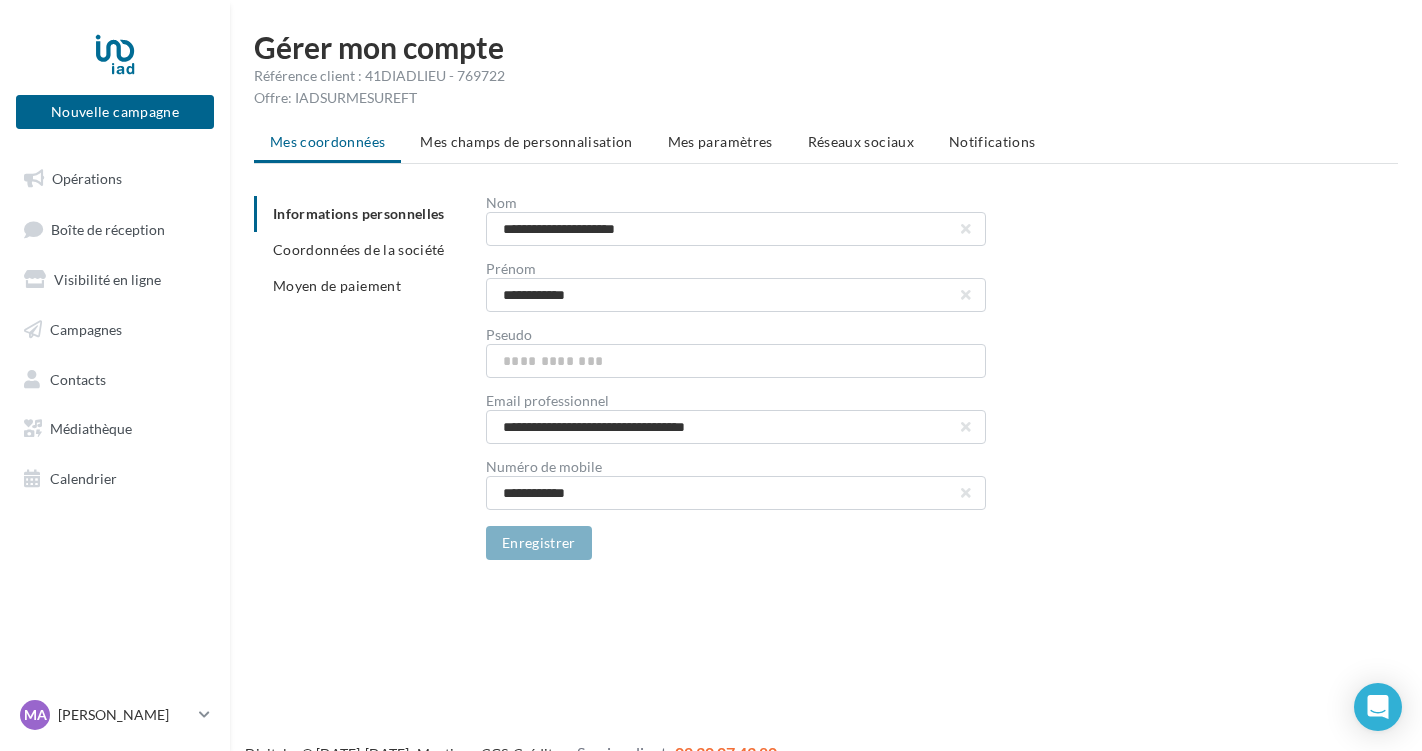 scroll, scrollTop: 0, scrollLeft: 0, axis: both 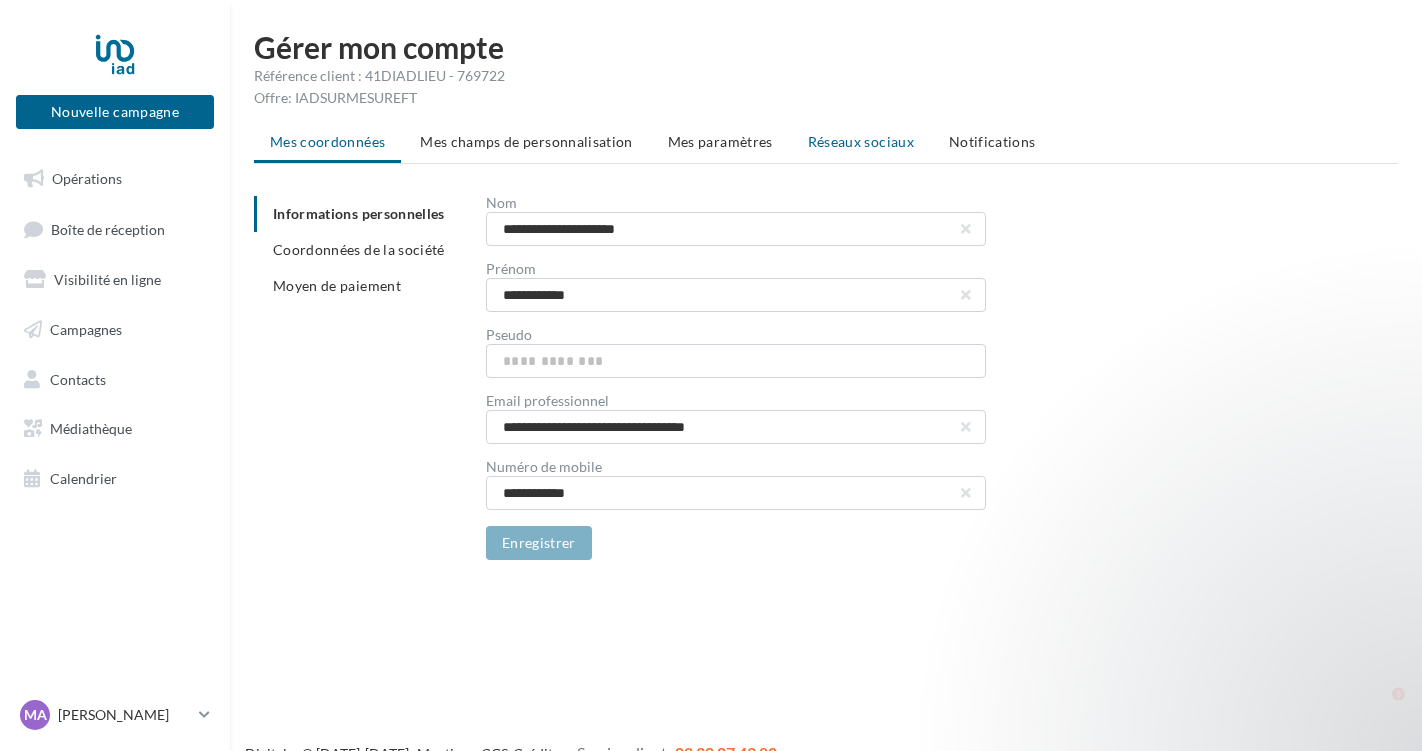 click on "Réseaux sociaux" at bounding box center (861, 141) 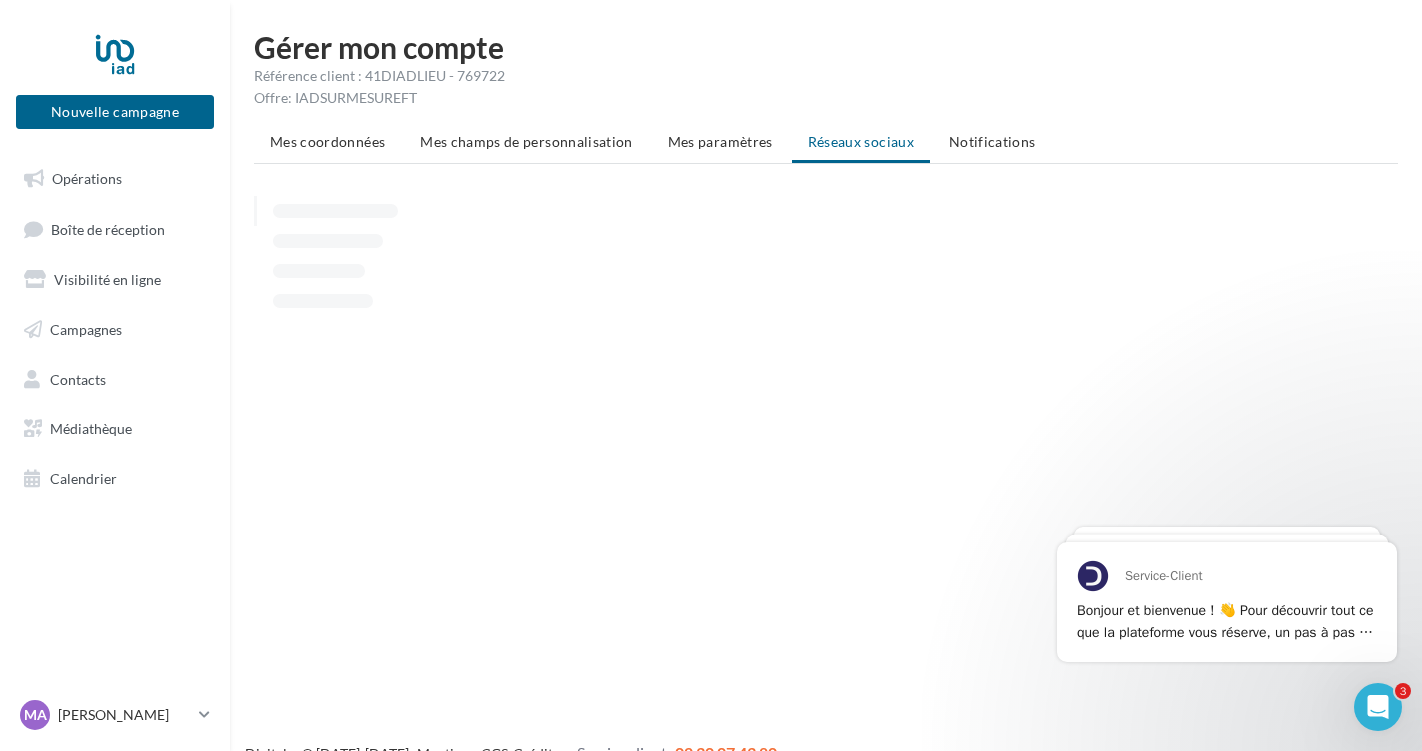 scroll, scrollTop: 0, scrollLeft: 0, axis: both 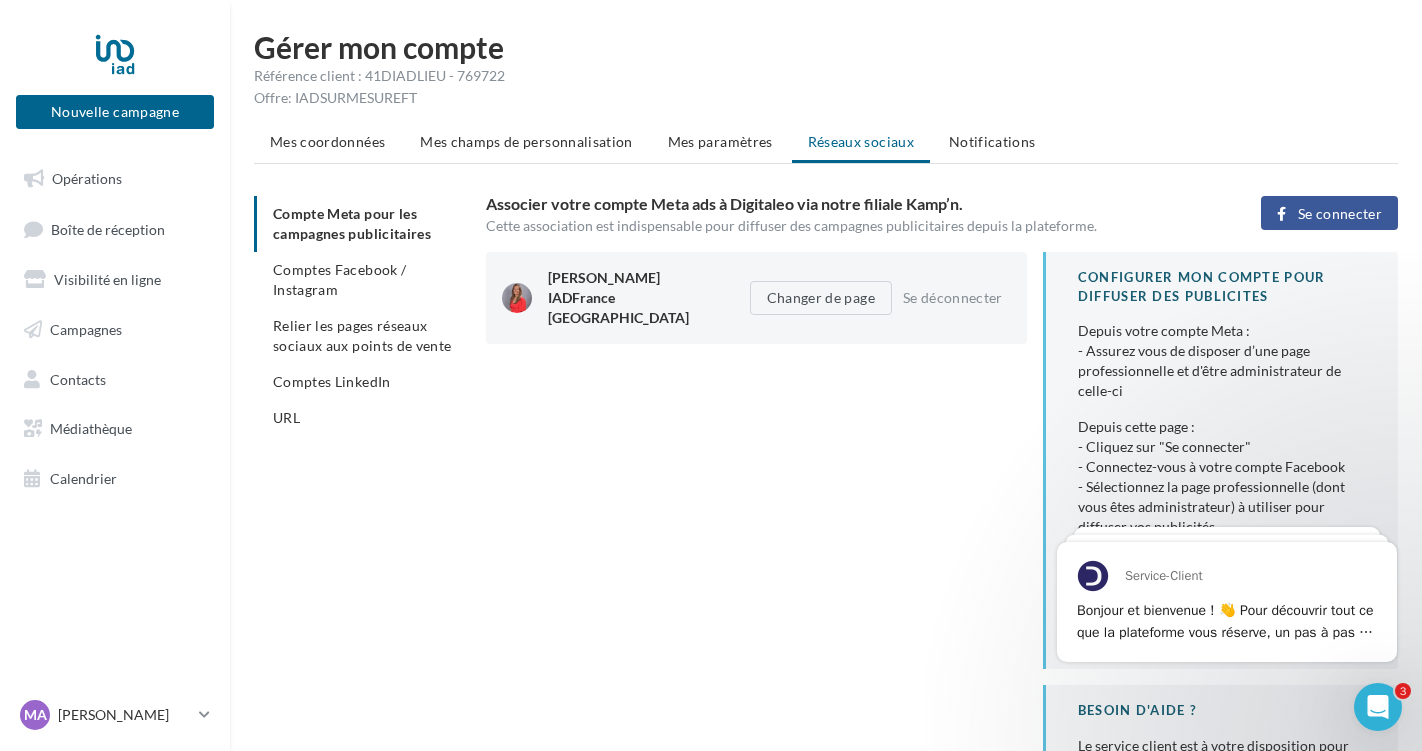 click 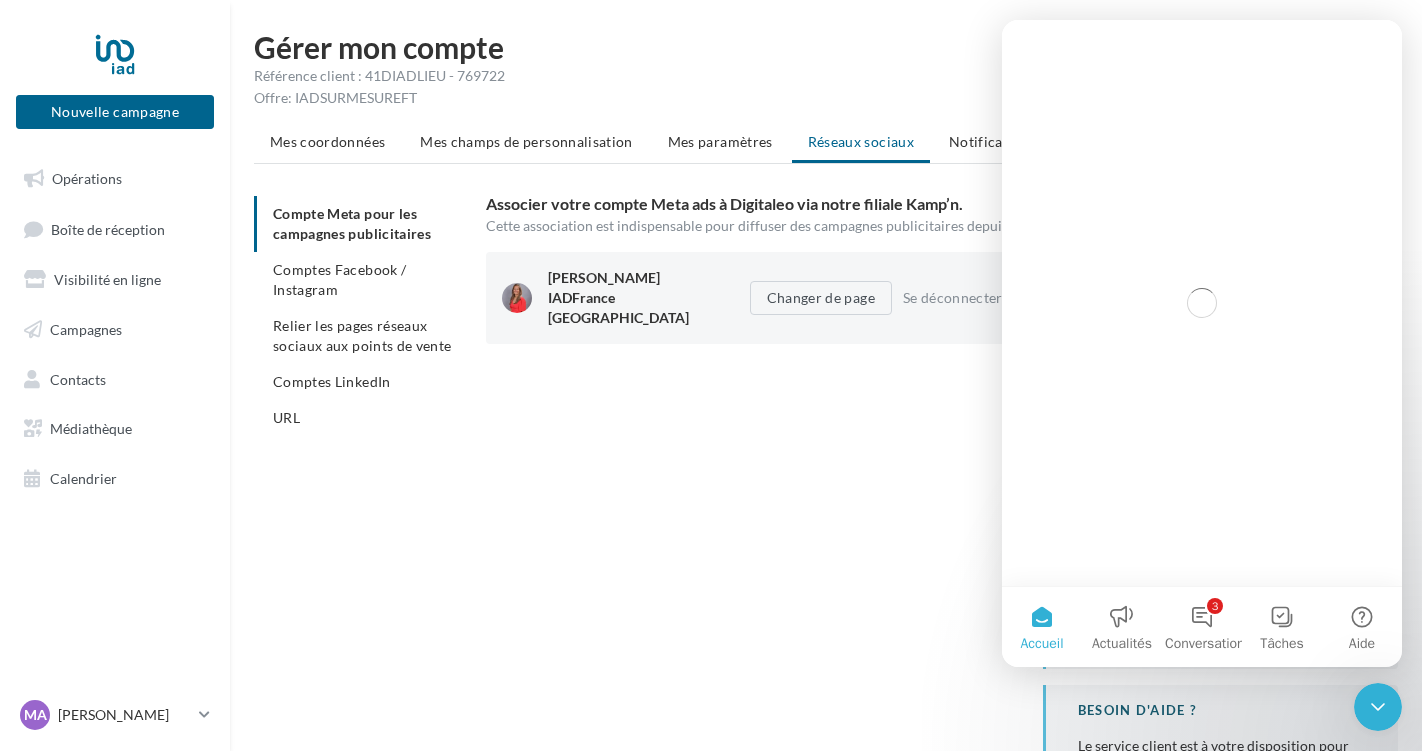 scroll, scrollTop: 0, scrollLeft: 0, axis: both 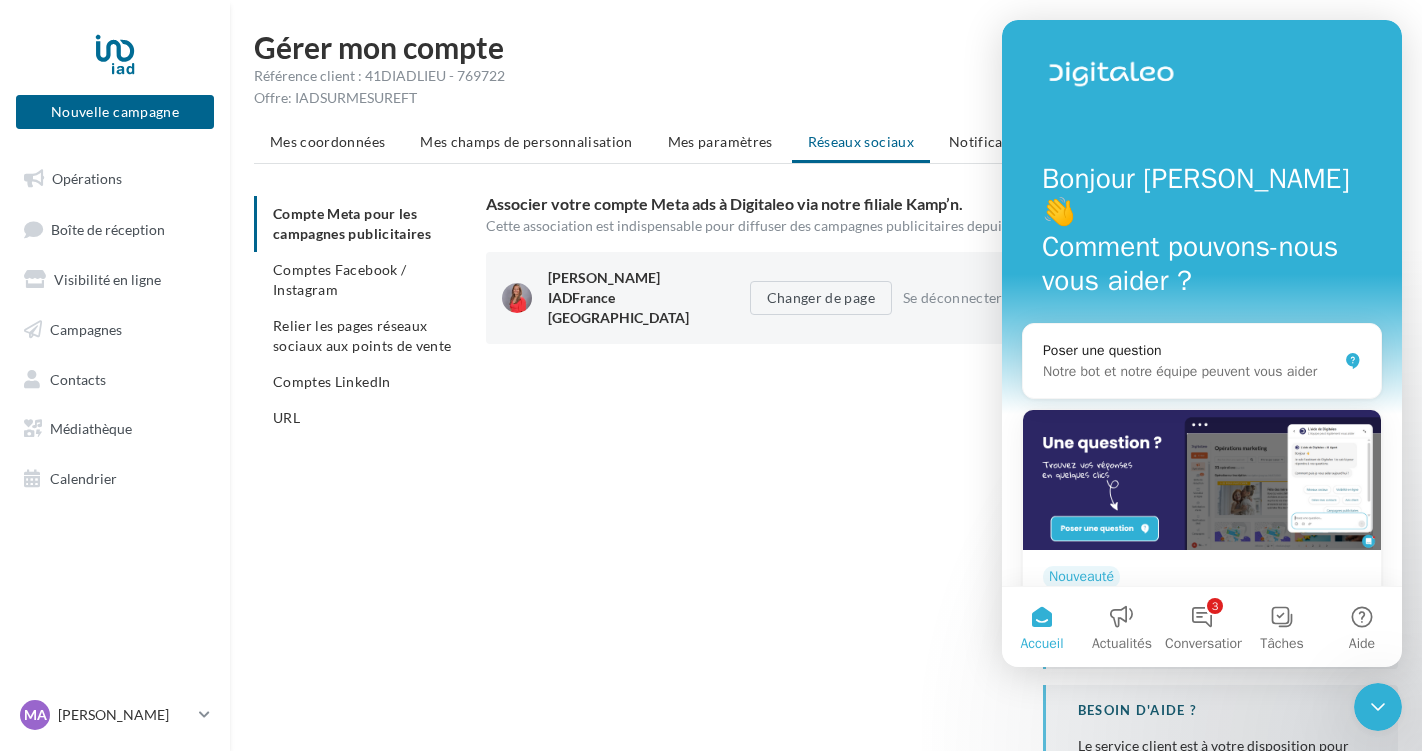 click on "[PERSON_NAME] IADFrance [GEOGRAPHIC_DATA]
Changer de page
Se déconnecter
CONFIGURER MON COMPTE POUR DIFFUSER DES PUBLICITES
Depuis votre compte Meta :
- Assurez vous de disposer d’une page professionnelle et d'être administrateur de celle-ci
Depuis cette page :
- Cliquez sur "Se connecter"
- Connectez-vous à votre compte Facebook
- Sélectionnez la page professionnelle (dont vous êtes administrateur) à utiliser pour diffuser vos publicités
- Cliquez sur “Valider” pour envoyer une demande d’accès à cette page.
Depuis votre compte Meta :        BESOIN D'AIDE ?" at bounding box center (950, 560) 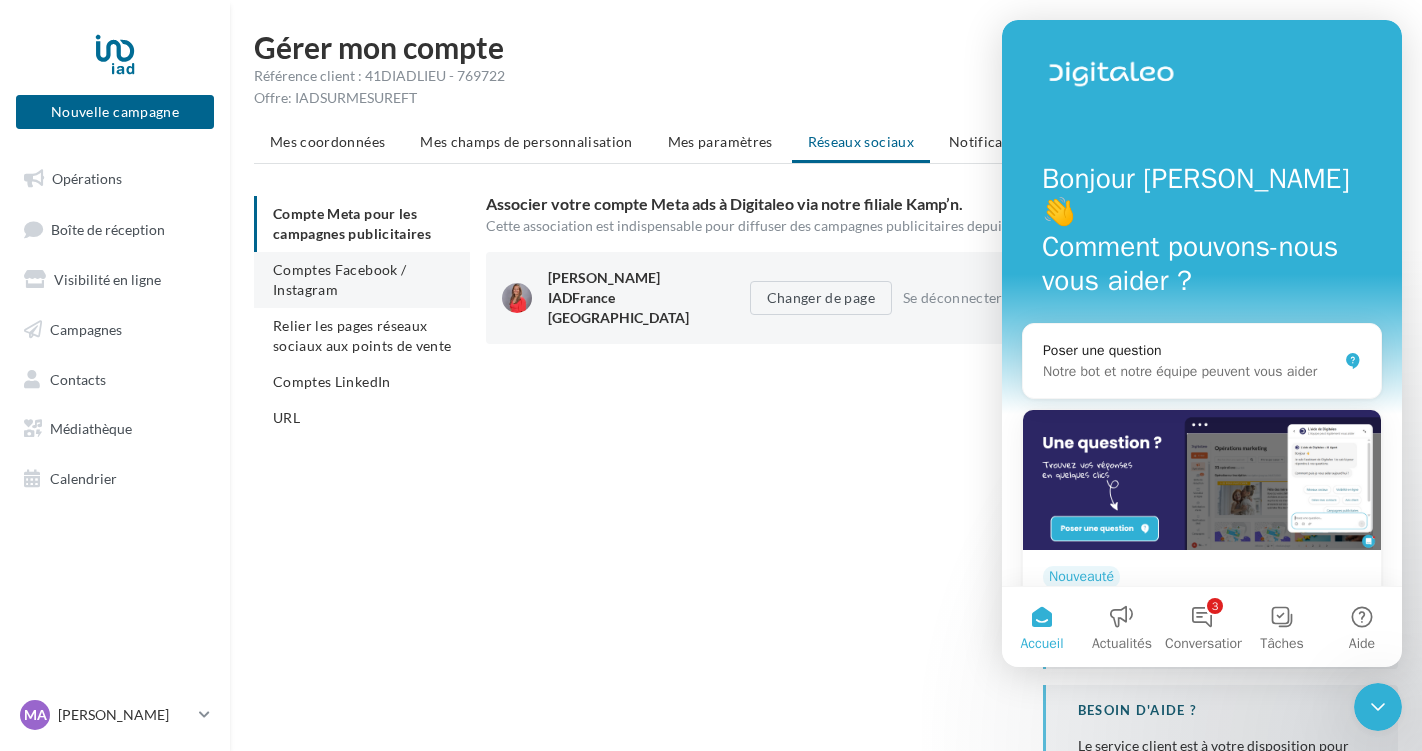 click on "Comptes Facebook / Instagram" at bounding box center (339, 279) 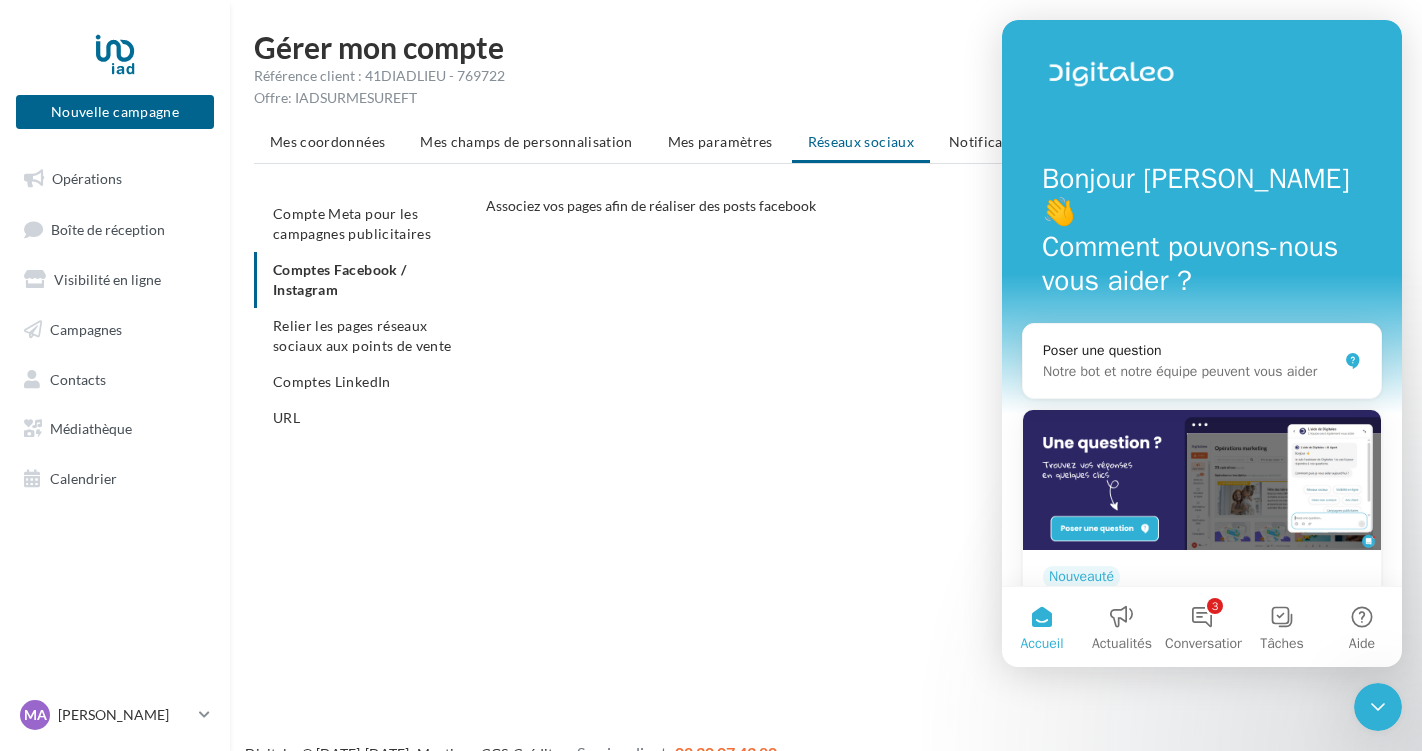 click on "CONFIGURER MES COMPTES POUR POSTER sur instagram et facebook   Depuis Instagram, - Assurez-vous d’avoir un compte professionnel Instagram et d’être administrateur de ce compte - Associer votre compte pro Instagram à une de vos pages Facebook Depuis cette page, - Cliquer sur Configurer, - Sélectionner votre compte Instagram - Sélectionner la page Facebook qui a été auparavant reliée à votre compte Instagram - Sélectionner vos pages Facebook sur lesquels vous souhaitez poster." at bounding box center (950, 444) 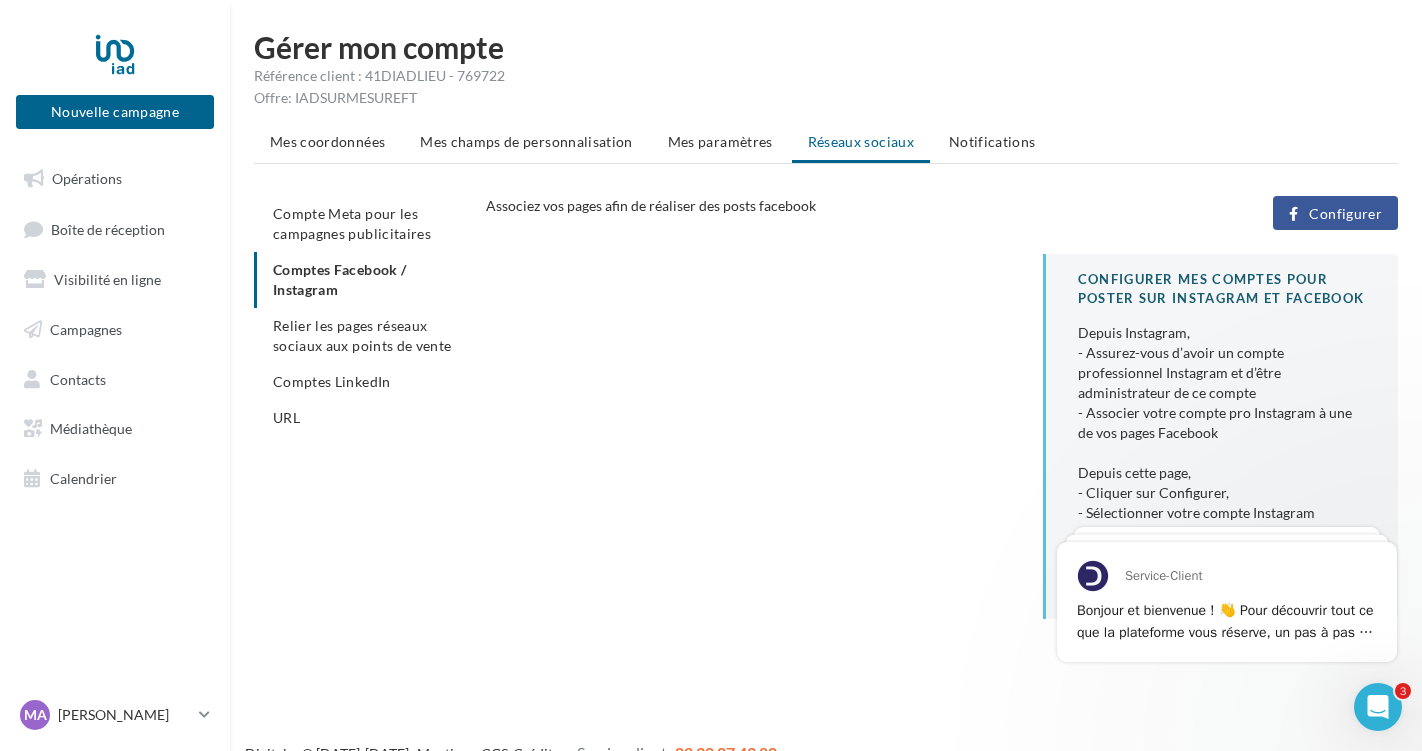 scroll, scrollTop: 0, scrollLeft: 0, axis: both 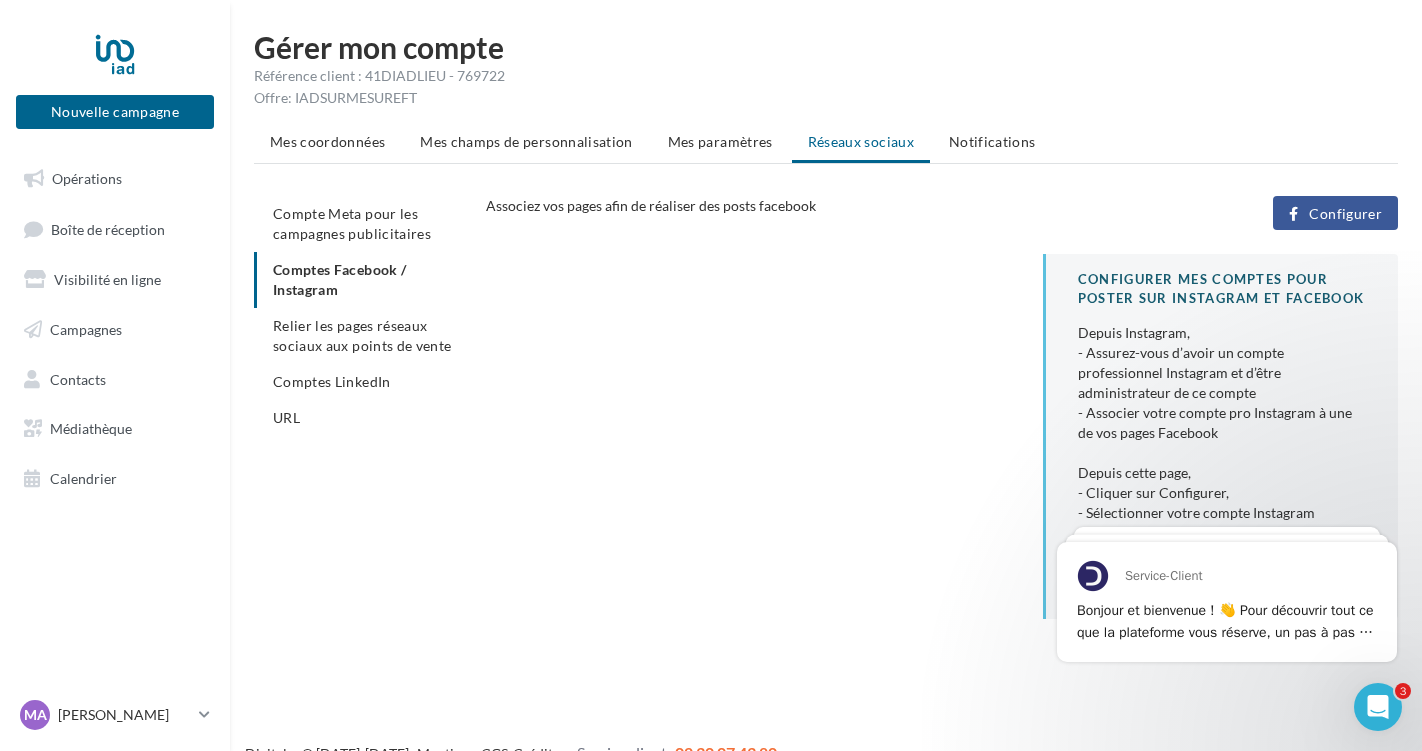 click on "Configurer" at bounding box center [1345, 214] 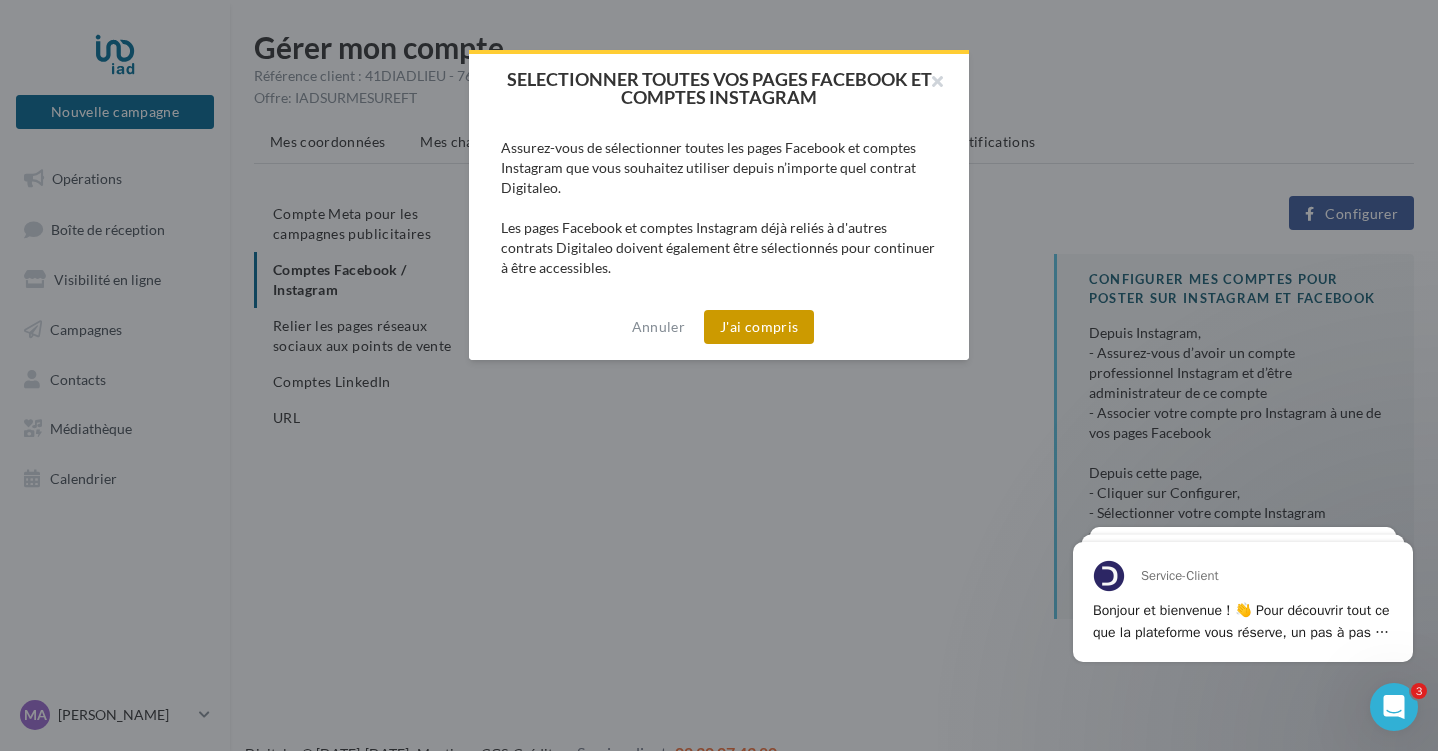 click on "J'ai compris" at bounding box center (759, 327) 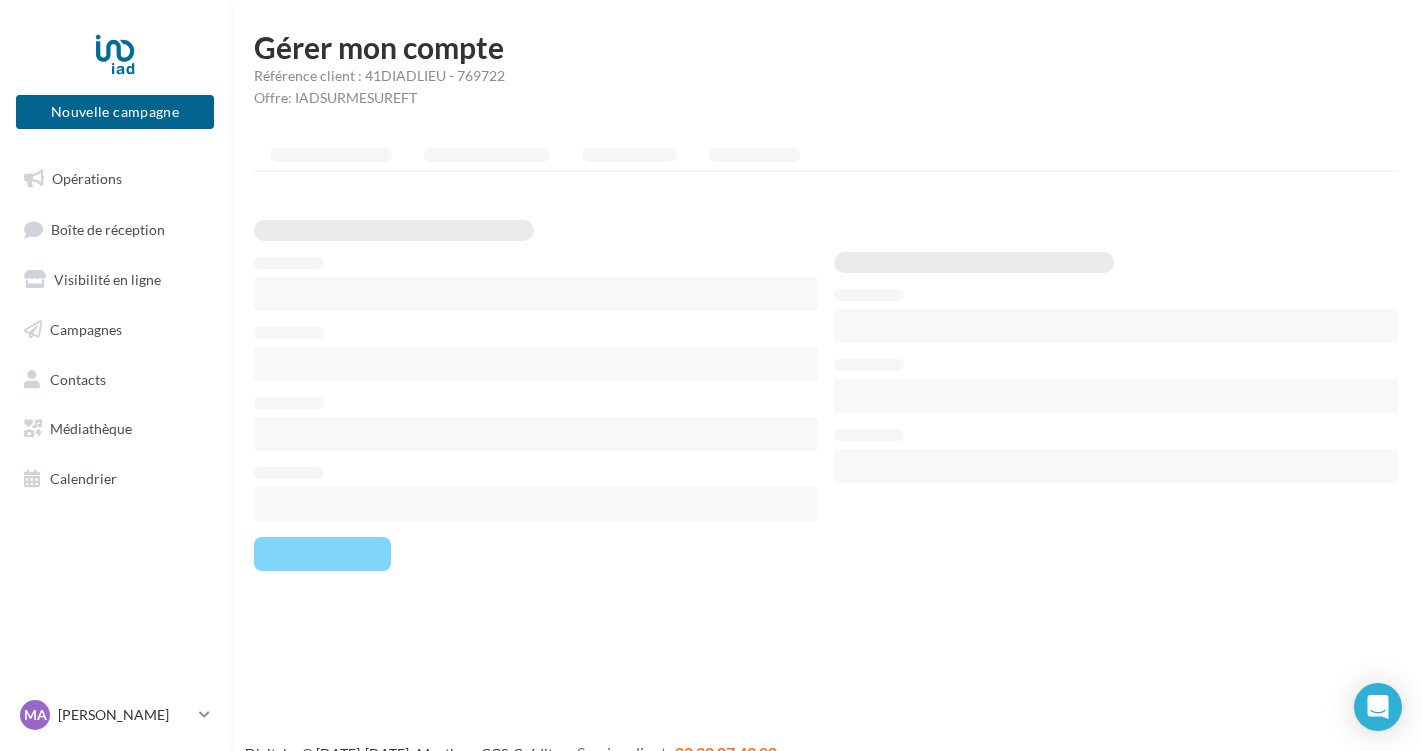 scroll, scrollTop: 0, scrollLeft: 0, axis: both 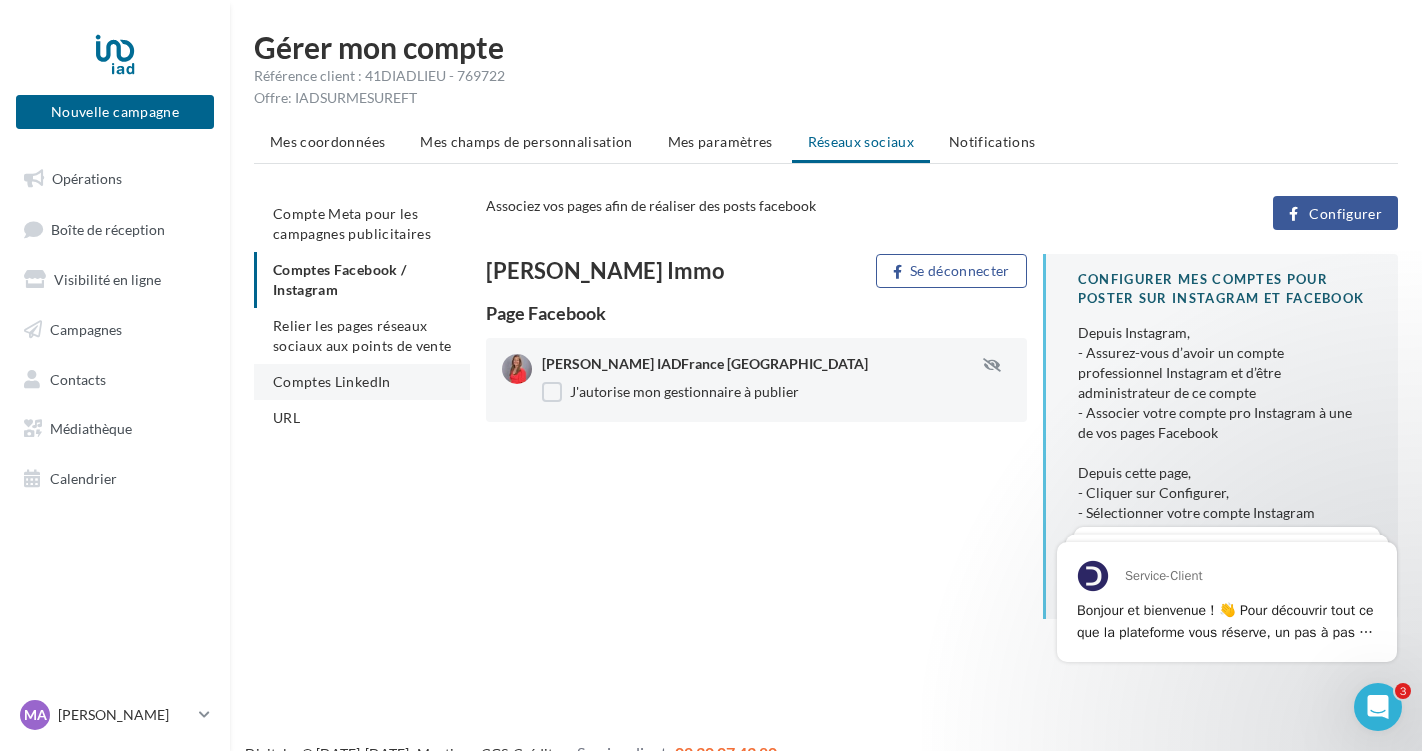click on "Comptes LinkedIn" at bounding box center [332, 381] 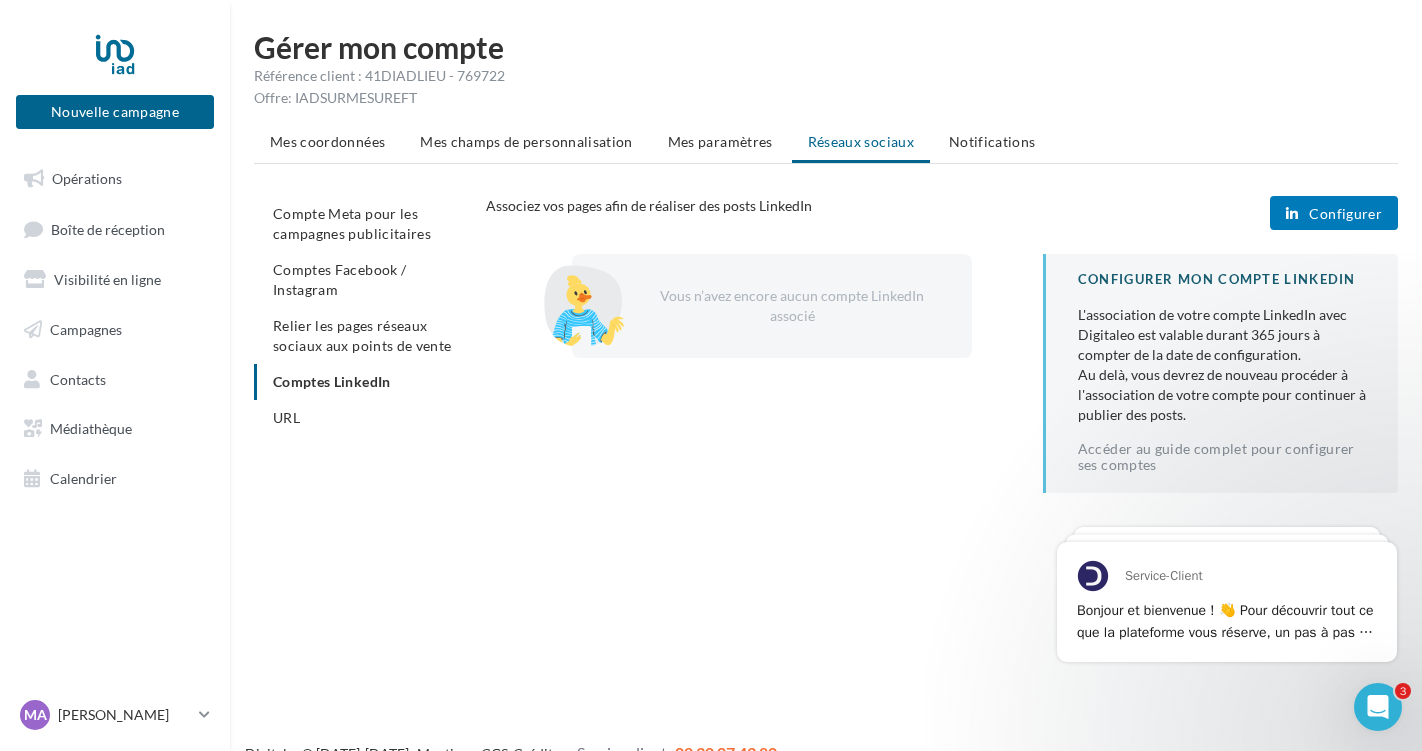 click on "Configurer" at bounding box center [1334, 213] 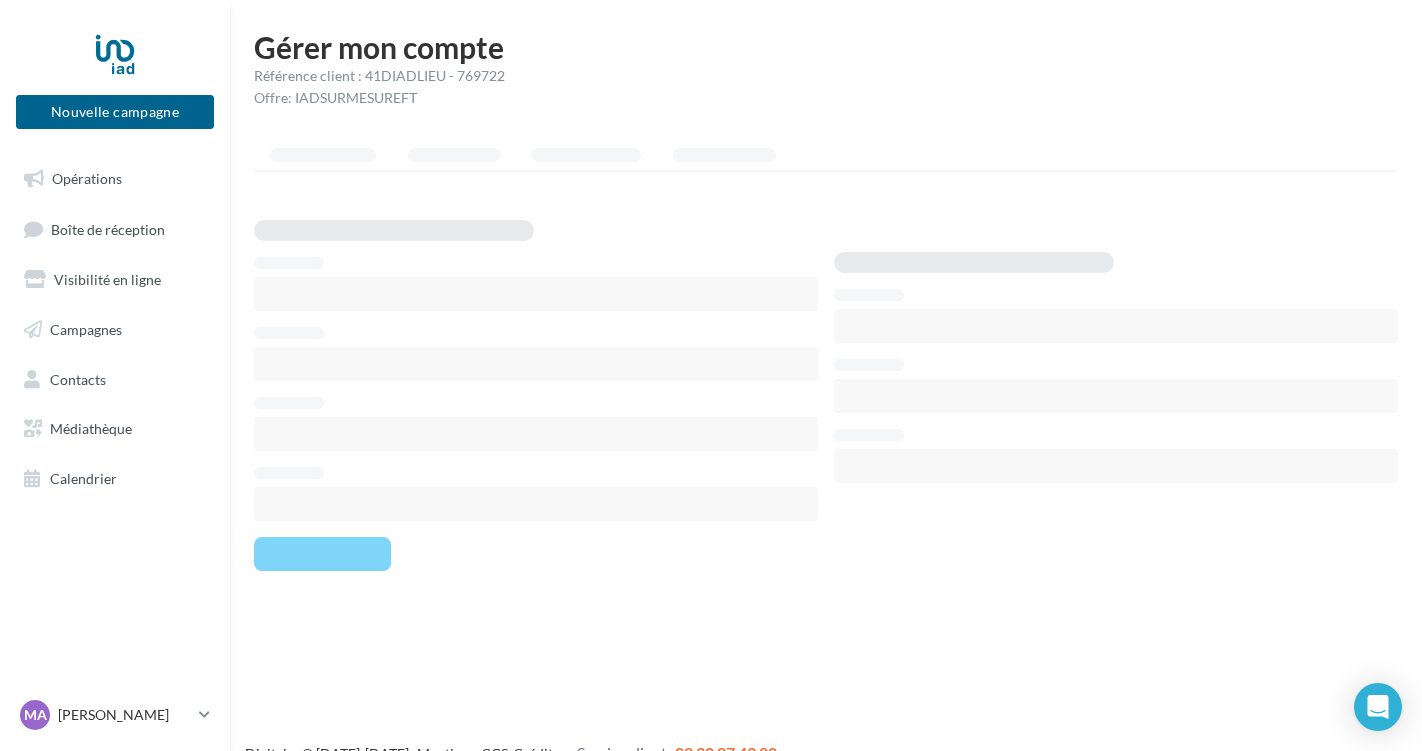 scroll, scrollTop: 0, scrollLeft: 0, axis: both 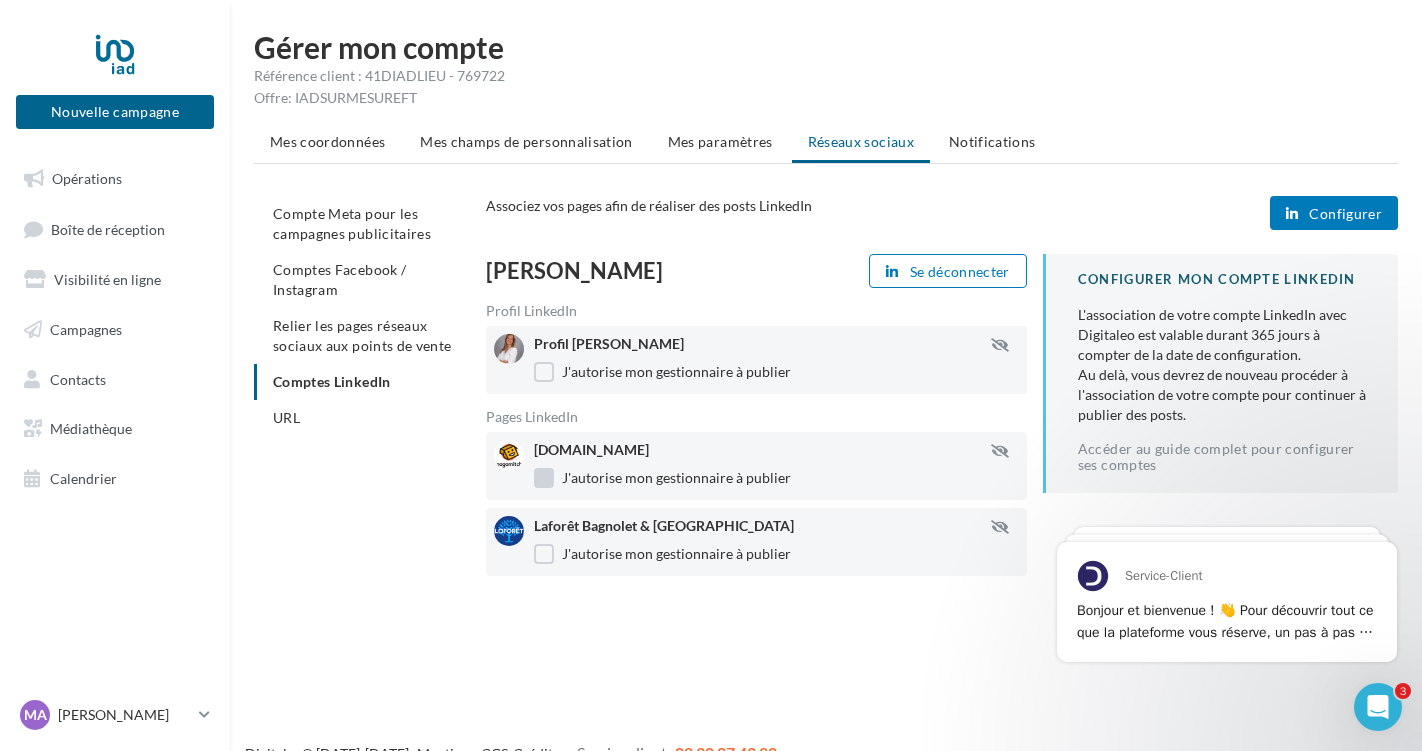 click on "J'autorise mon gestionnaire à publier" at bounding box center (662, 478) 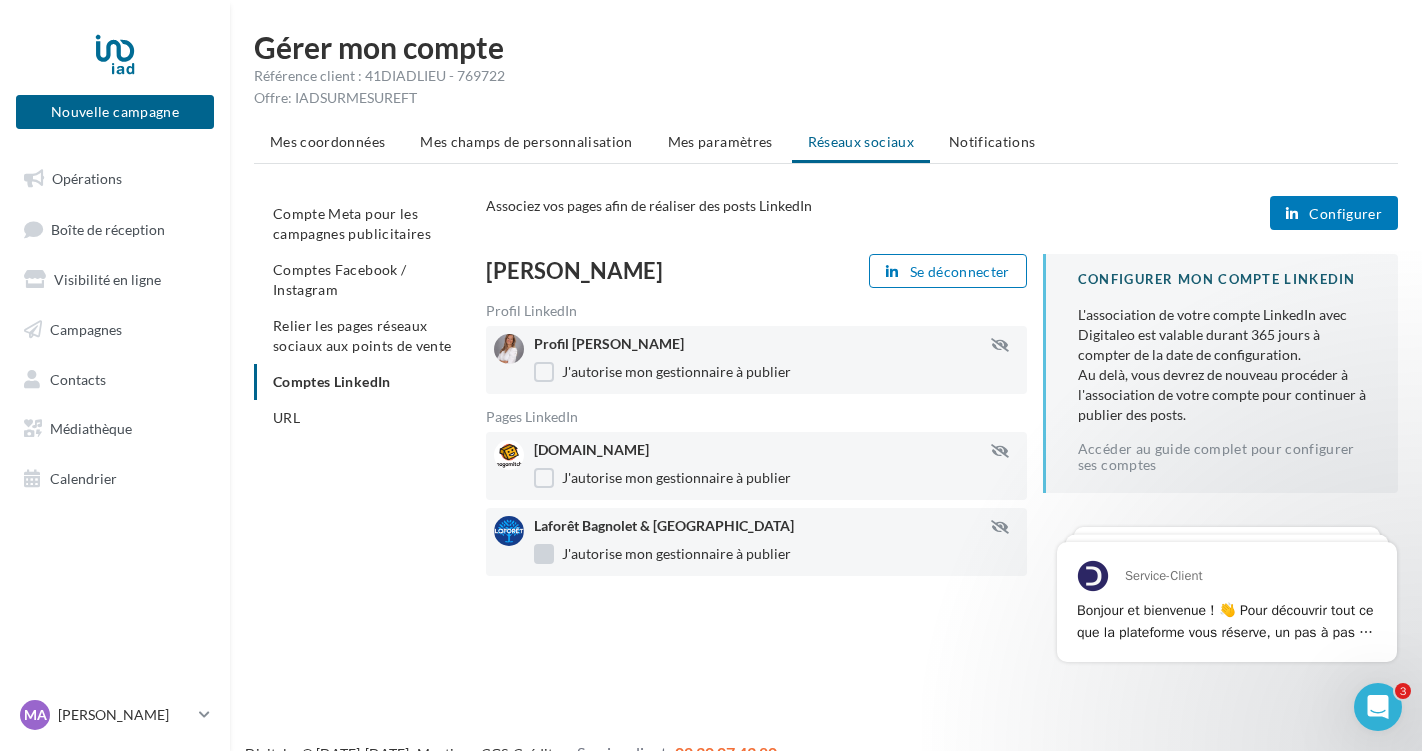 click on "J'autorise mon gestionnaire à publier" at bounding box center (662, 554) 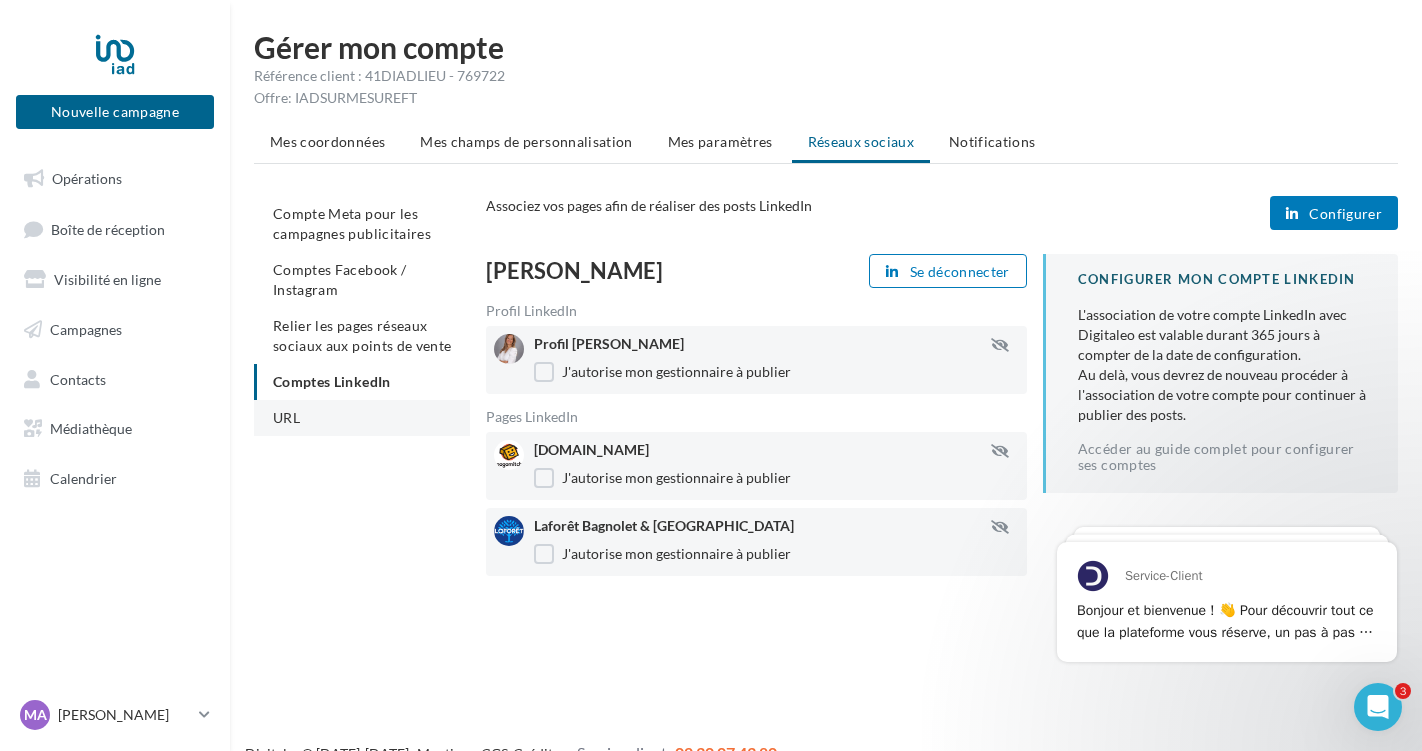 click on "URL" at bounding box center [362, 418] 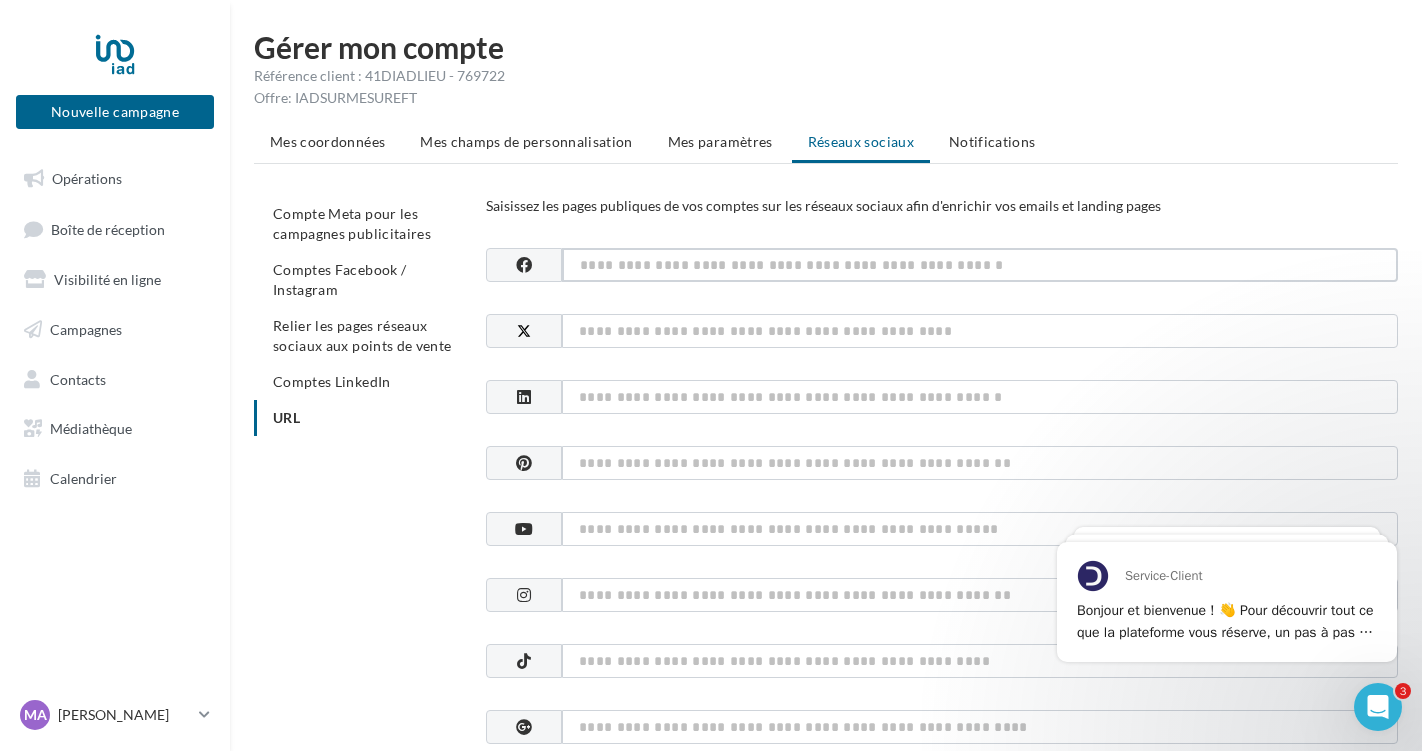 click at bounding box center [980, 265] 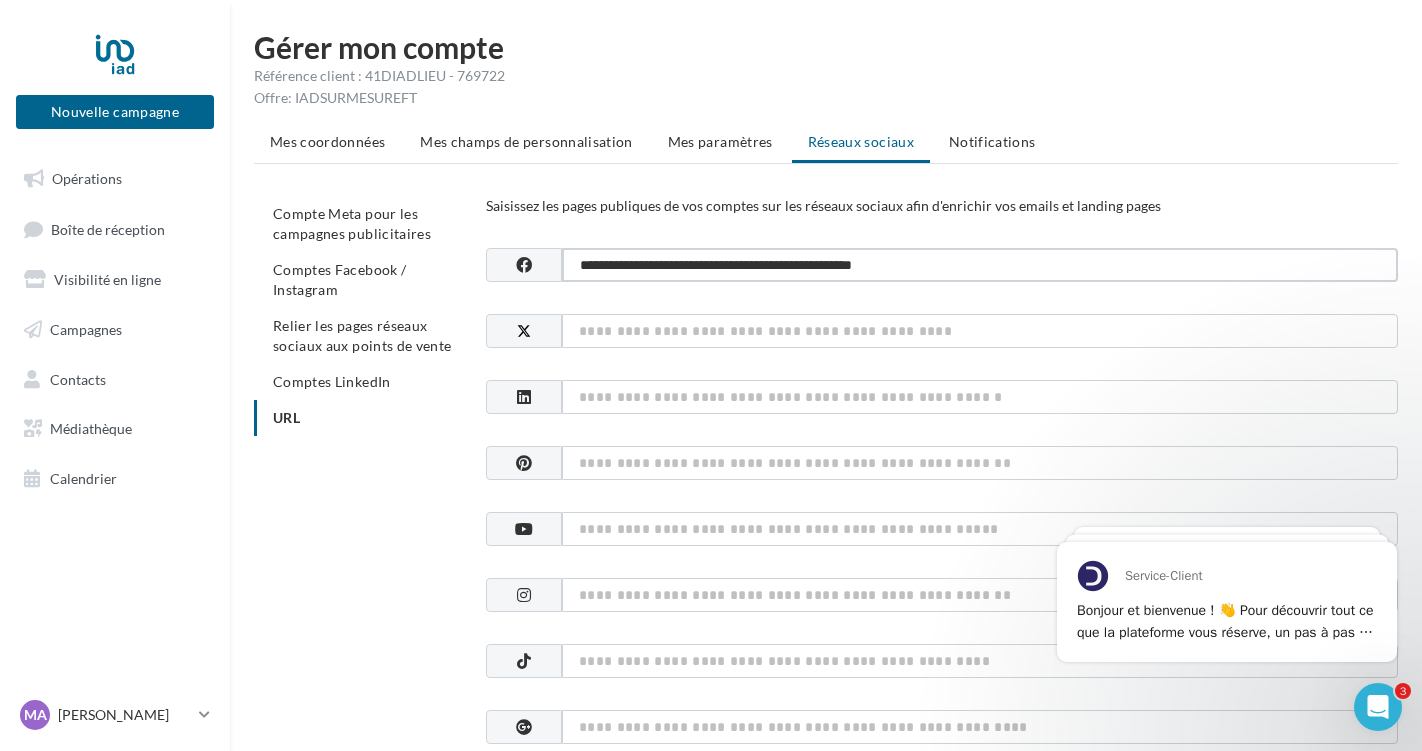 type on "**********" 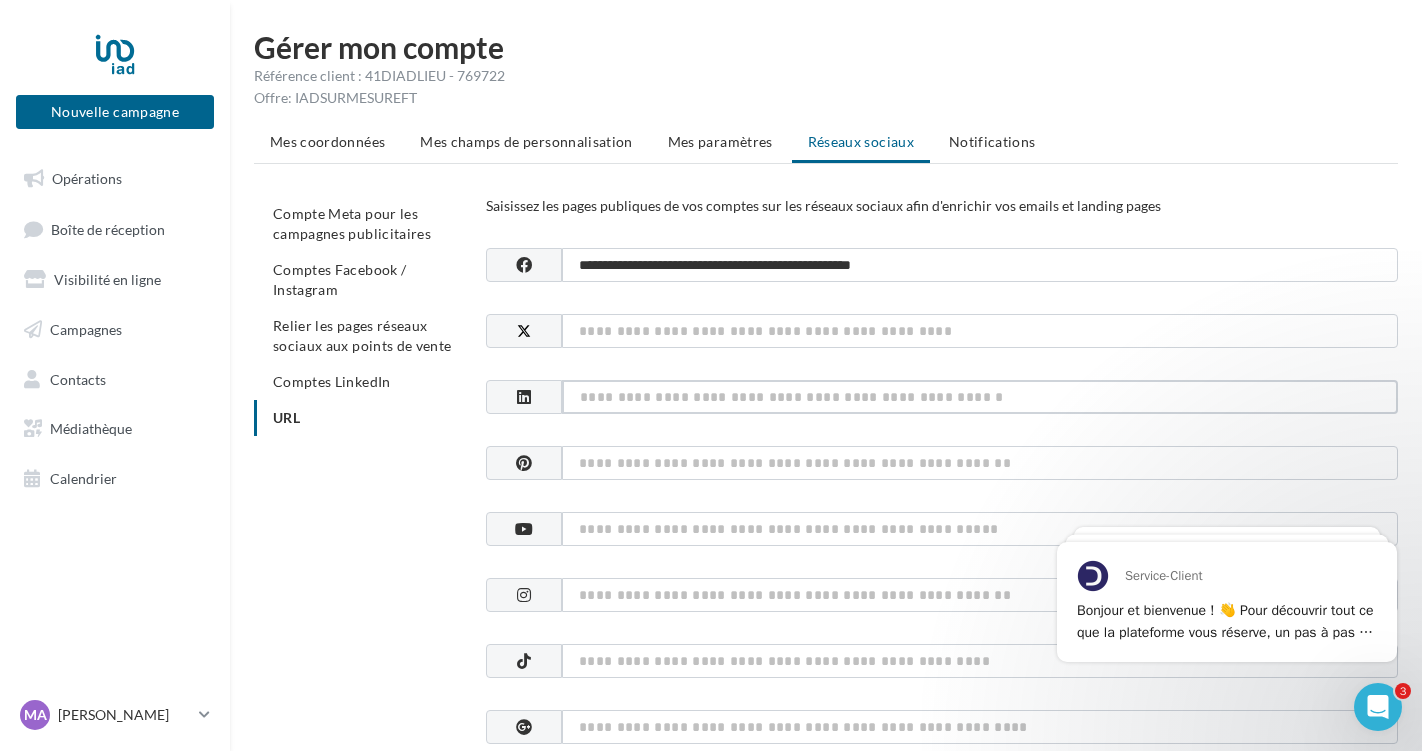 click at bounding box center (980, 397) 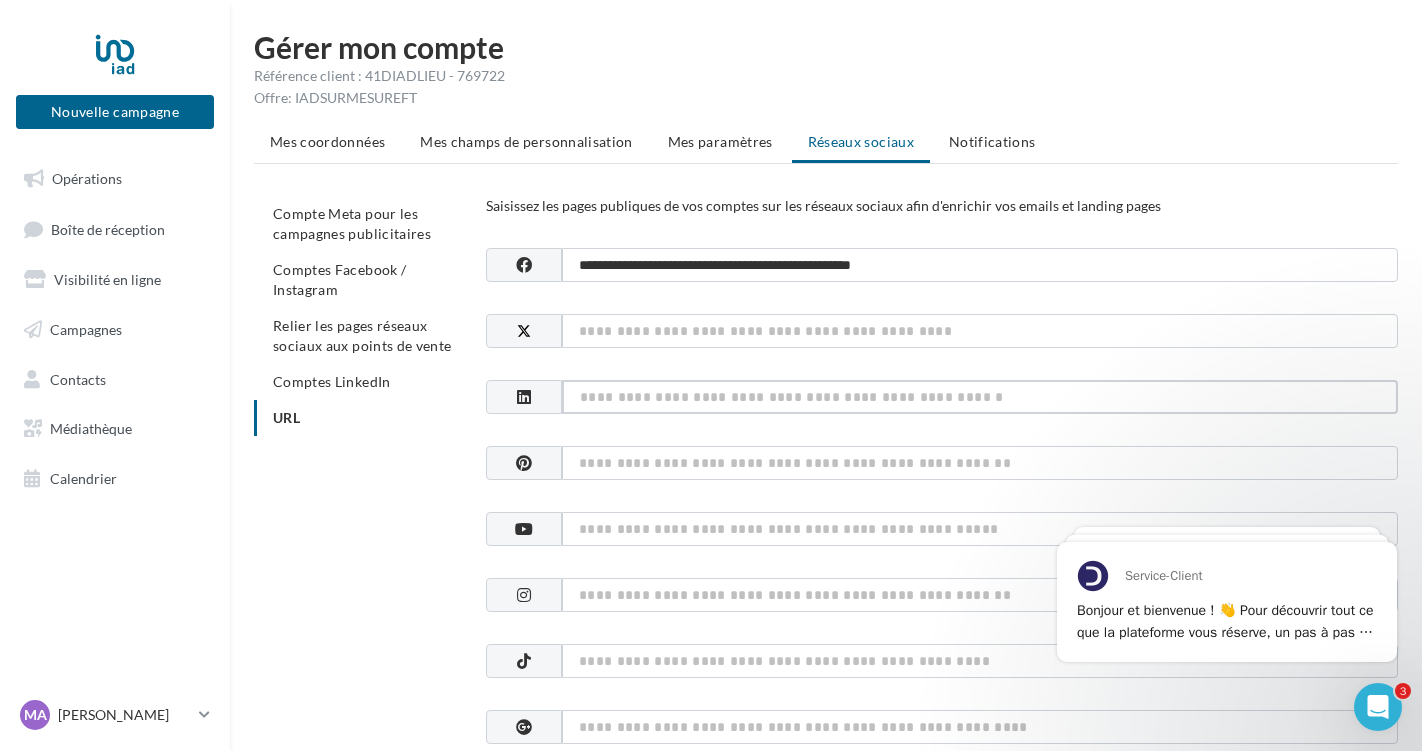 paste on "**********" 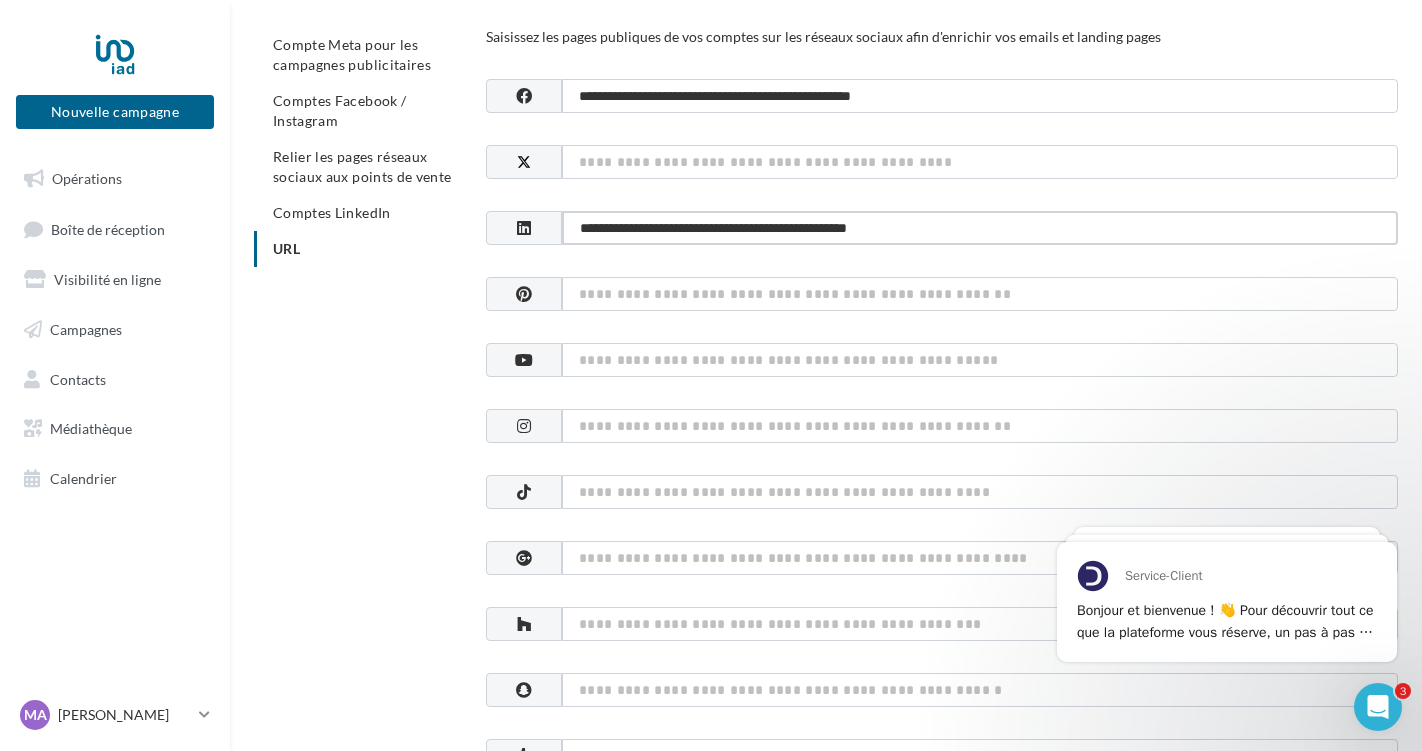 scroll, scrollTop: 176, scrollLeft: 0, axis: vertical 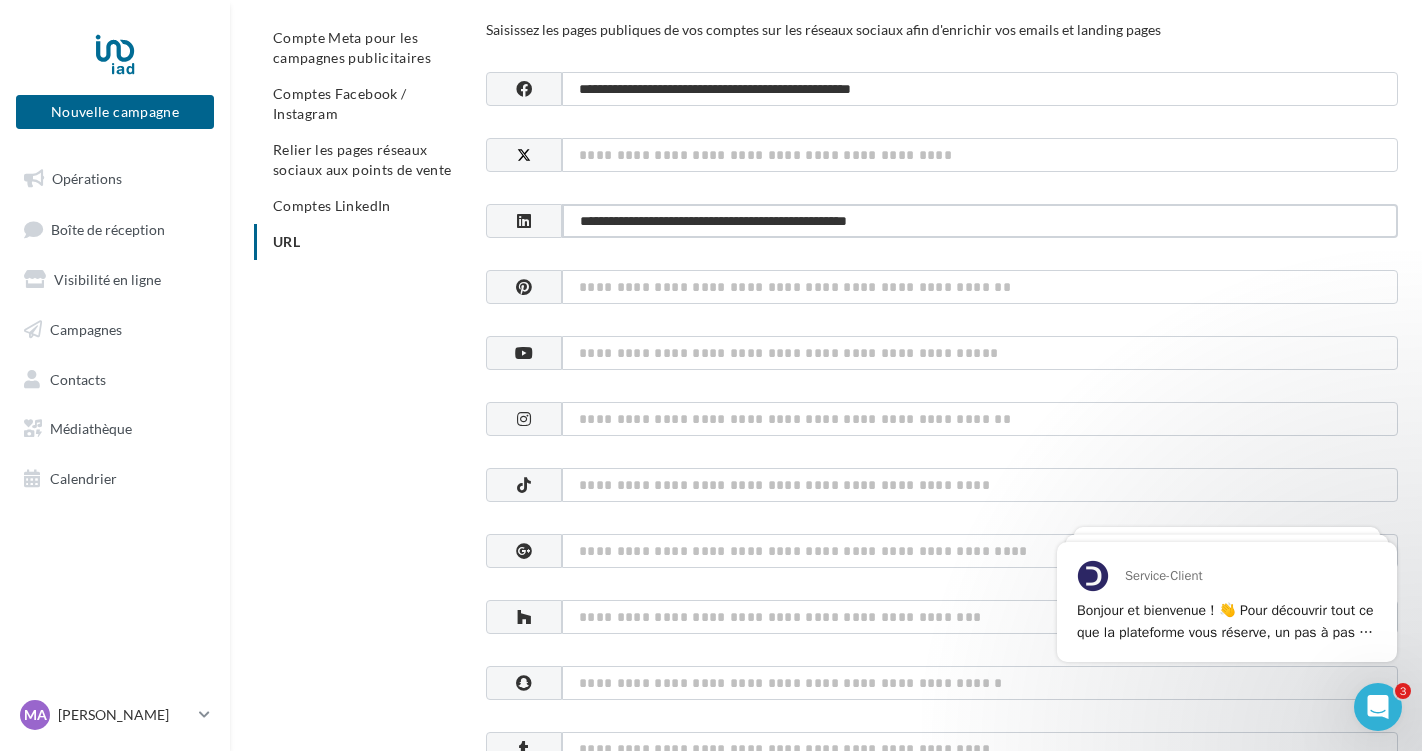 type on "**********" 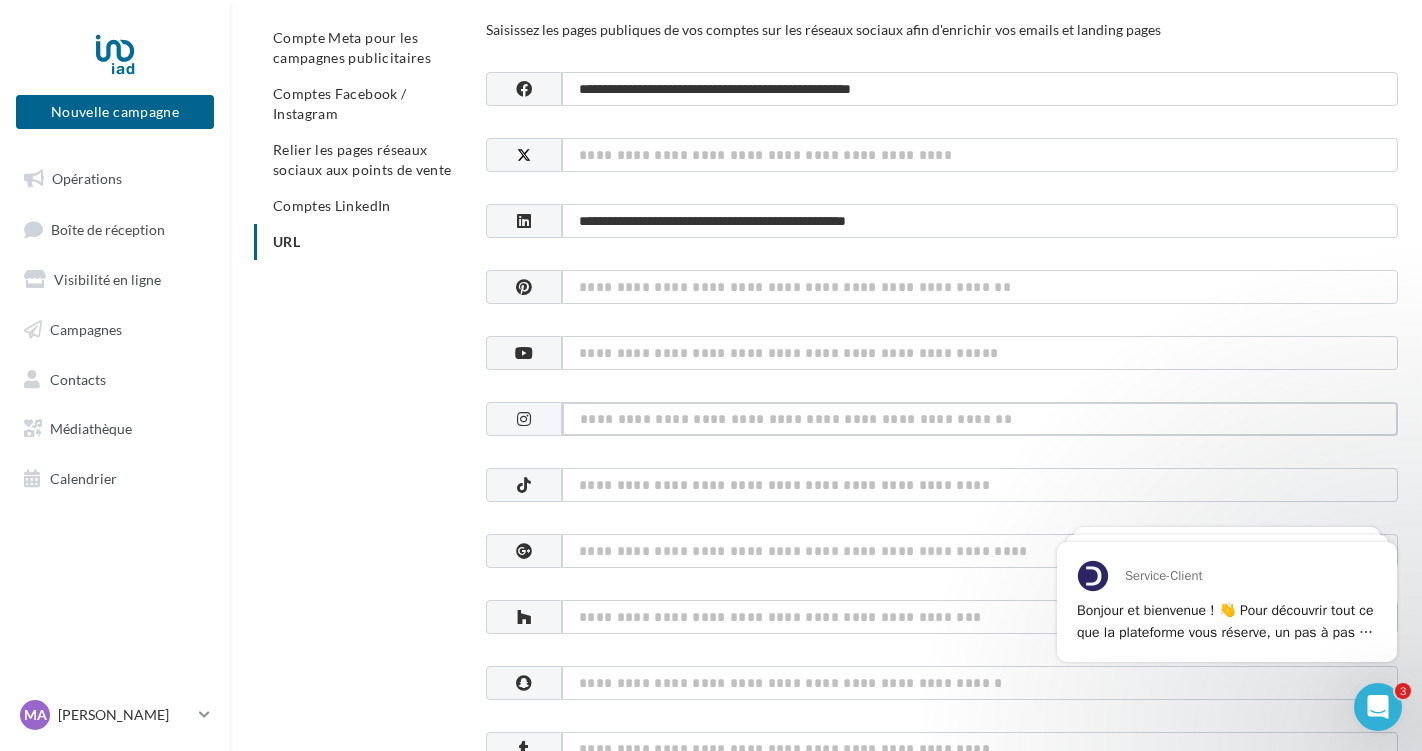 click at bounding box center [980, 419] 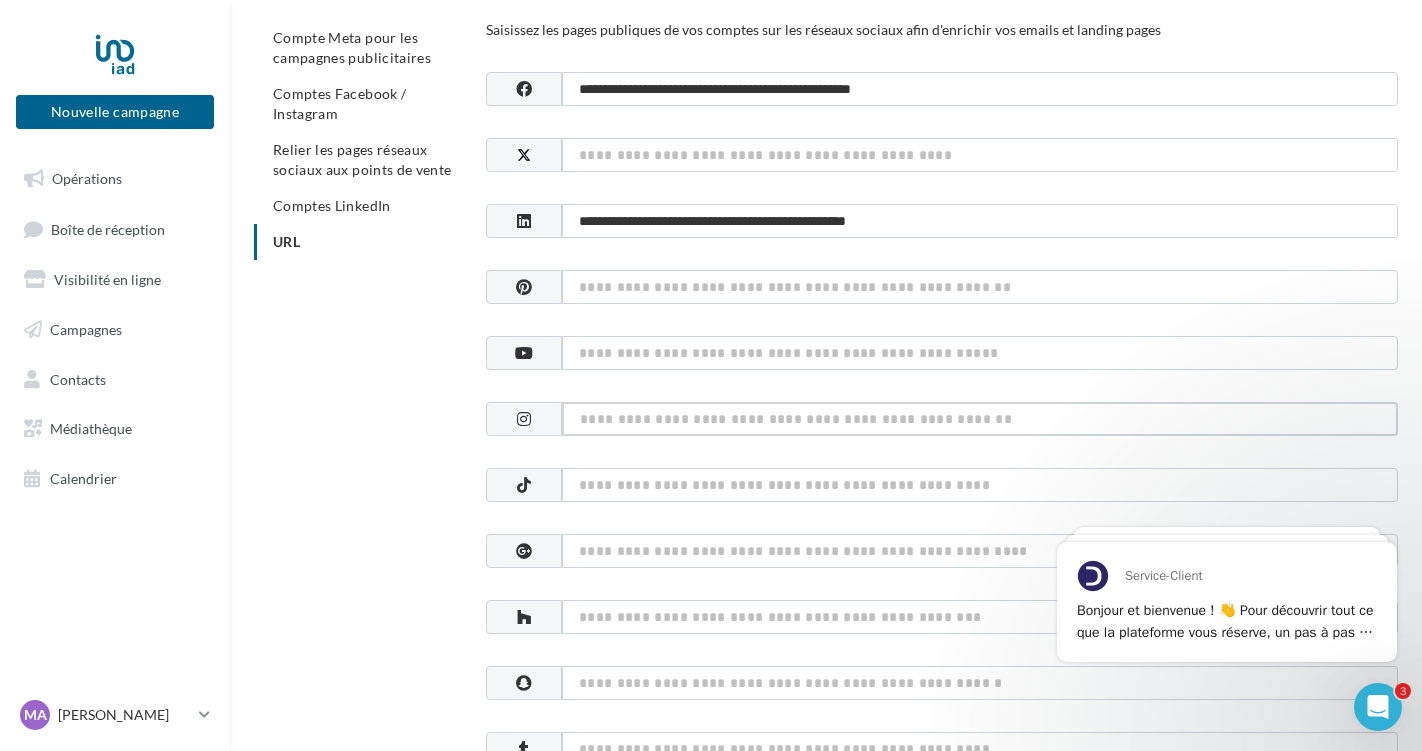 paste on "**********" 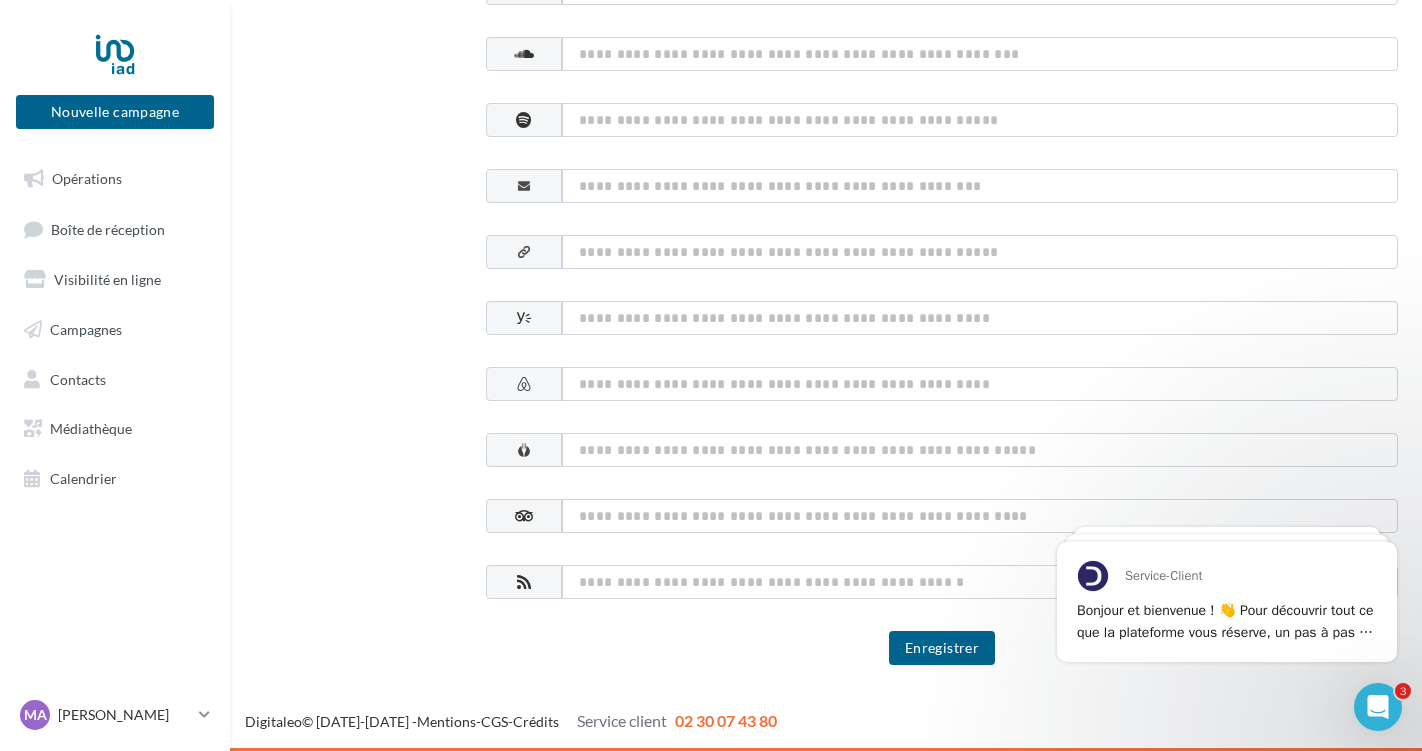 scroll, scrollTop: 1069, scrollLeft: 0, axis: vertical 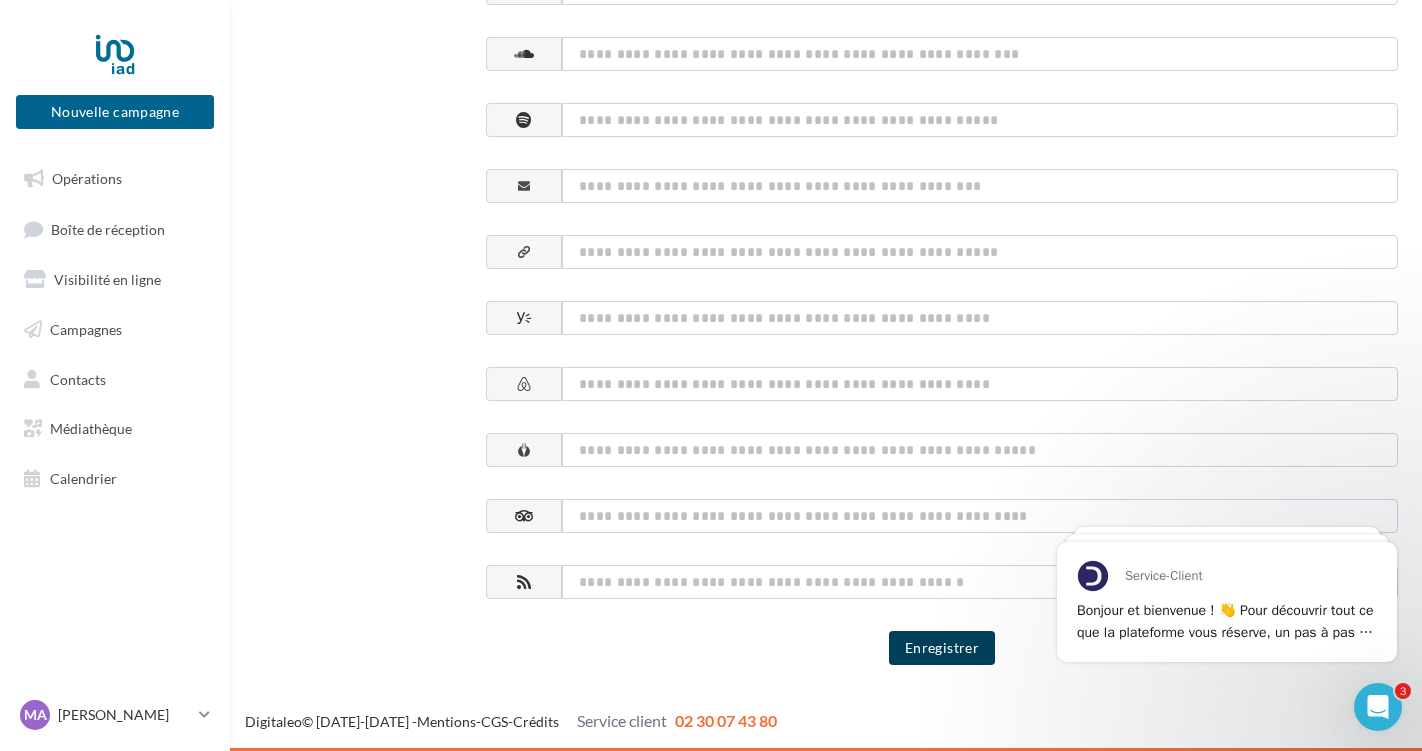 type on "**********" 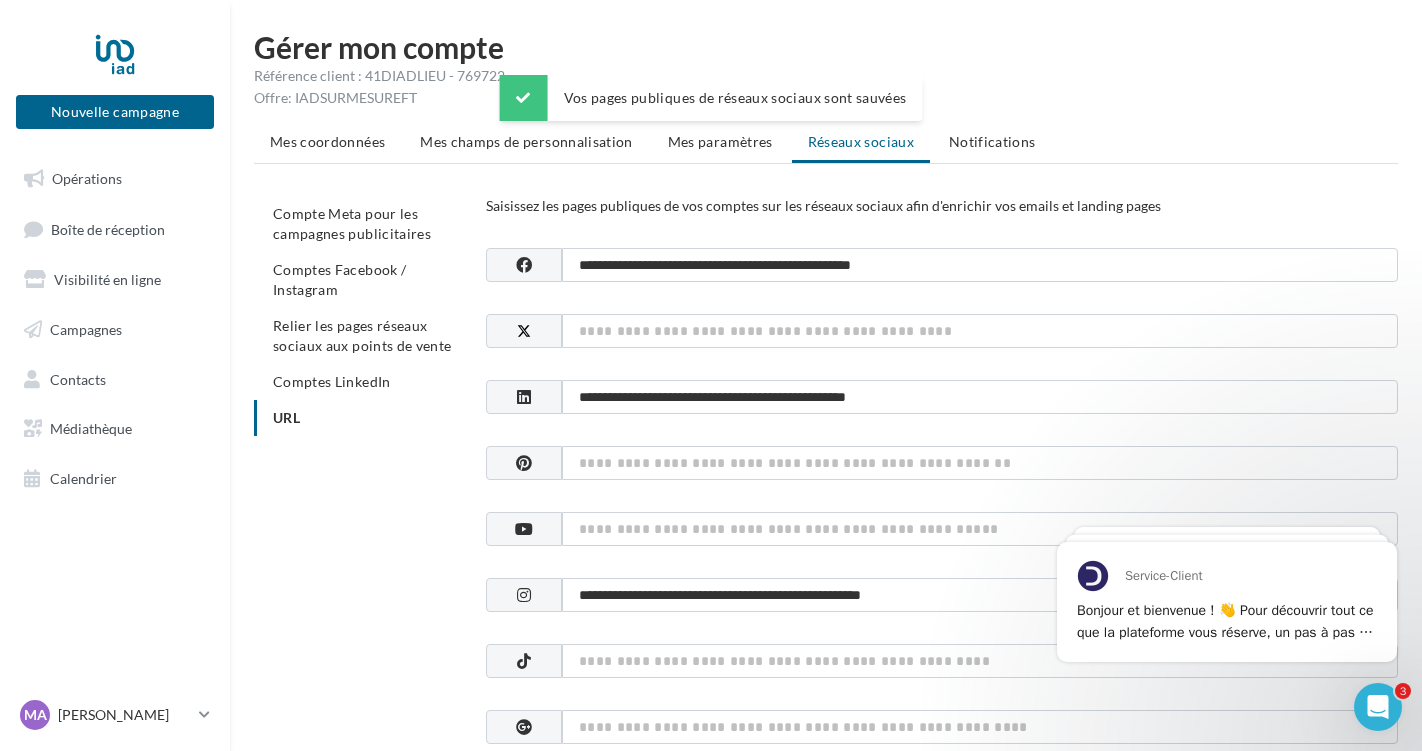 scroll, scrollTop: 0, scrollLeft: 0, axis: both 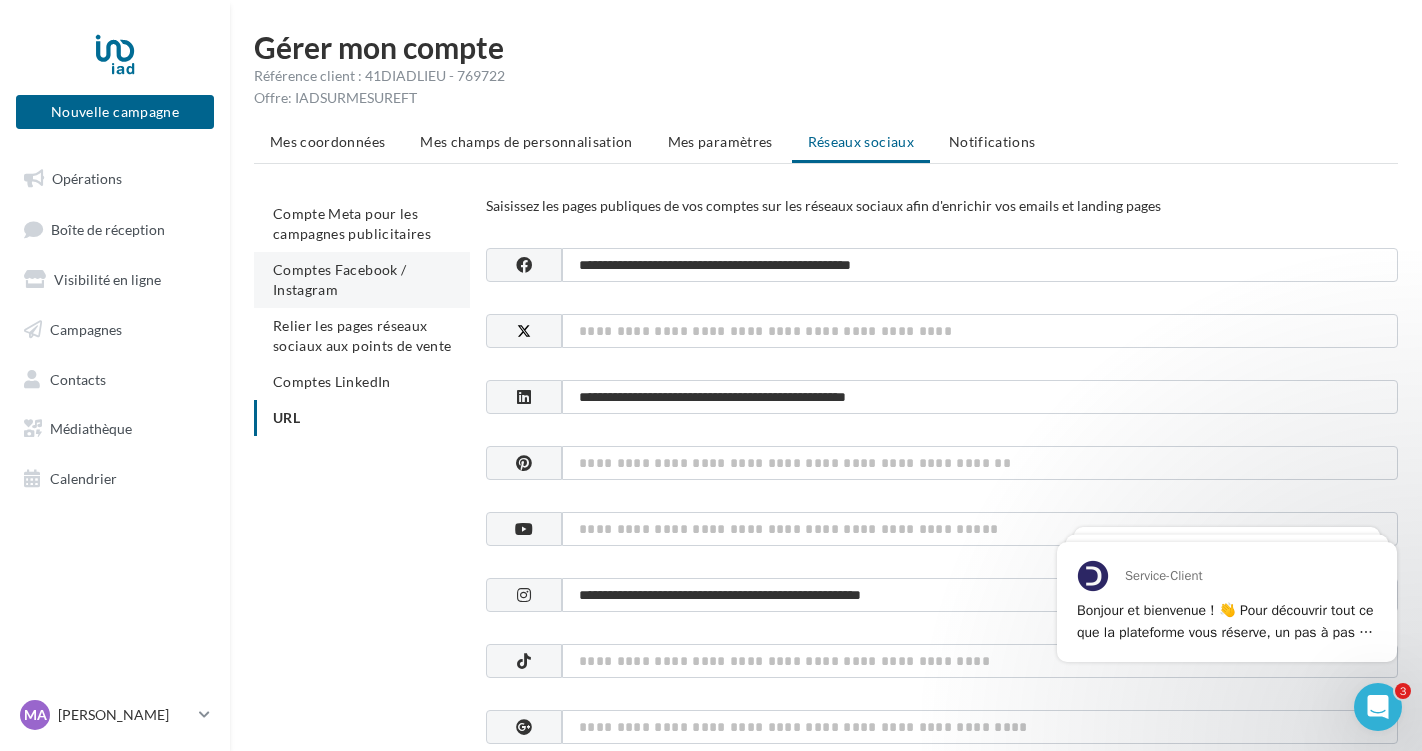 click on "Comptes Facebook / Instagram" at bounding box center (339, 279) 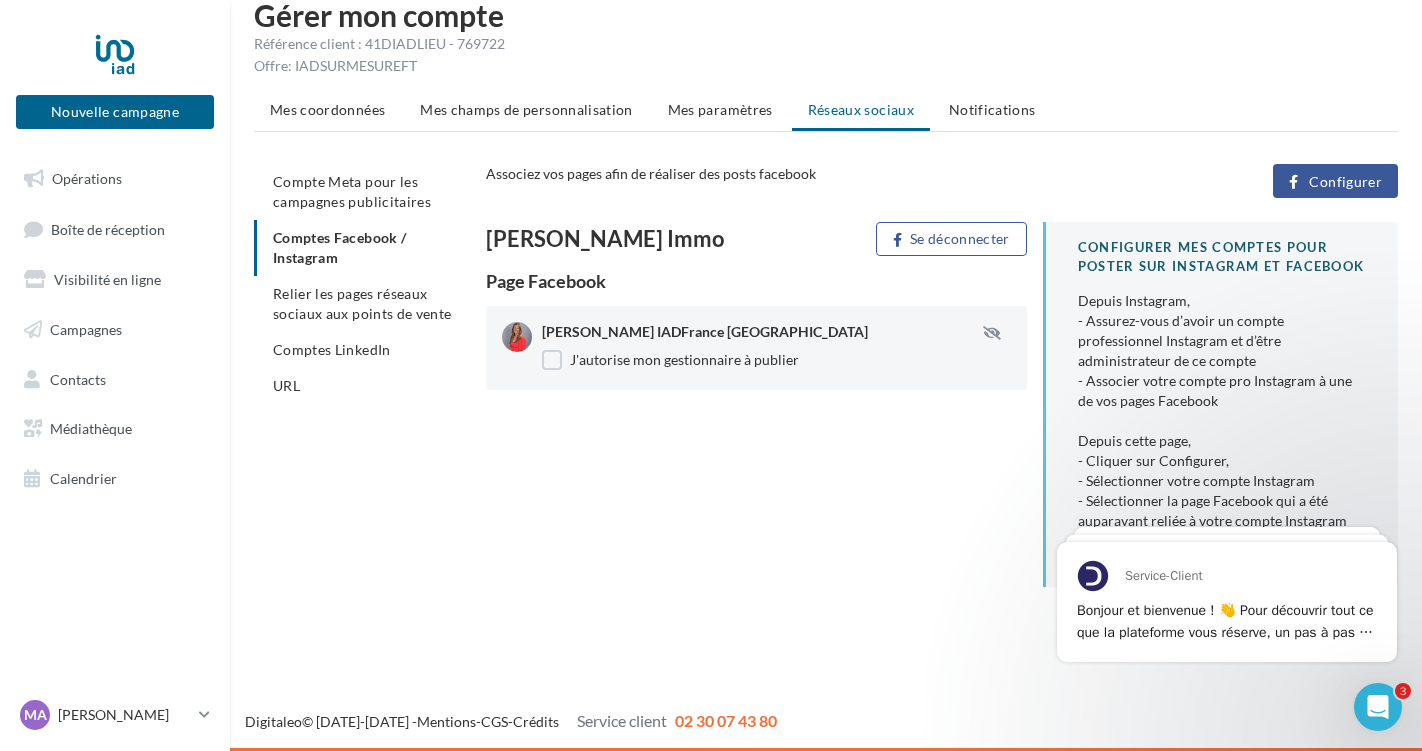 scroll, scrollTop: 32, scrollLeft: 0, axis: vertical 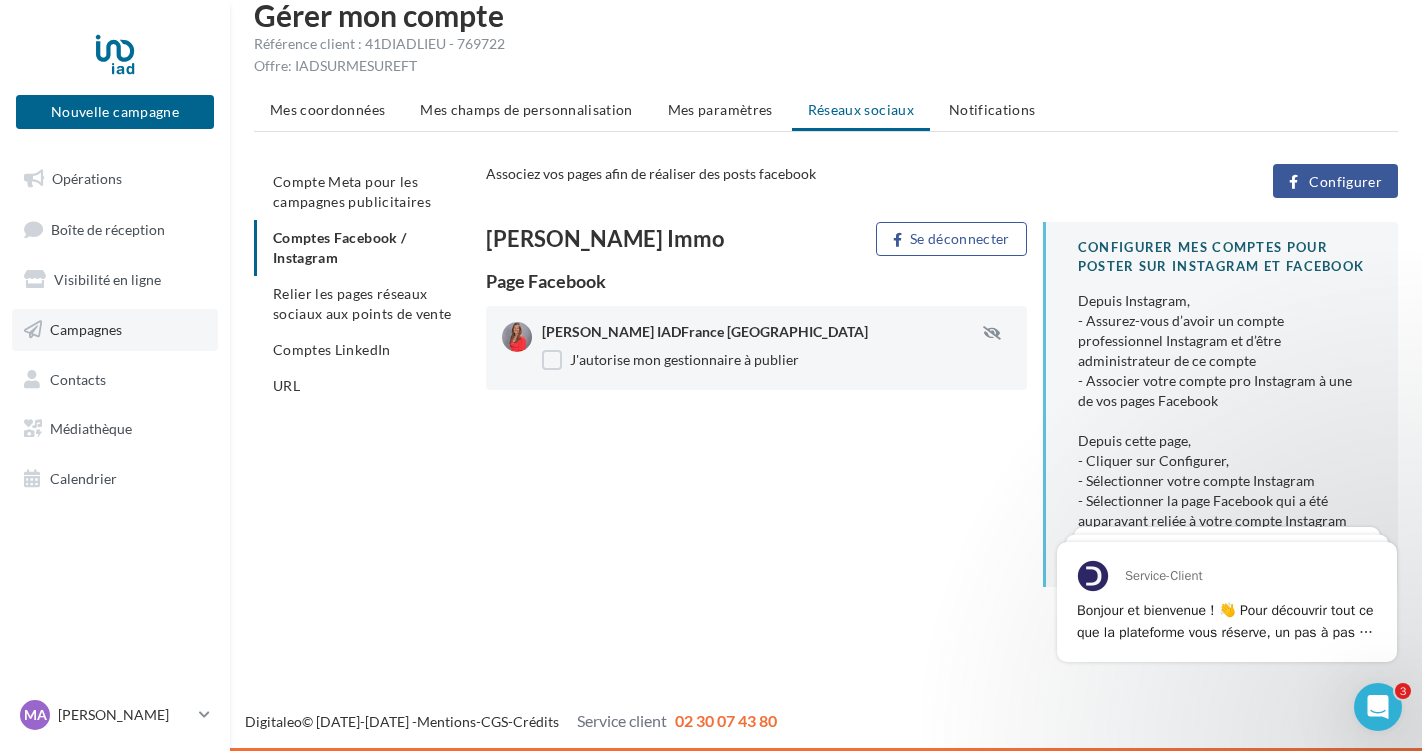 click on "Campagnes" at bounding box center (86, 329) 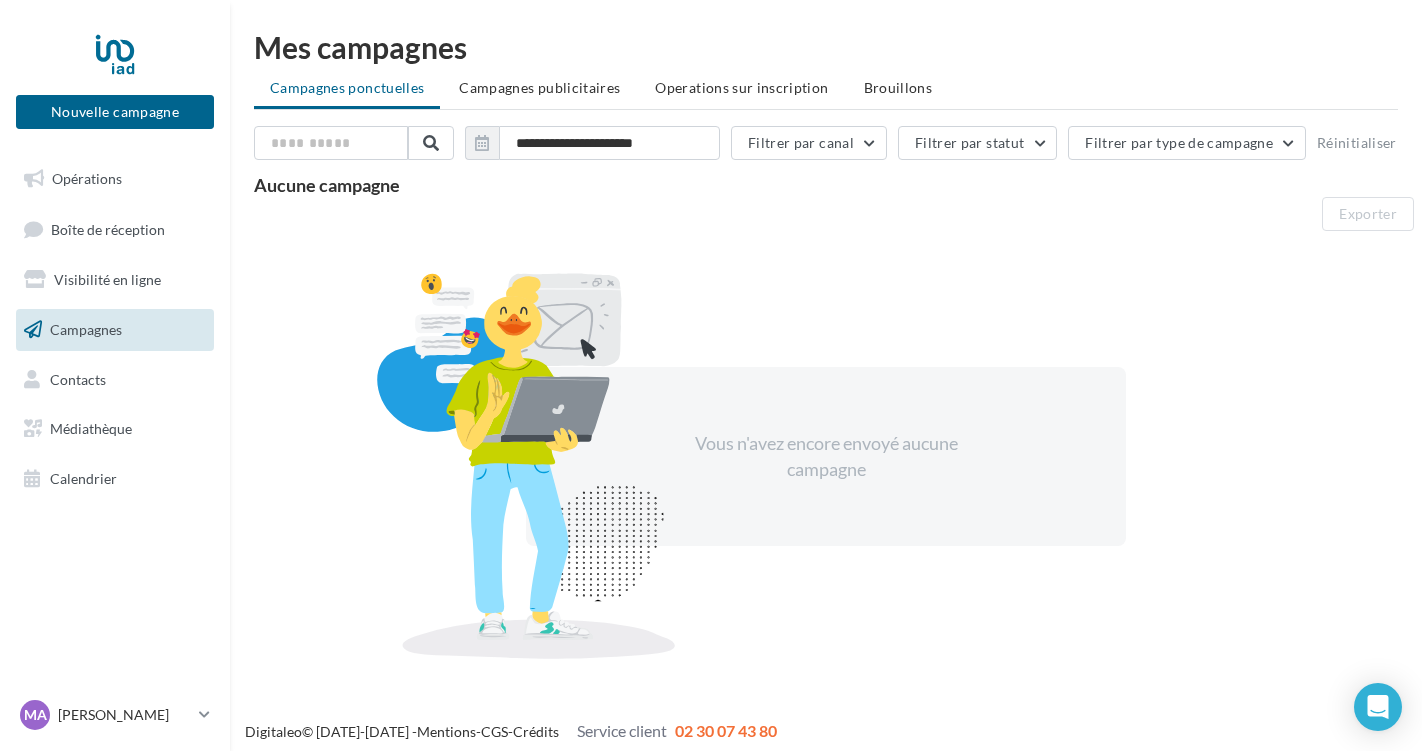 scroll, scrollTop: 0, scrollLeft: 0, axis: both 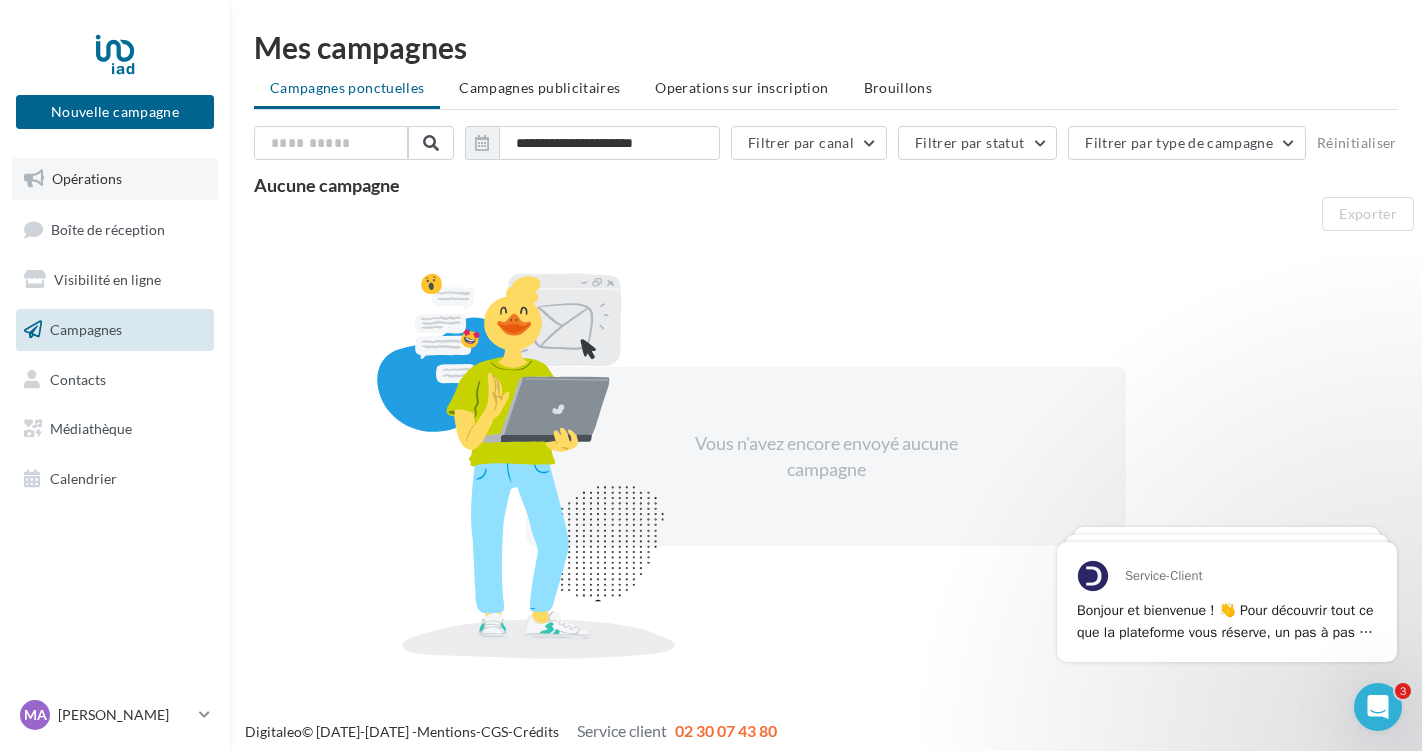 click on "Opérations" at bounding box center (87, 178) 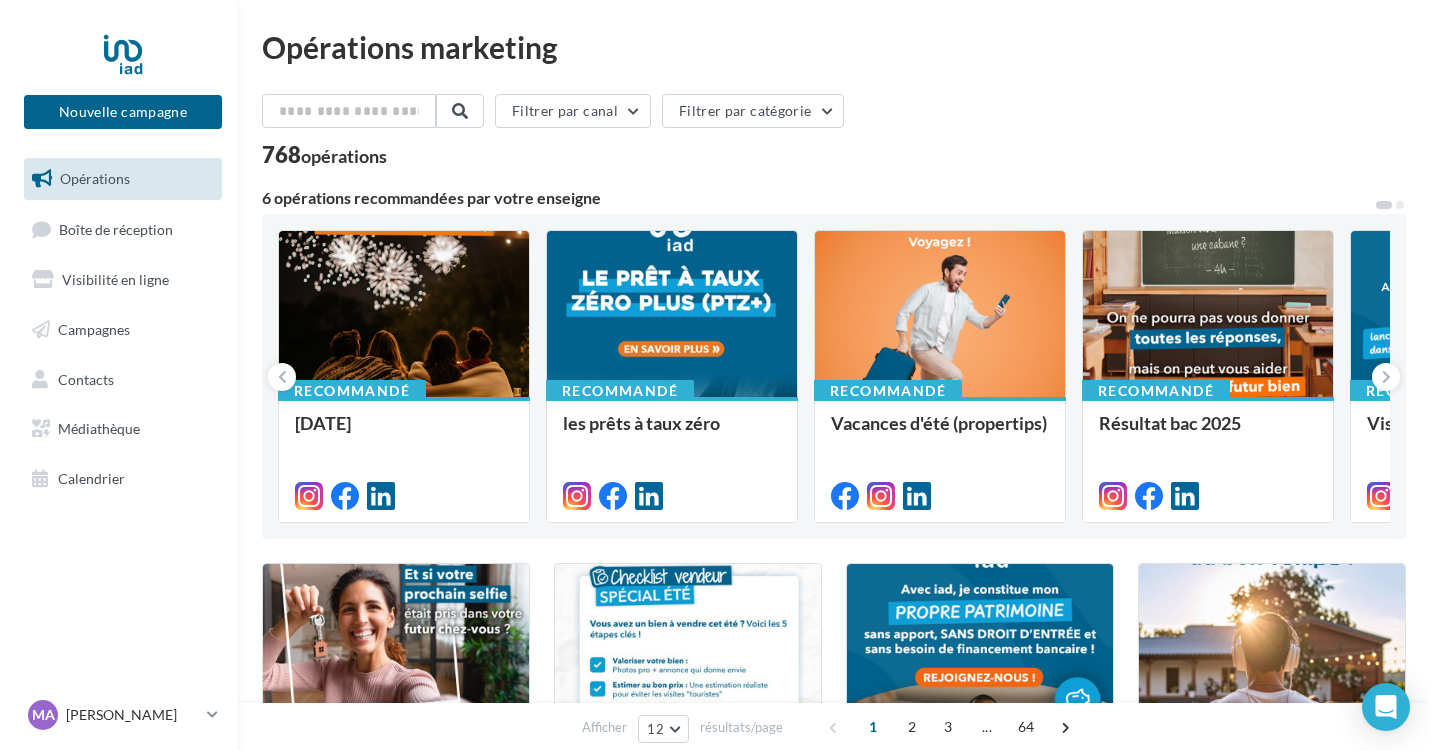 scroll, scrollTop: 0, scrollLeft: 0, axis: both 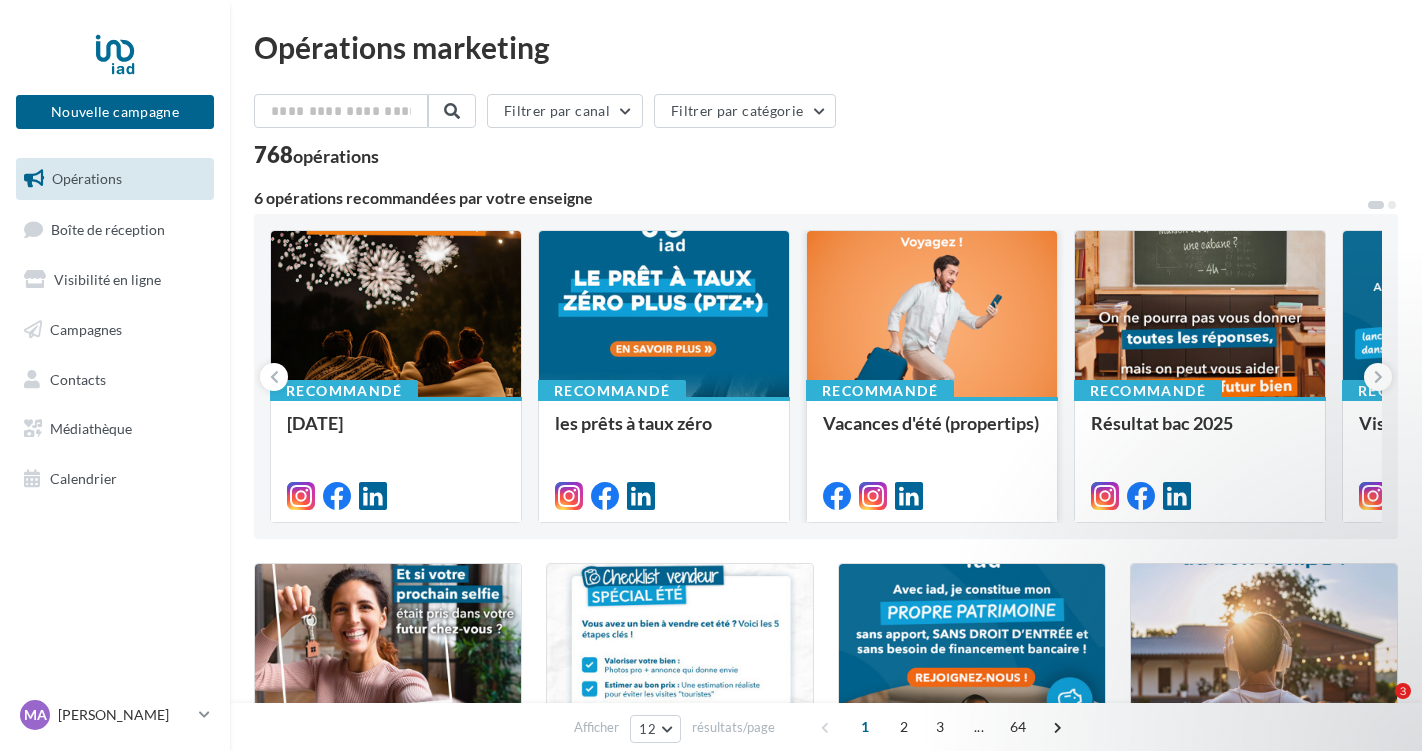click at bounding box center (932, 315) 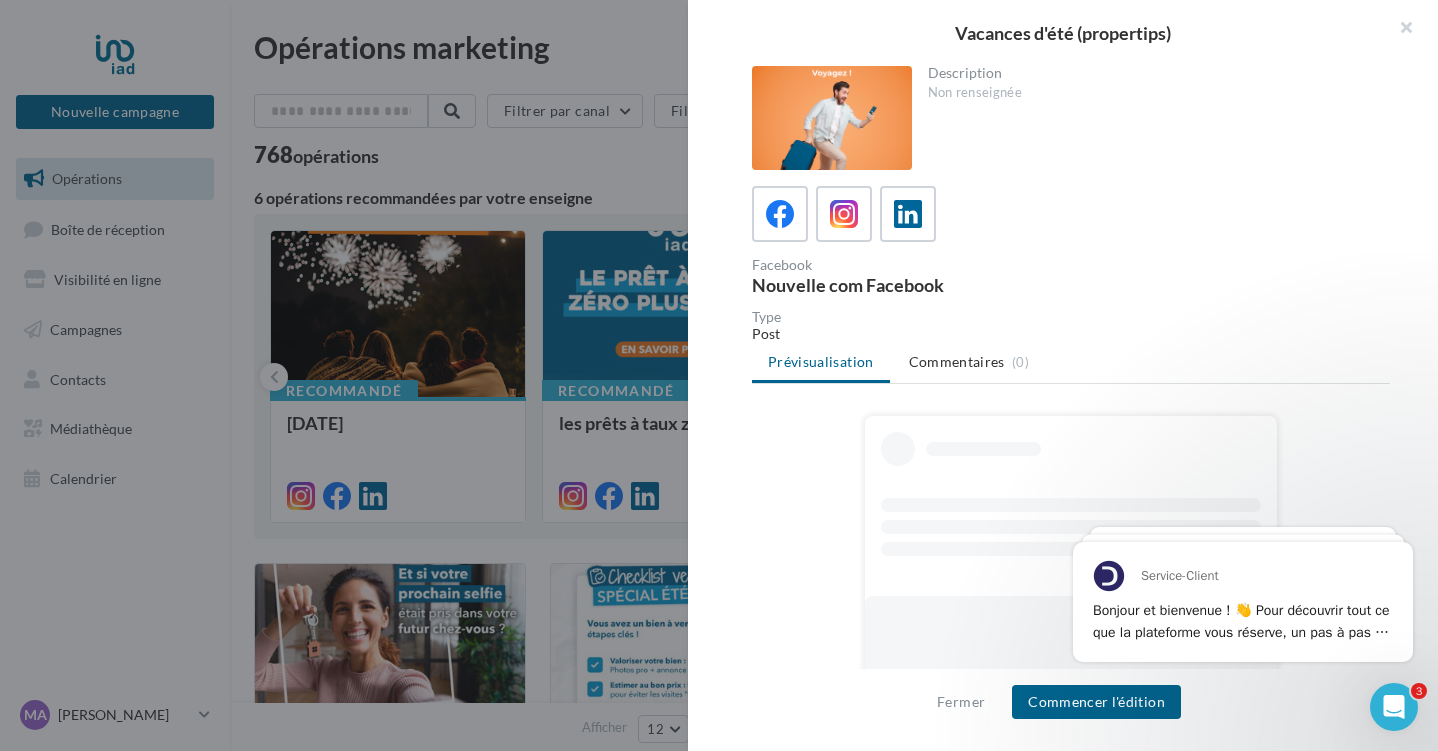 scroll, scrollTop: 0, scrollLeft: 0, axis: both 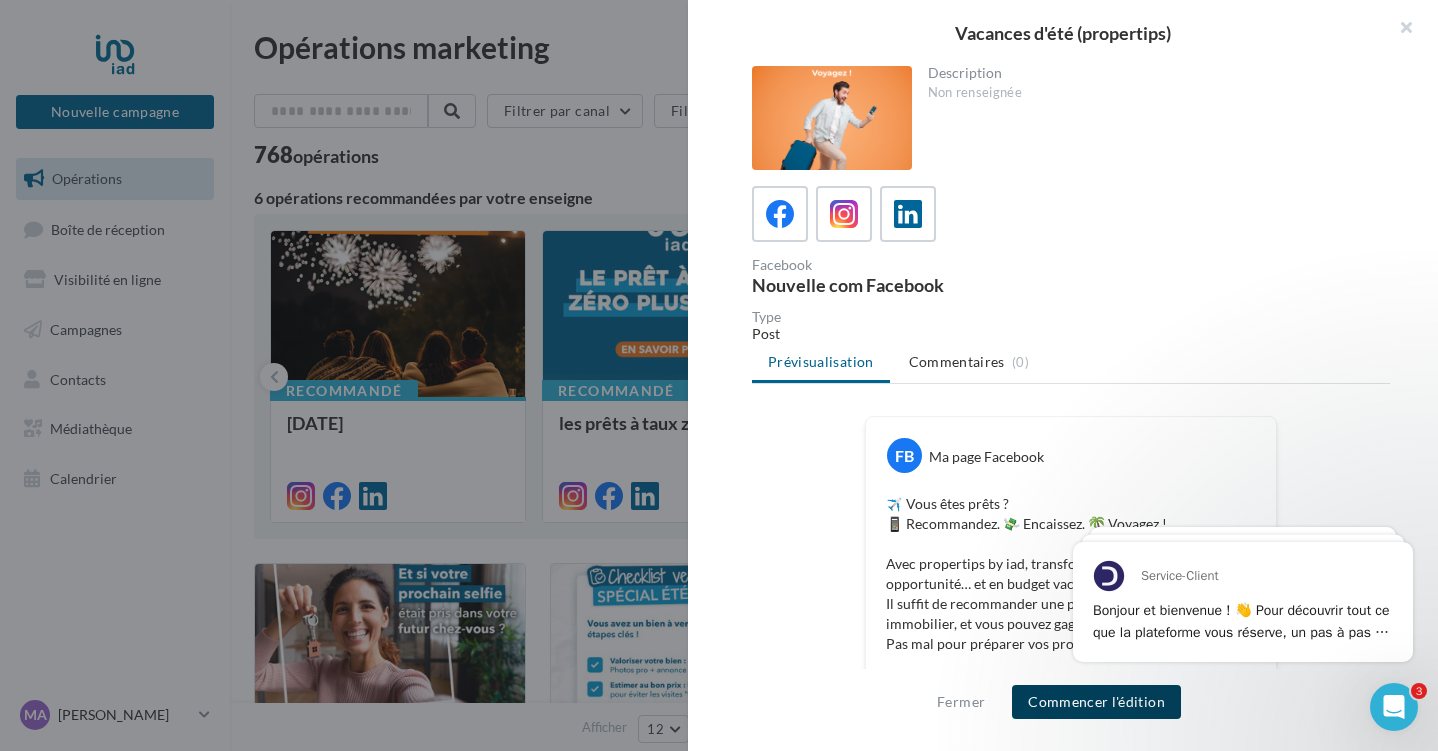 click on "Commencer l'édition" at bounding box center (1096, 702) 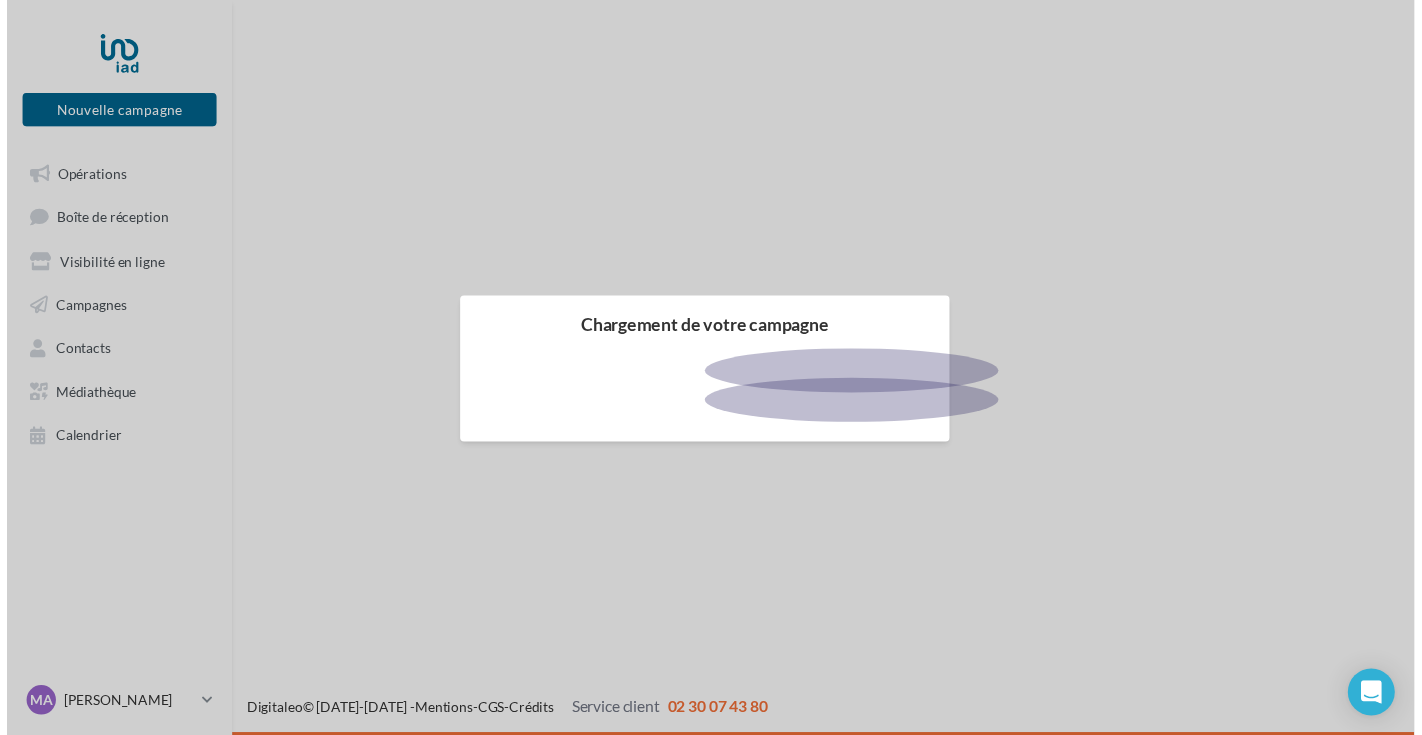 scroll, scrollTop: 0, scrollLeft: 0, axis: both 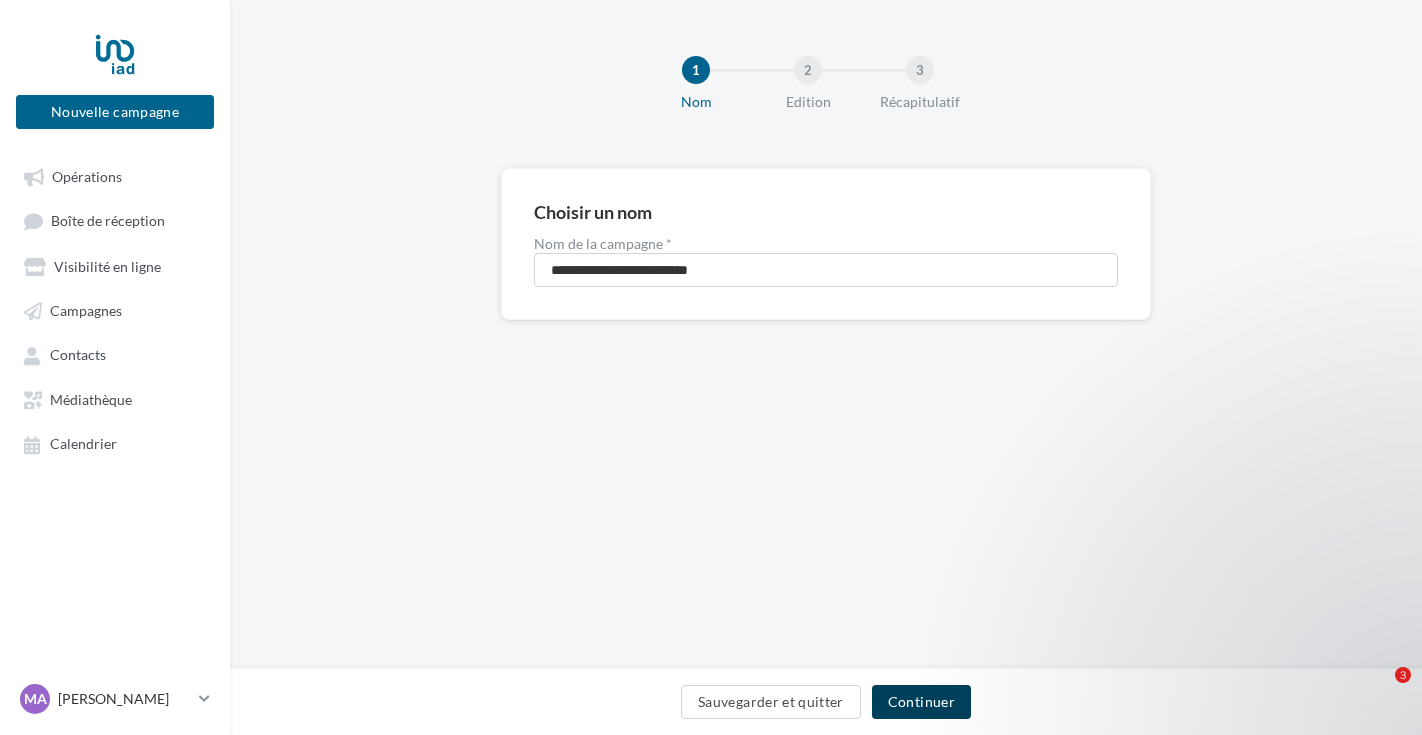 click on "Continuer" at bounding box center (921, 702) 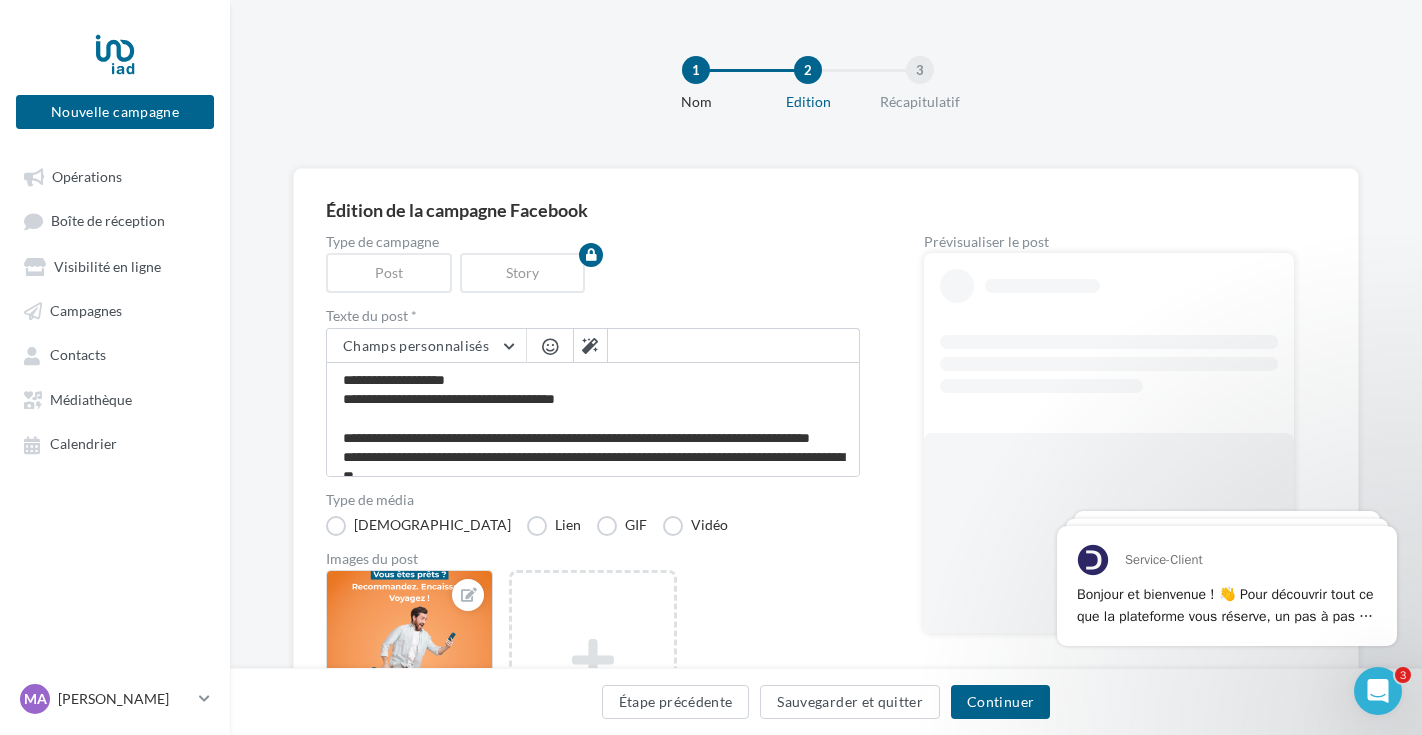 scroll, scrollTop: 0, scrollLeft: 0, axis: both 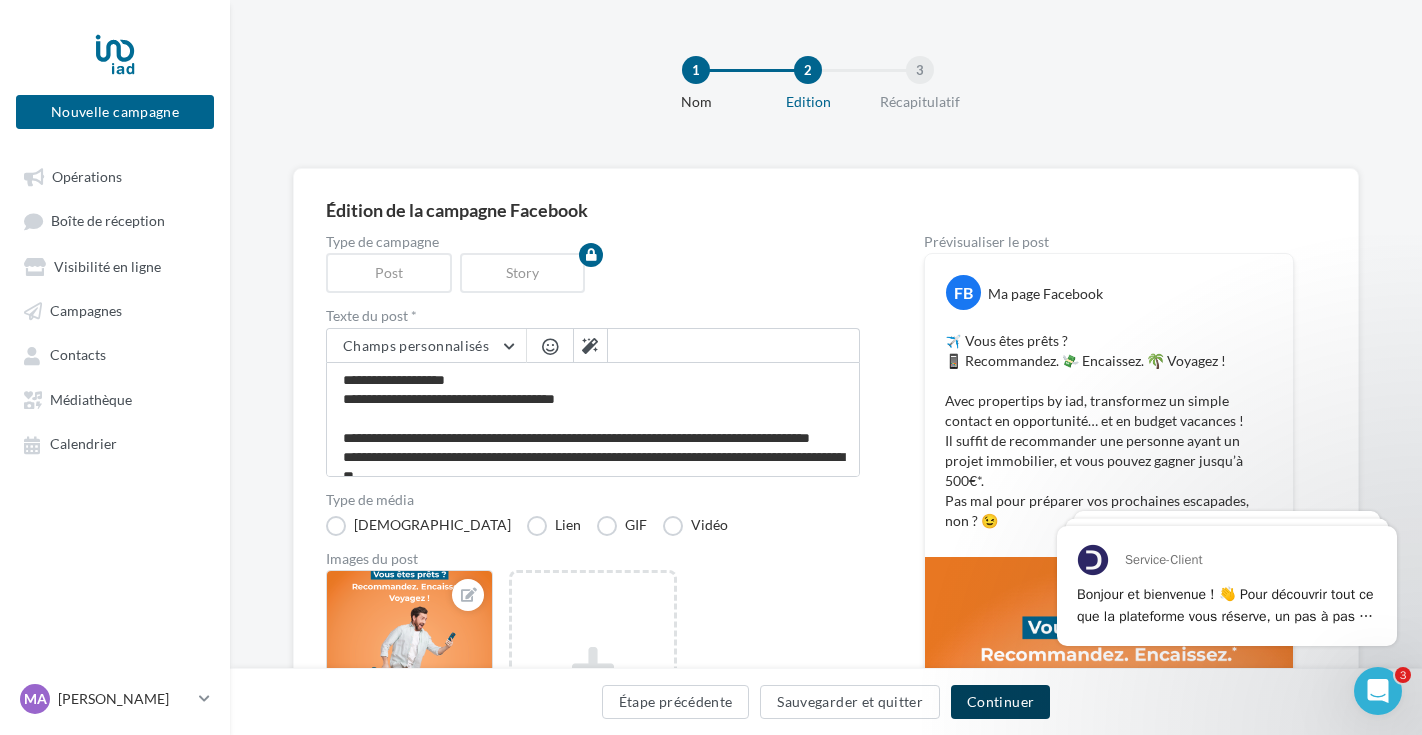 click on "Continuer" at bounding box center [1000, 702] 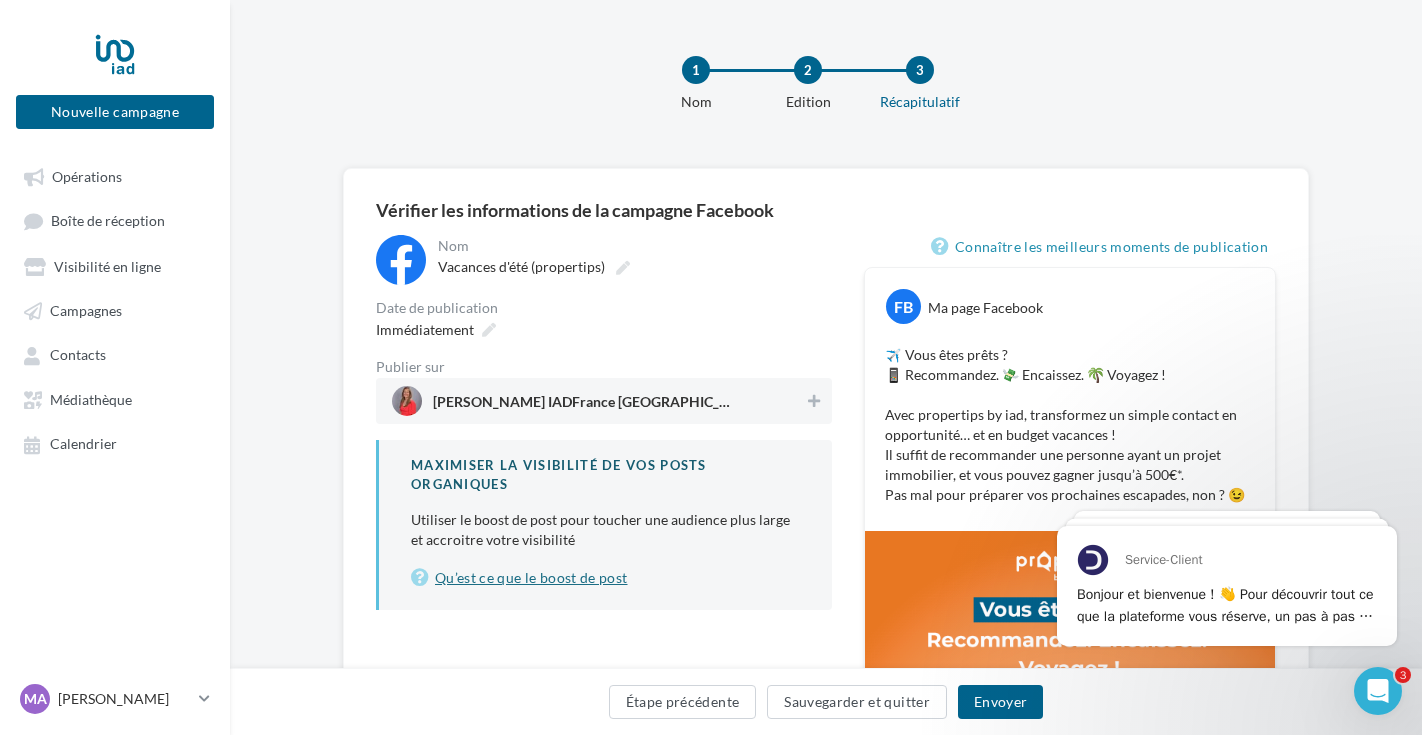 click on "Qu’est ce que le boost de post" at bounding box center [605, 578] 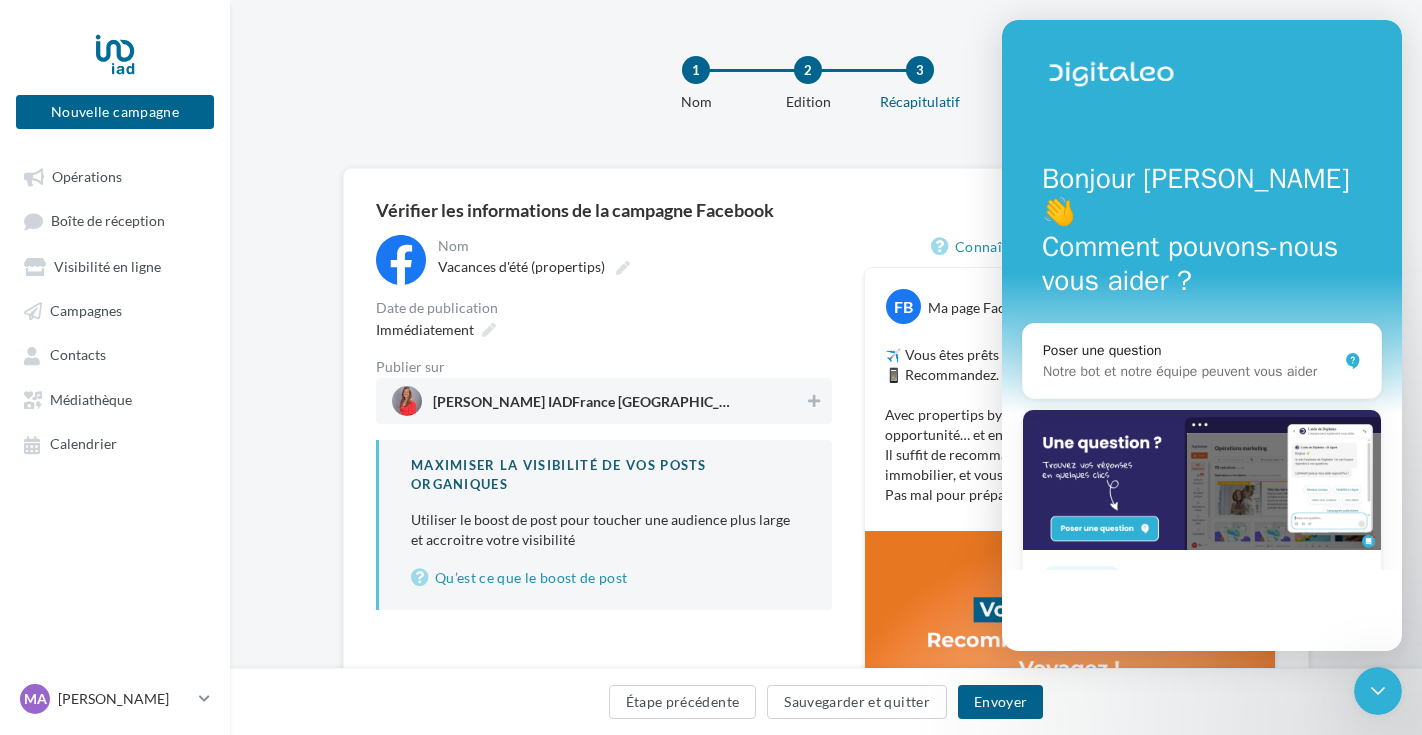 scroll, scrollTop: 0, scrollLeft: 0, axis: both 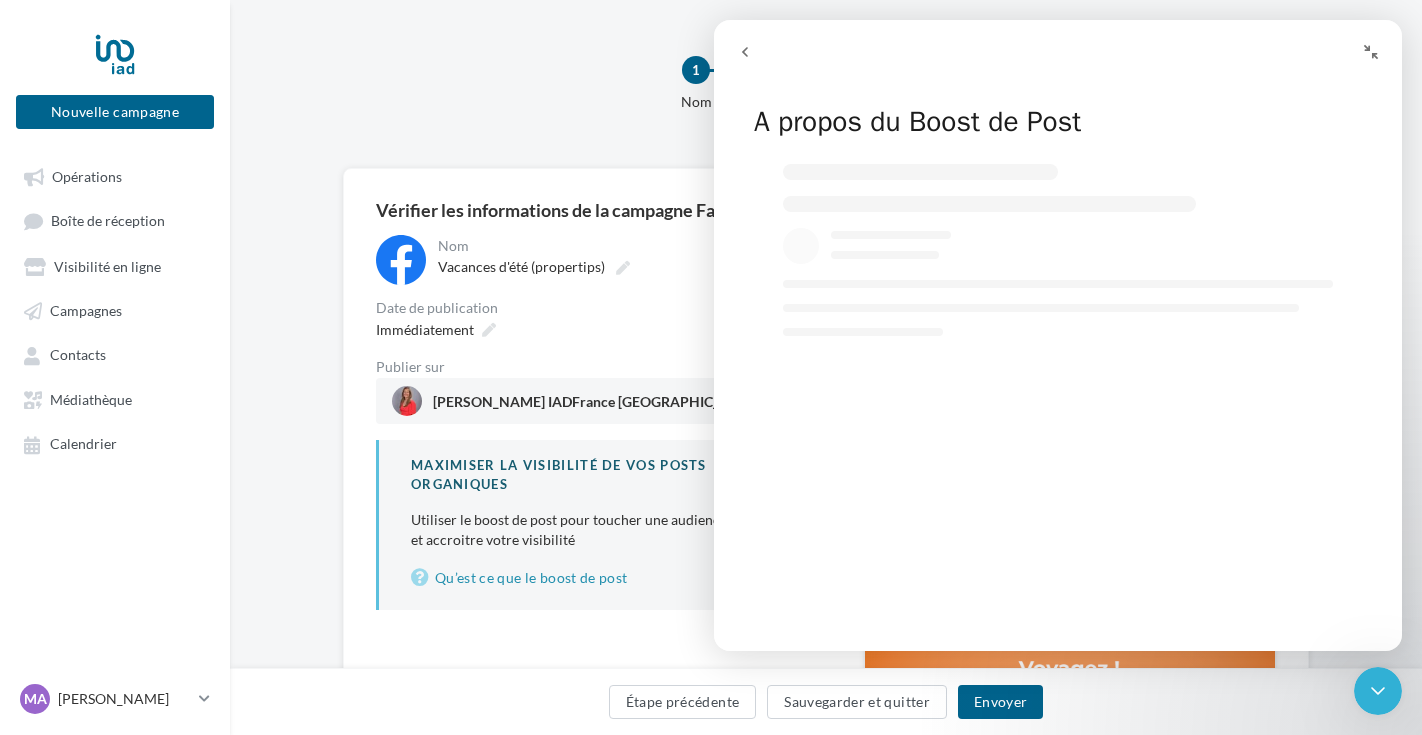 click on "1 Nom 2 Edition 3 Récapitulatif" at bounding box center (858, 92) 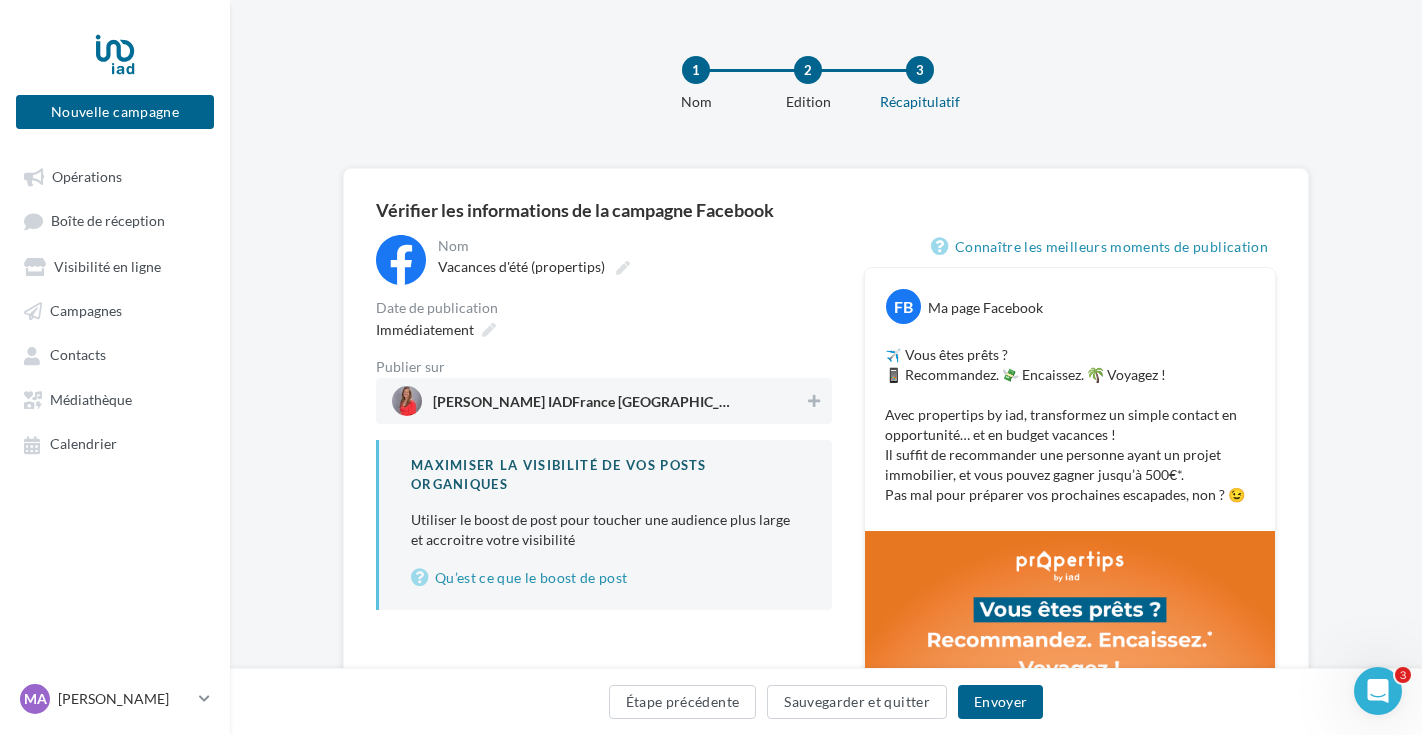 click on "1 Nom 2 Edition 3 Récapitulatif" at bounding box center (858, 92) 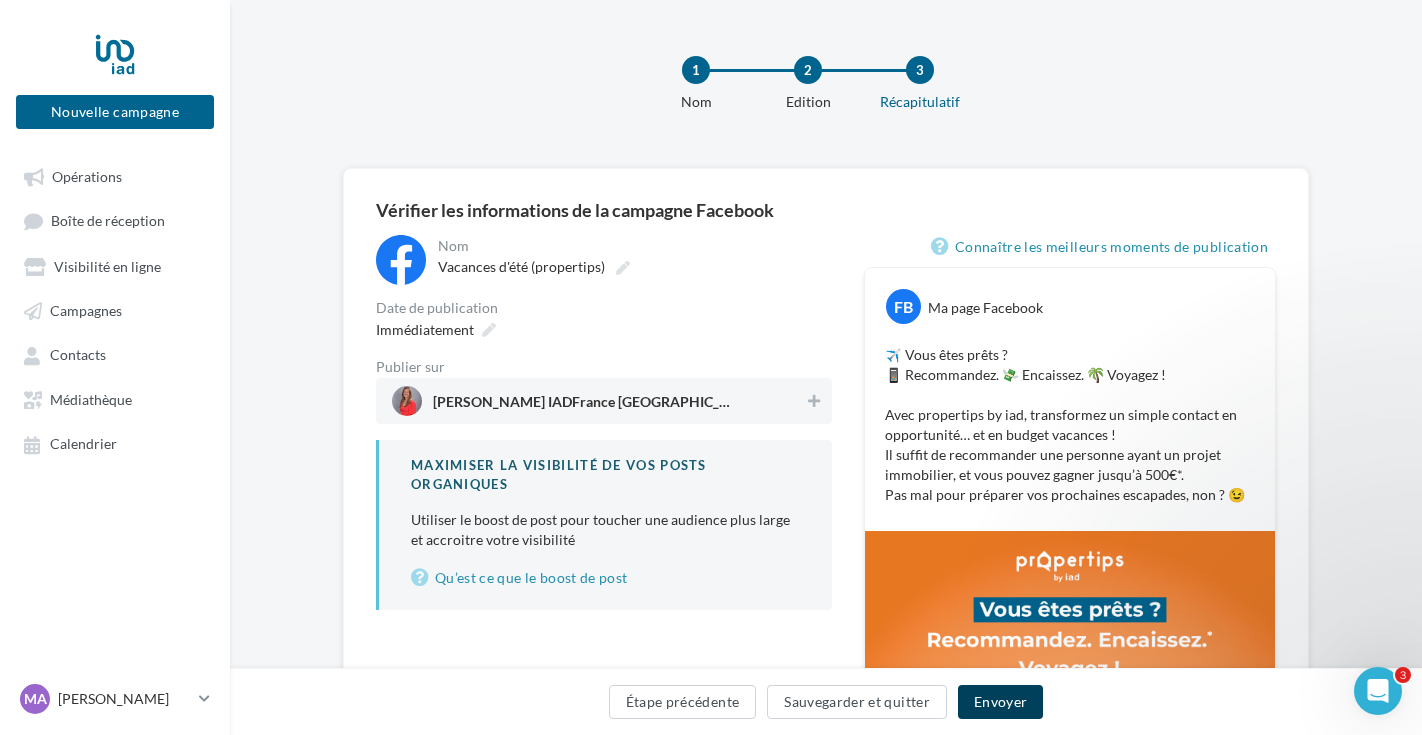 click on "Envoyer" at bounding box center [1000, 702] 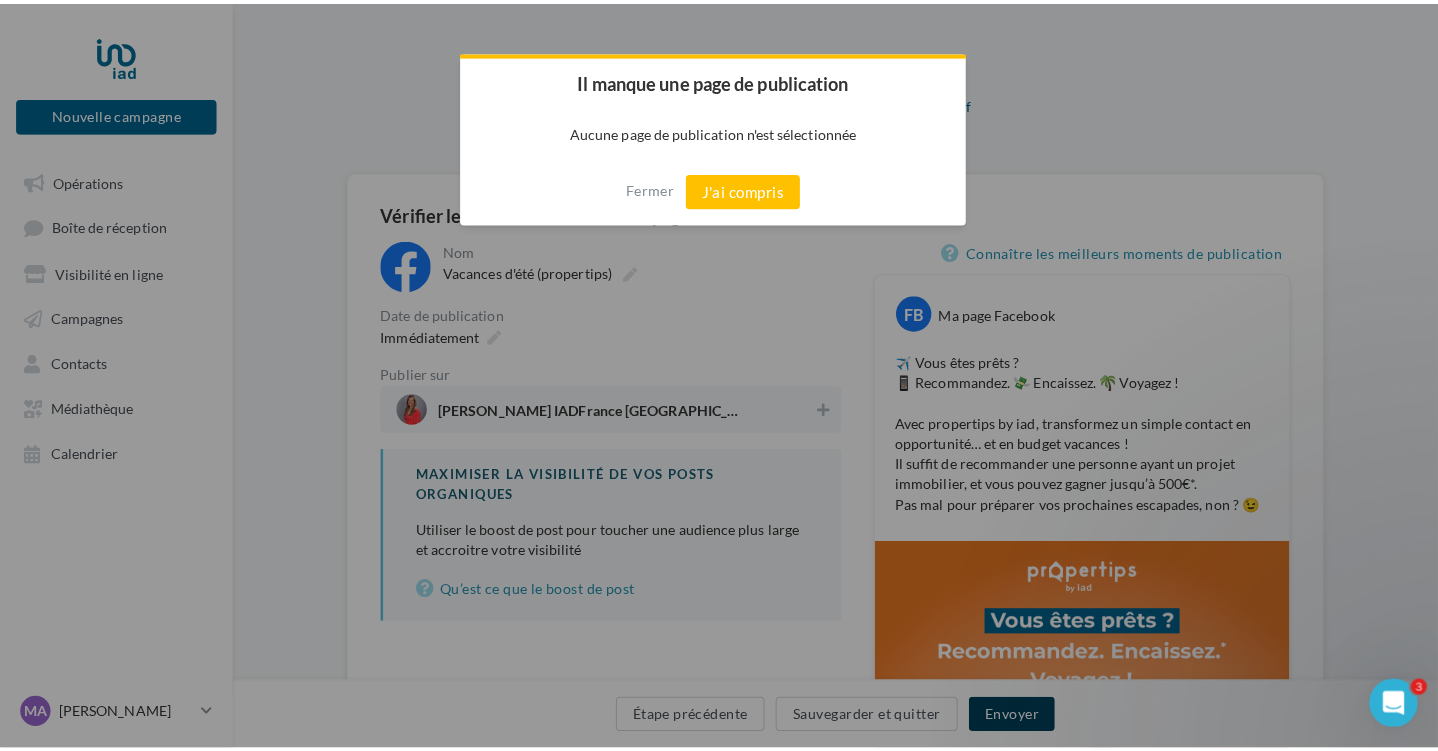 scroll, scrollTop: 173, scrollLeft: 0, axis: vertical 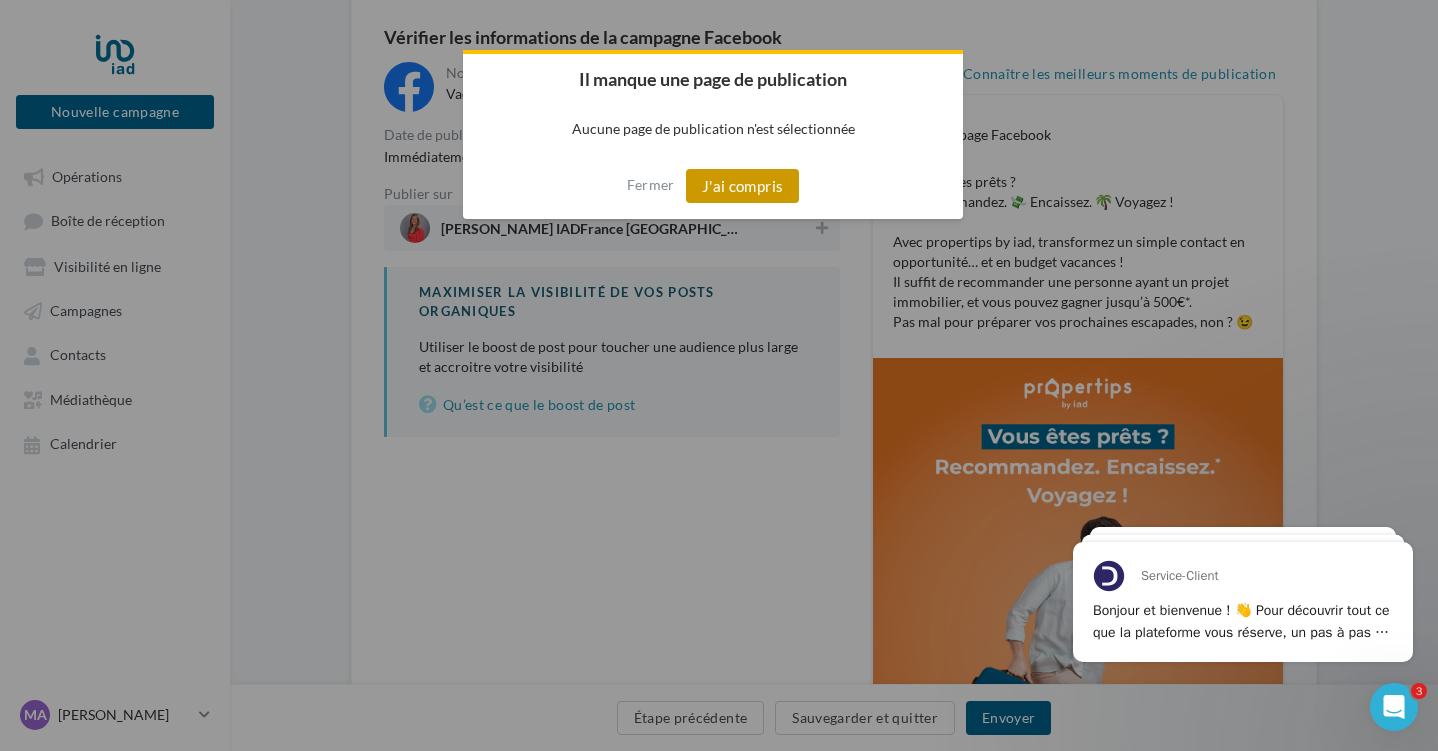 click on "J'ai compris" at bounding box center [743, 186] 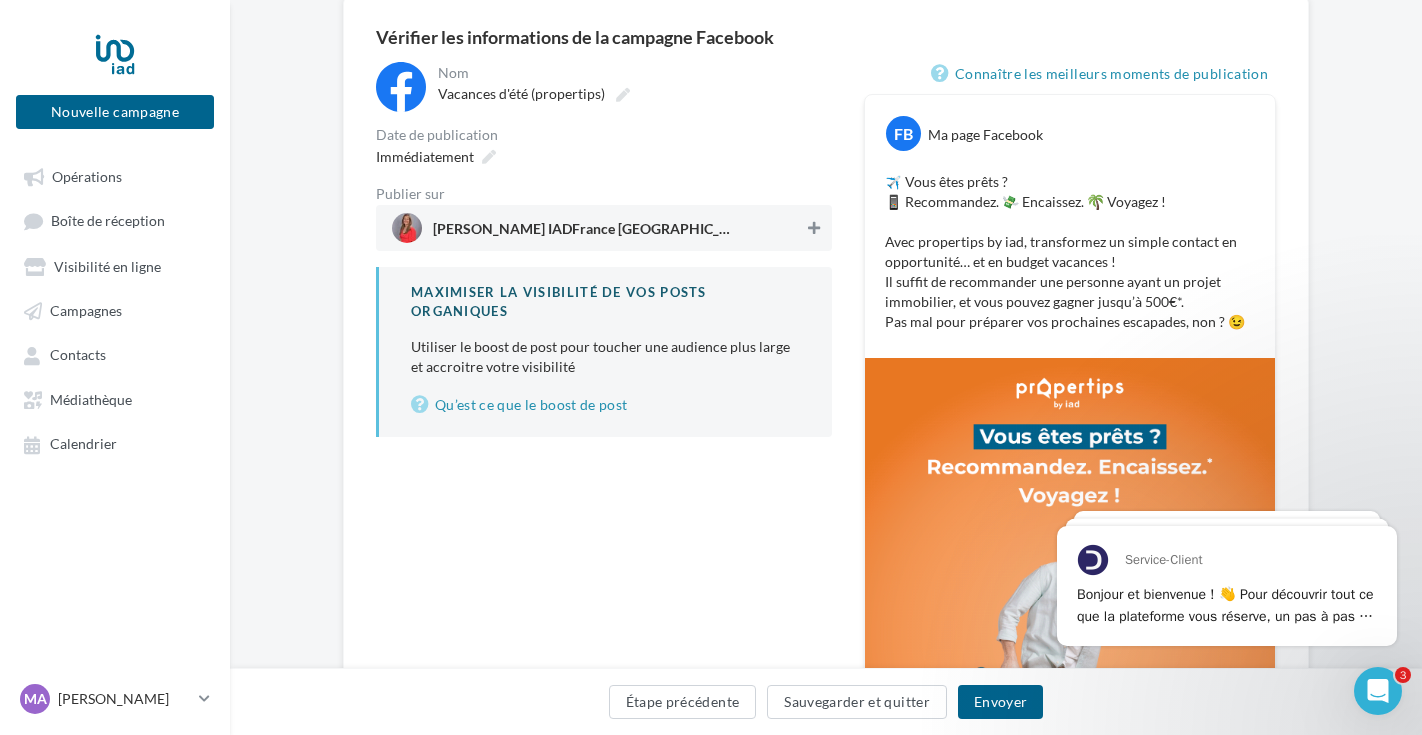 click at bounding box center [814, 228] 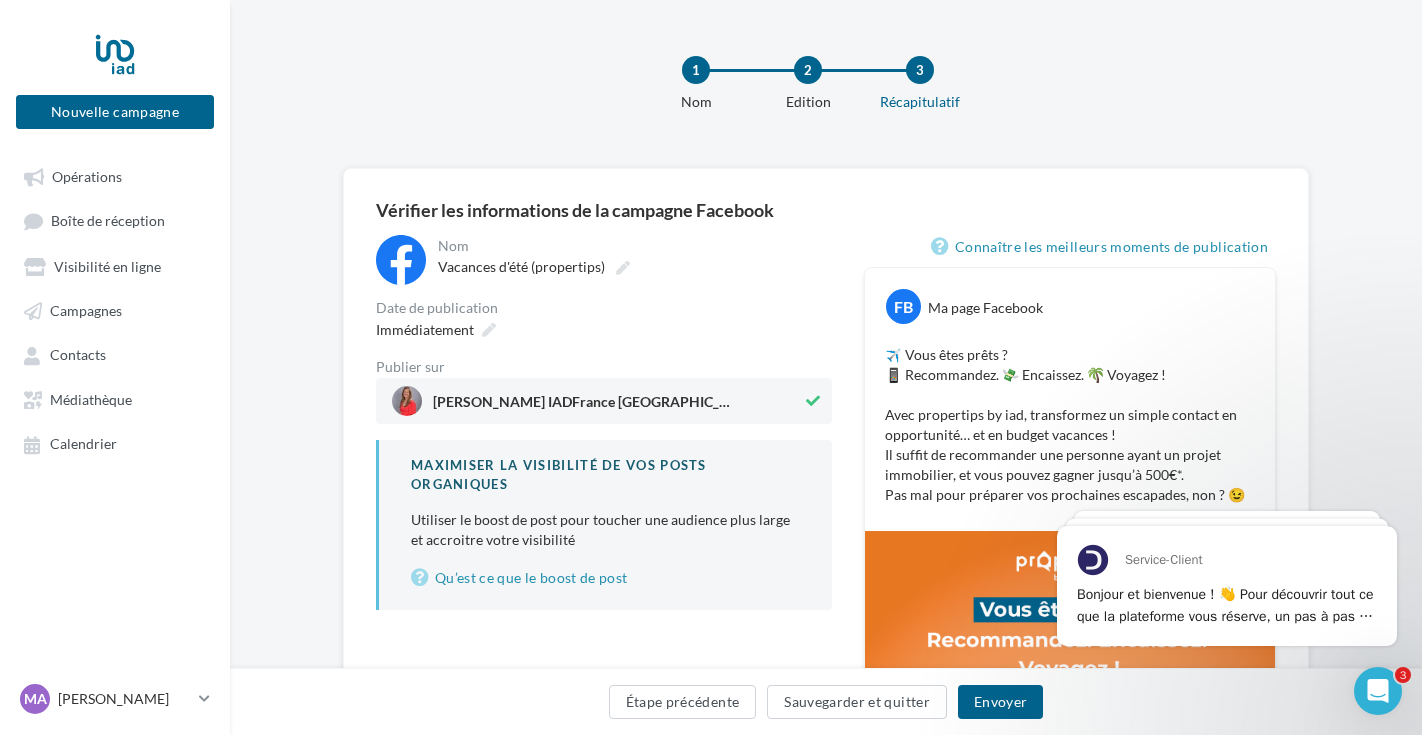 scroll, scrollTop: -4, scrollLeft: 0, axis: vertical 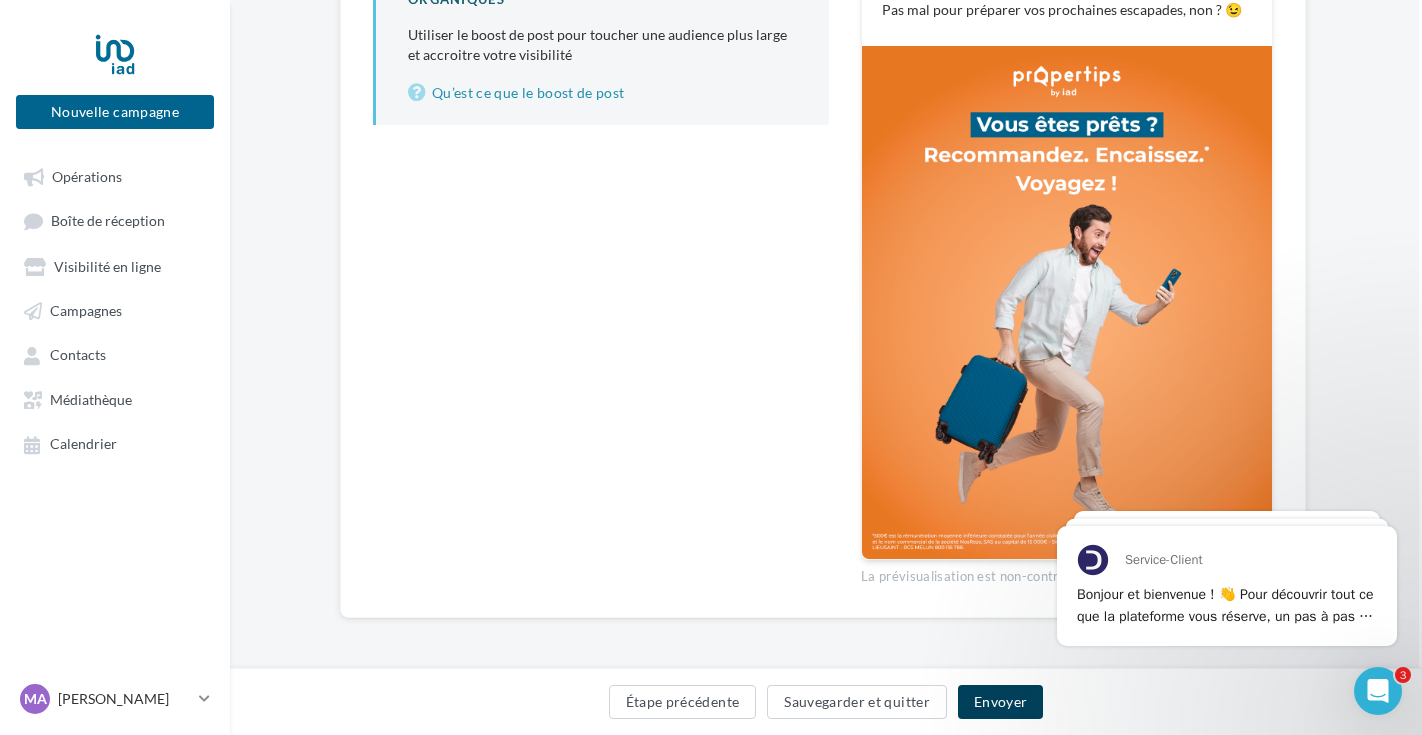click on "Envoyer" at bounding box center (1000, 702) 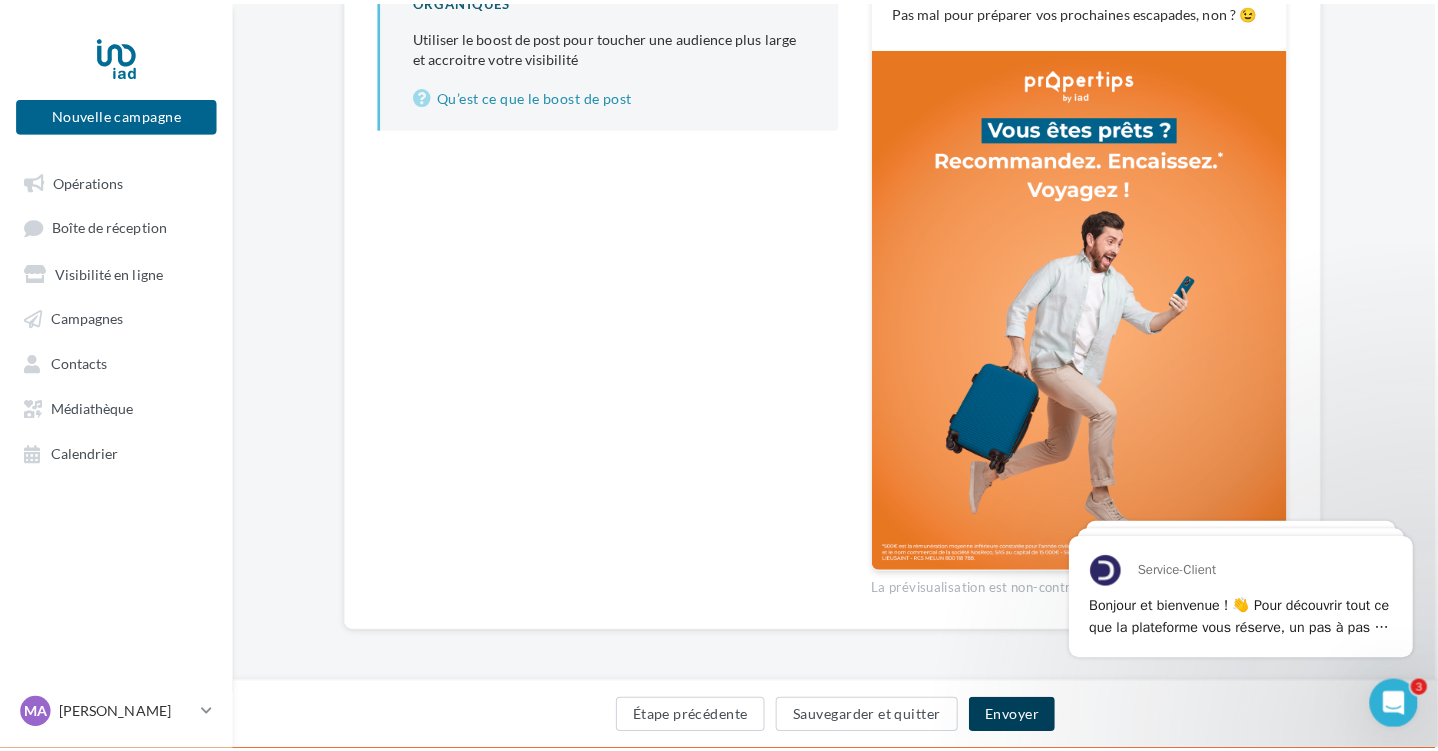 scroll, scrollTop: 469, scrollLeft: 3, axis: both 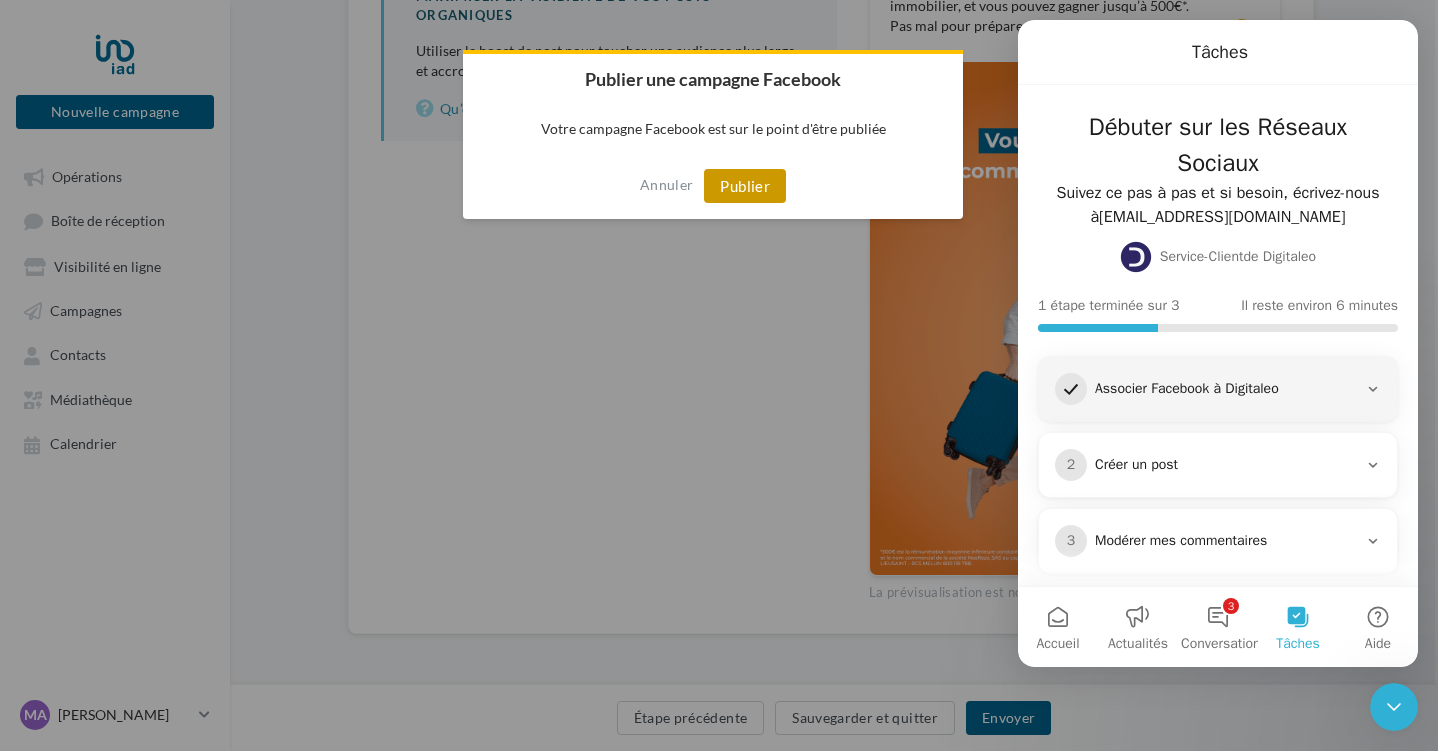click on "Publier" at bounding box center [745, 186] 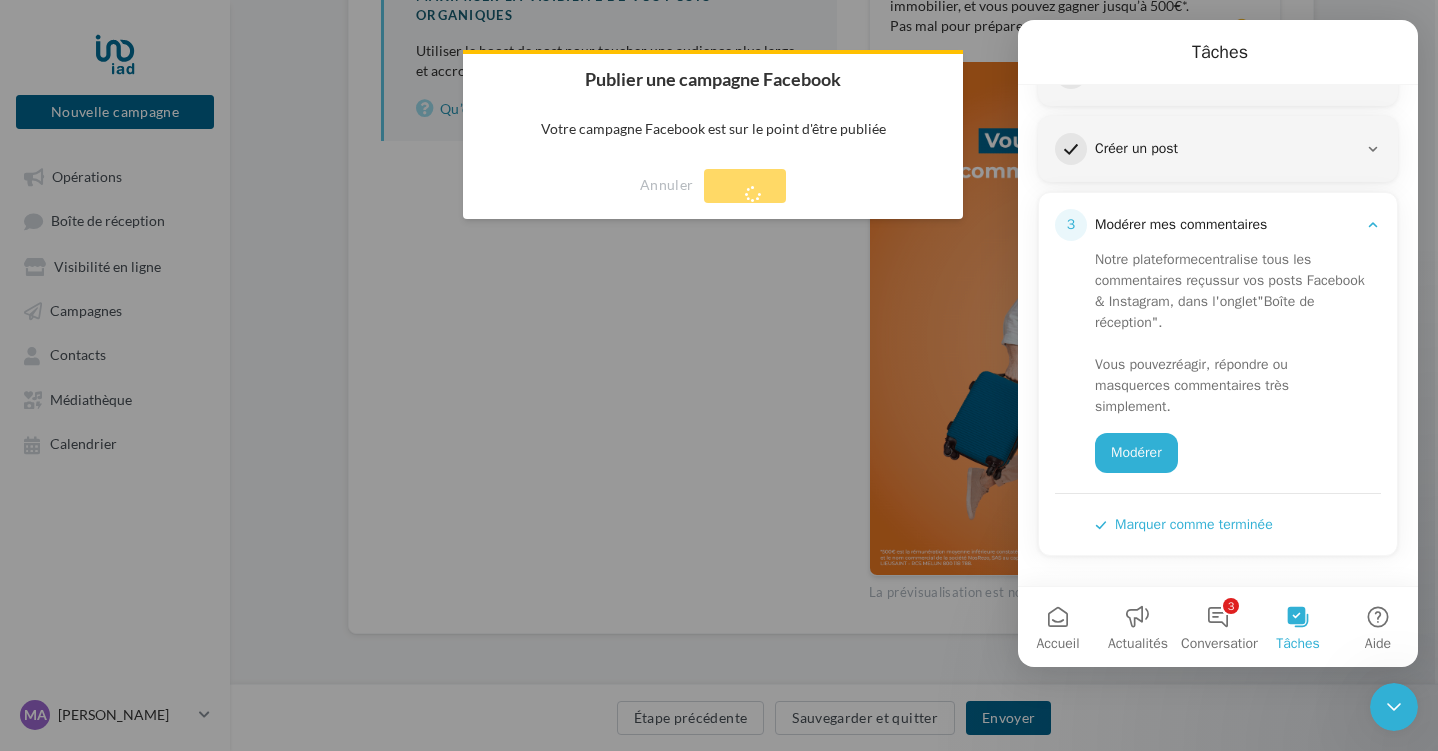 scroll, scrollTop: 316, scrollLeft: 0, axis: vertical 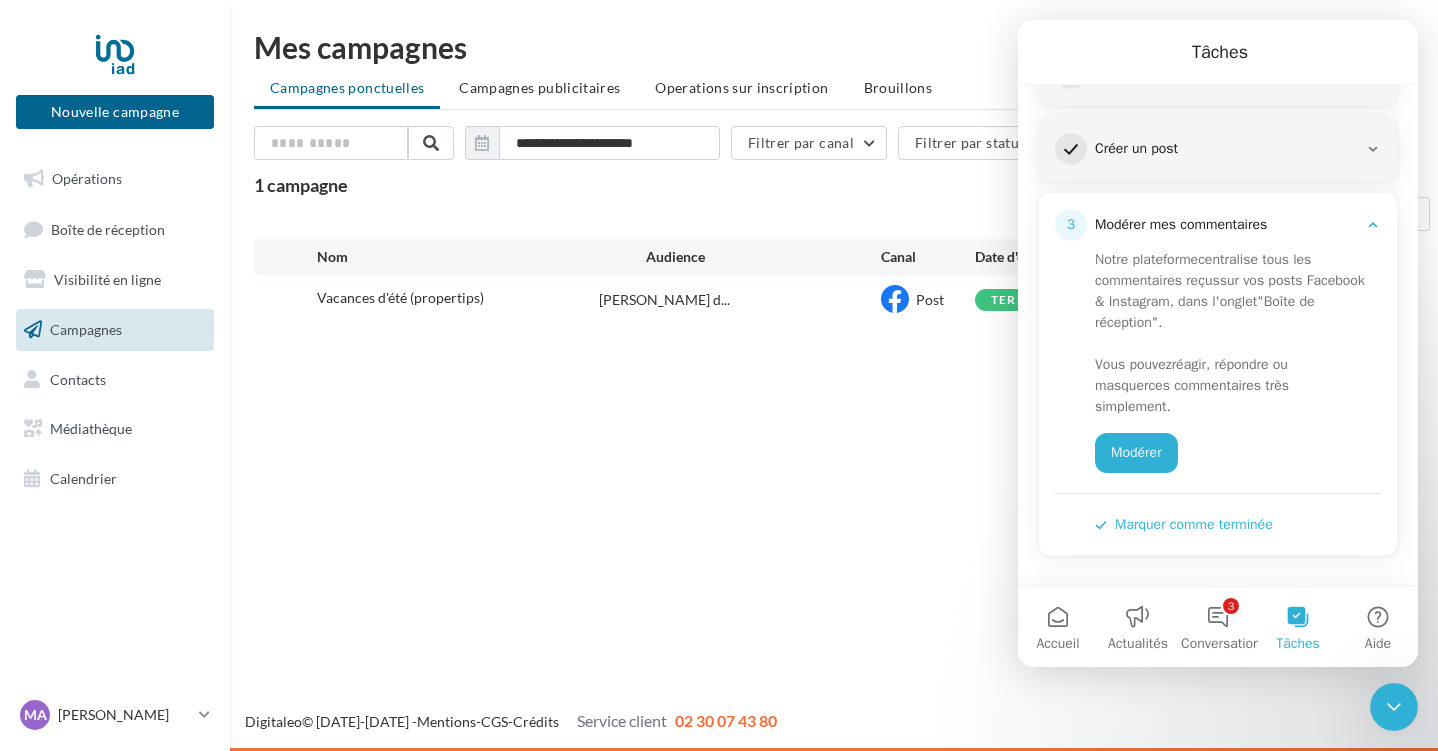 click on "Nouvelle campagne
Nouvelle campagne
Opérations
Boîte de réception
Visibilité en ligne
Campagnes
Contacts
Médiathèque
Calendrier" at bounding box center (719, 375) 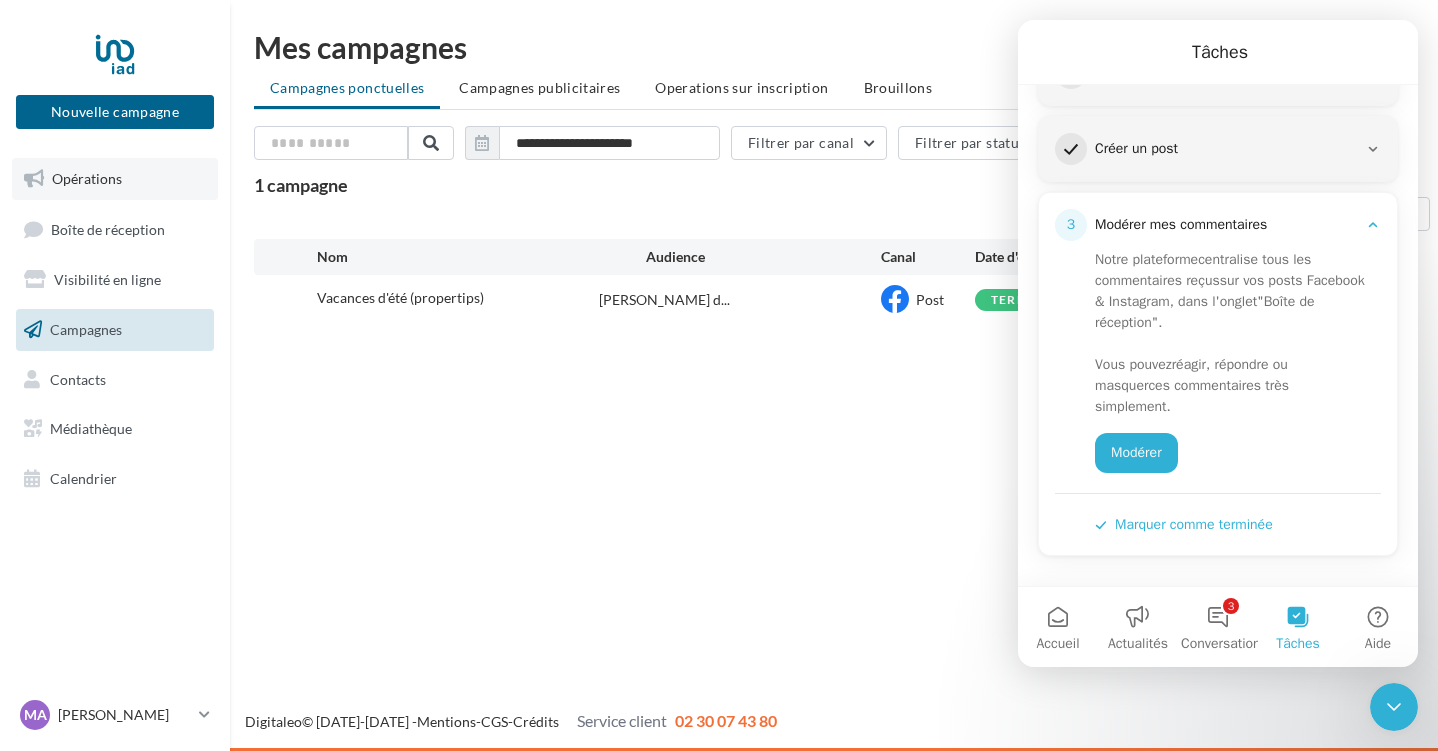 click on "Opérations" at bounding box center (115, 179) 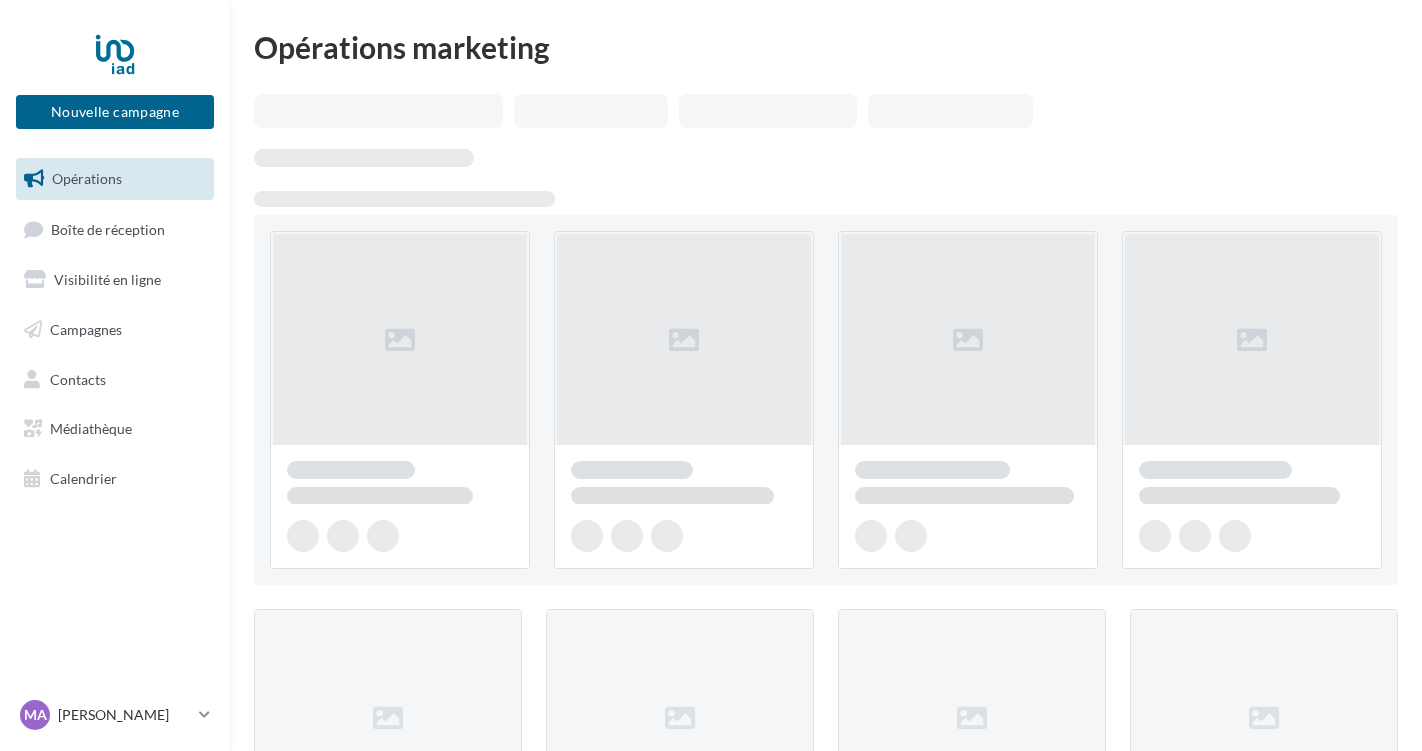 scroll, scrollTop: 0, scrollLeft: 0, axis: both 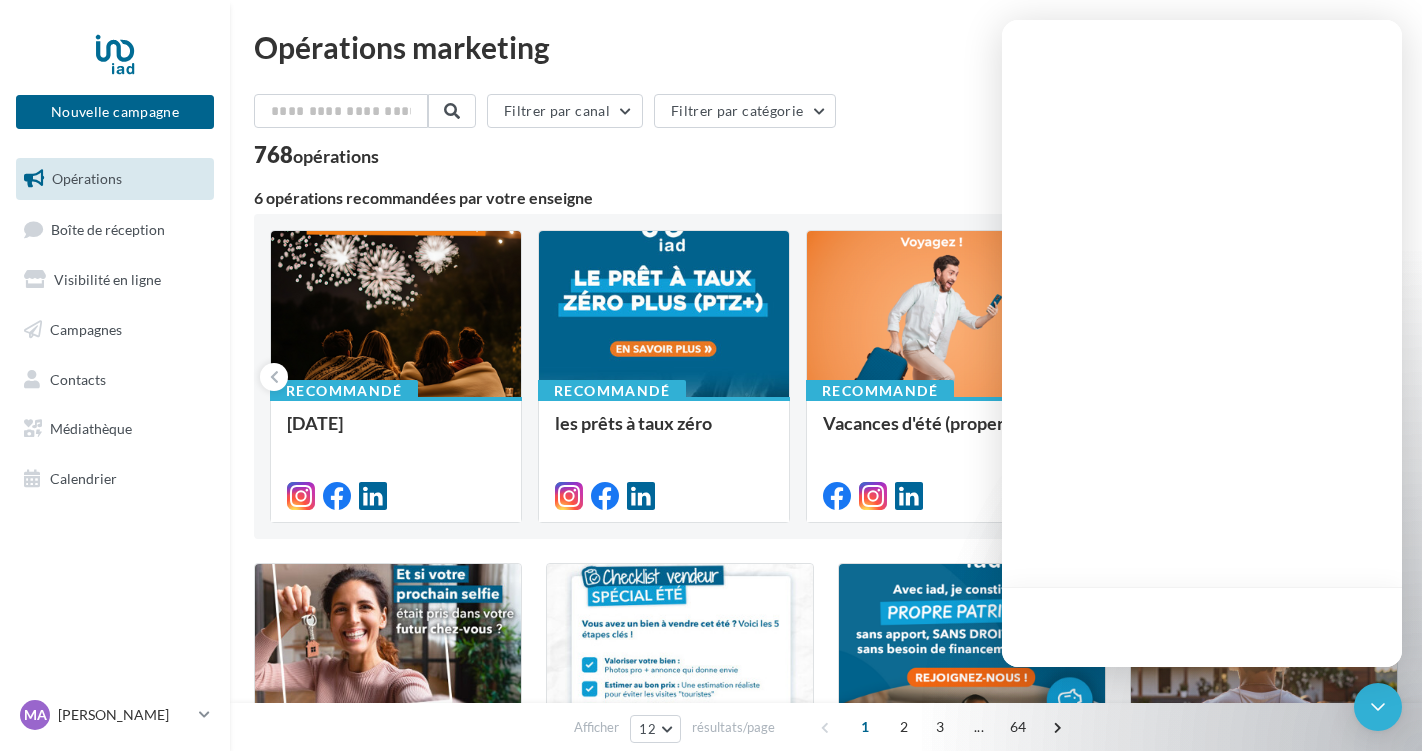click on "Filtrer par canal         Filtrer par catégorie
768
opérations" at bounding box center (826, 130) 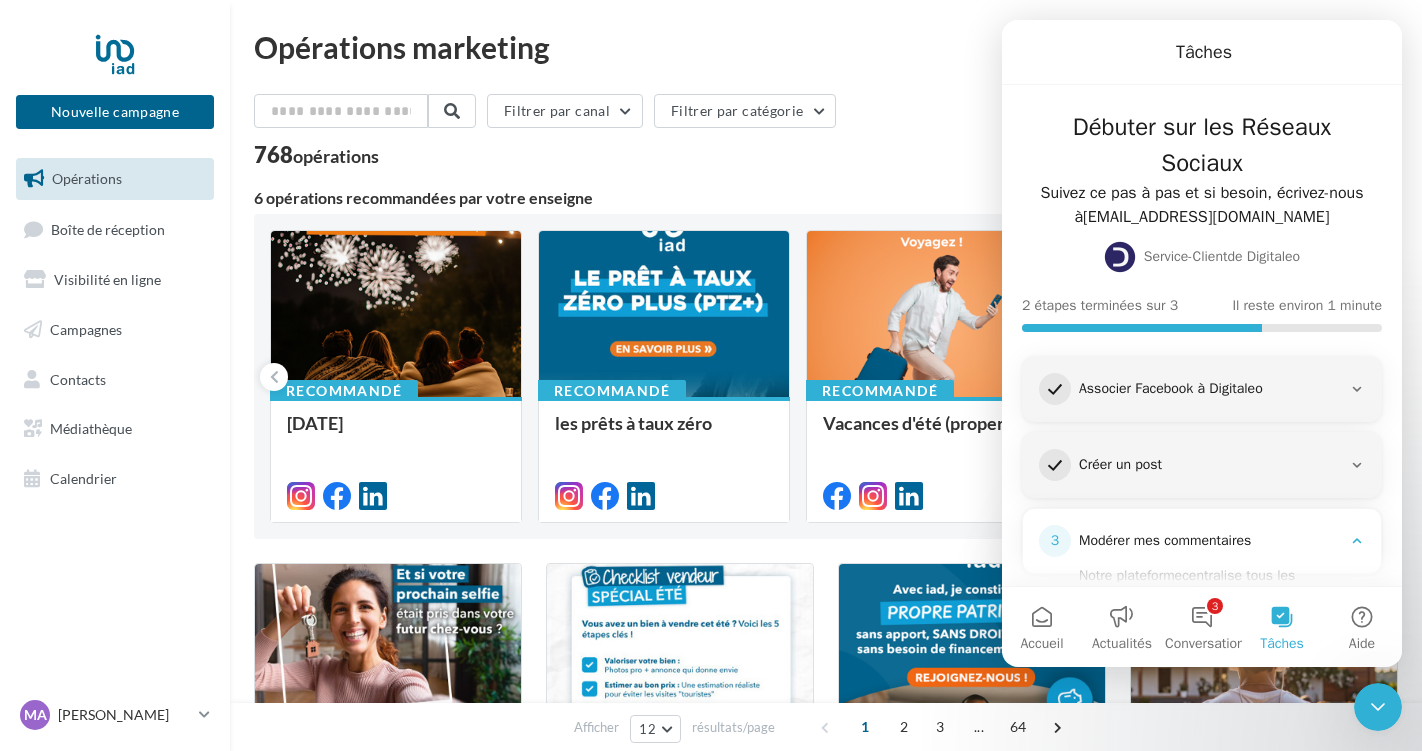 click 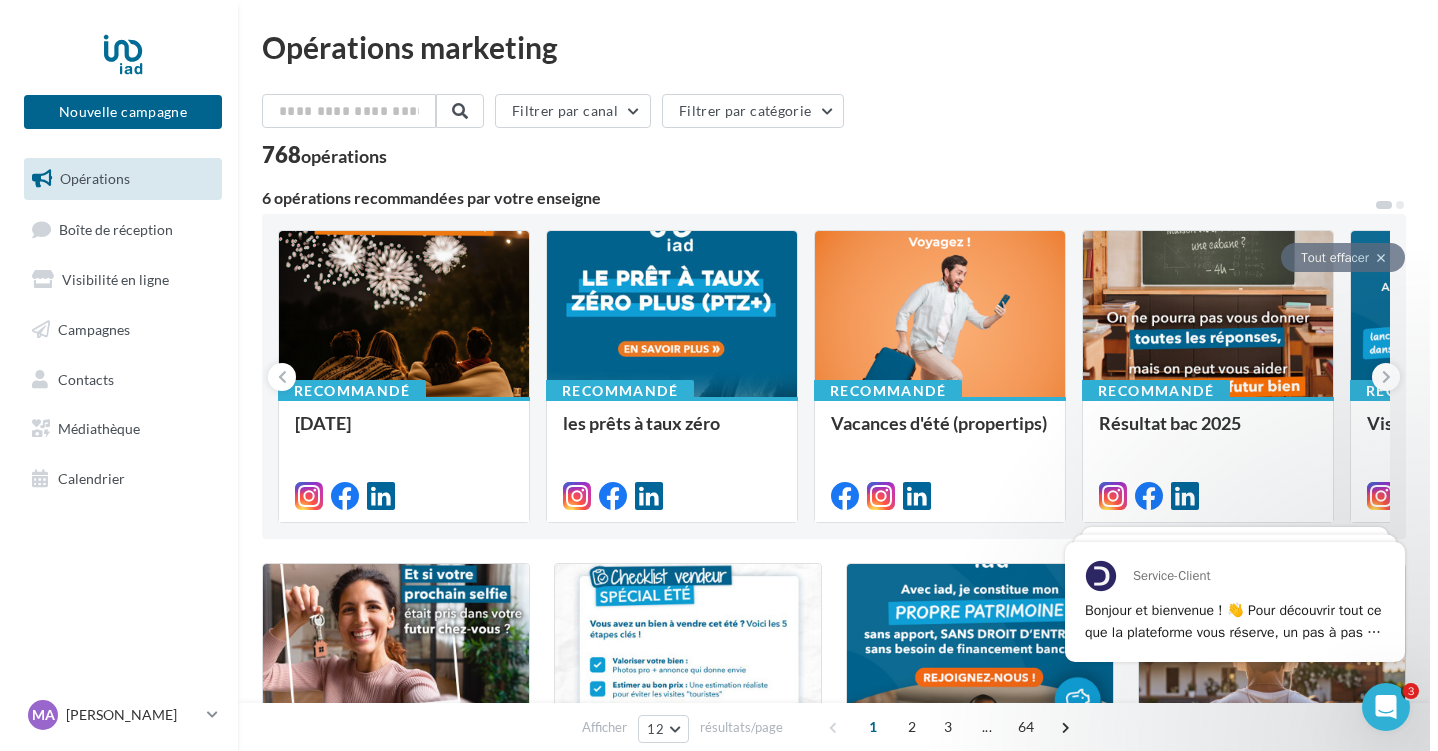 scroll, scrollTop: 0, scrollLeft: 0, axis: both 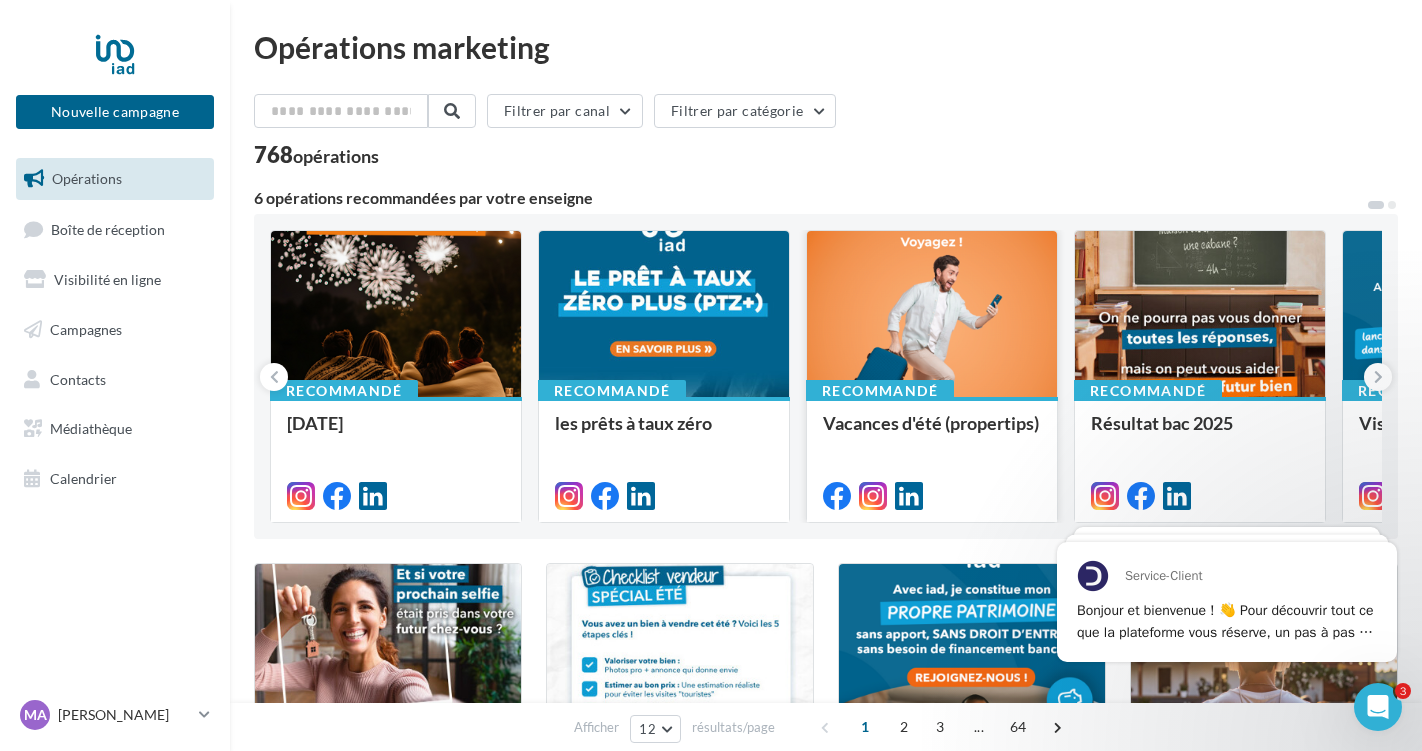 click at bounding box center [932, 315] 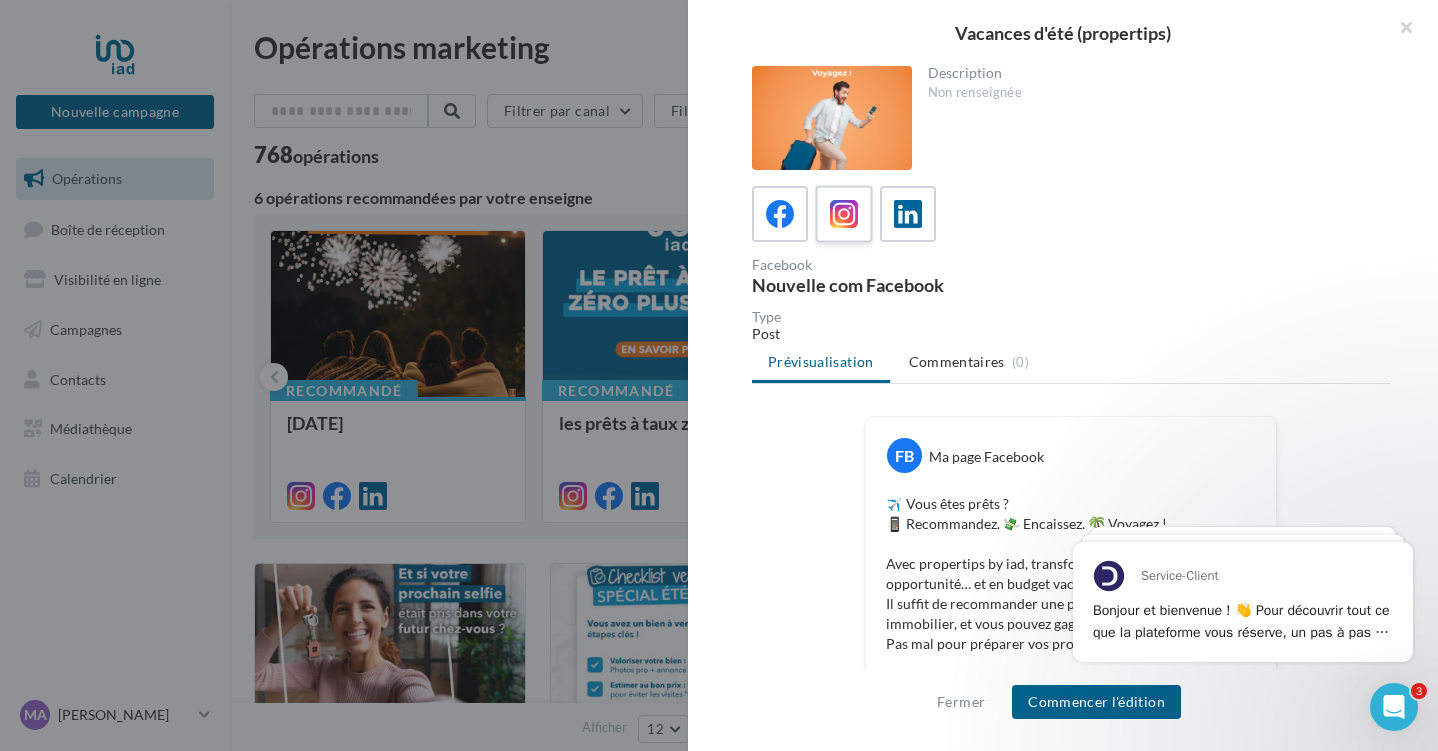 click at bounding box center [844, 214] 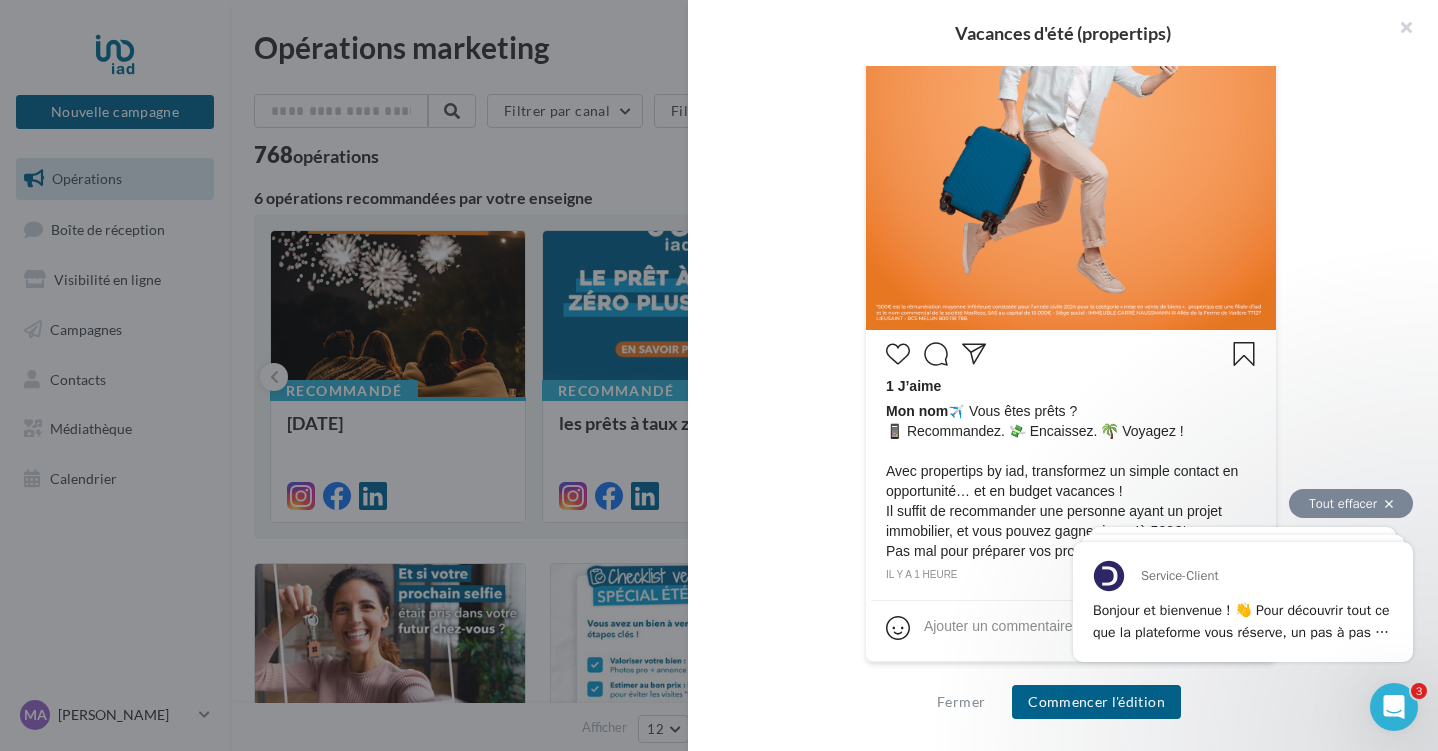 scroll, scrollTop: 676, scrollLeft: 0, axis: vertical 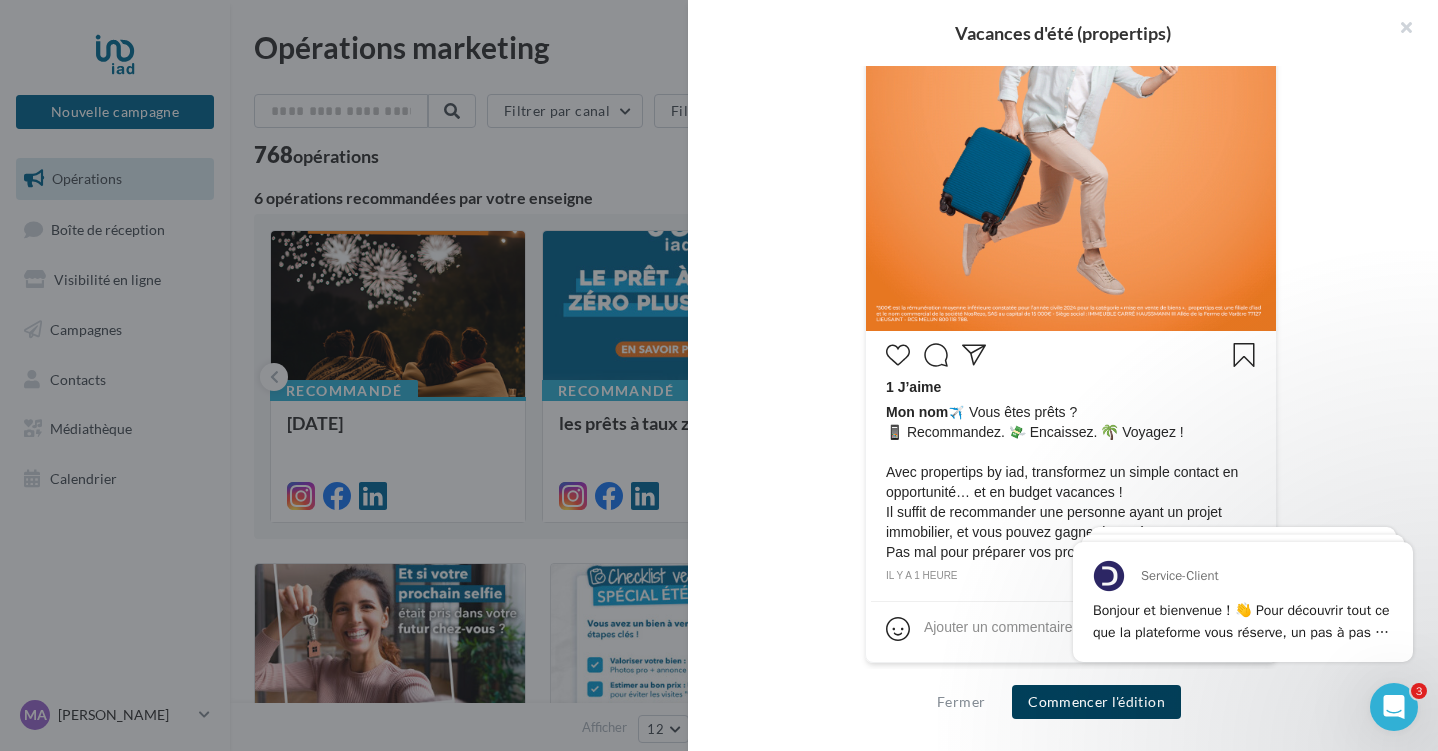 click on "Commencer l'édition" at bounding box center (1096, 702) 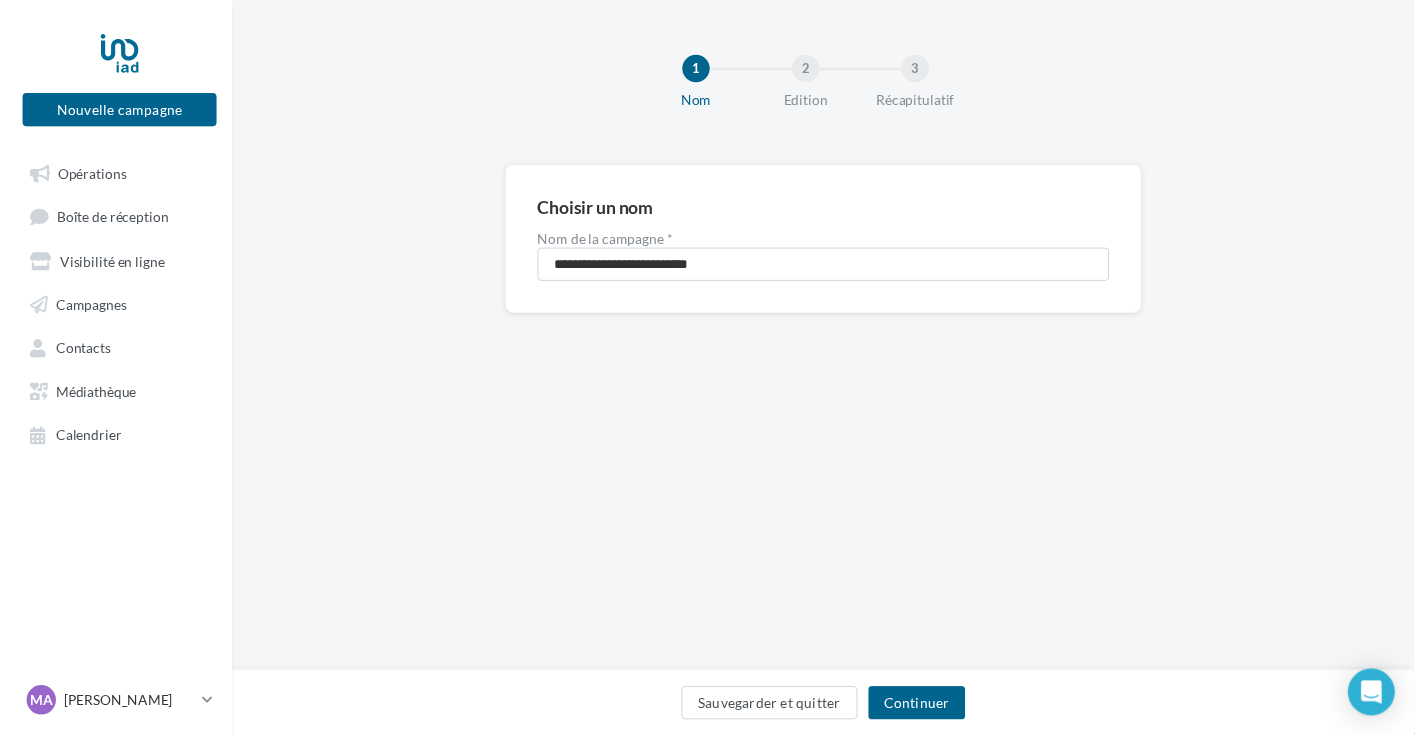 scroll, scrollTop: 0, scrollLeft: 0, axis: both 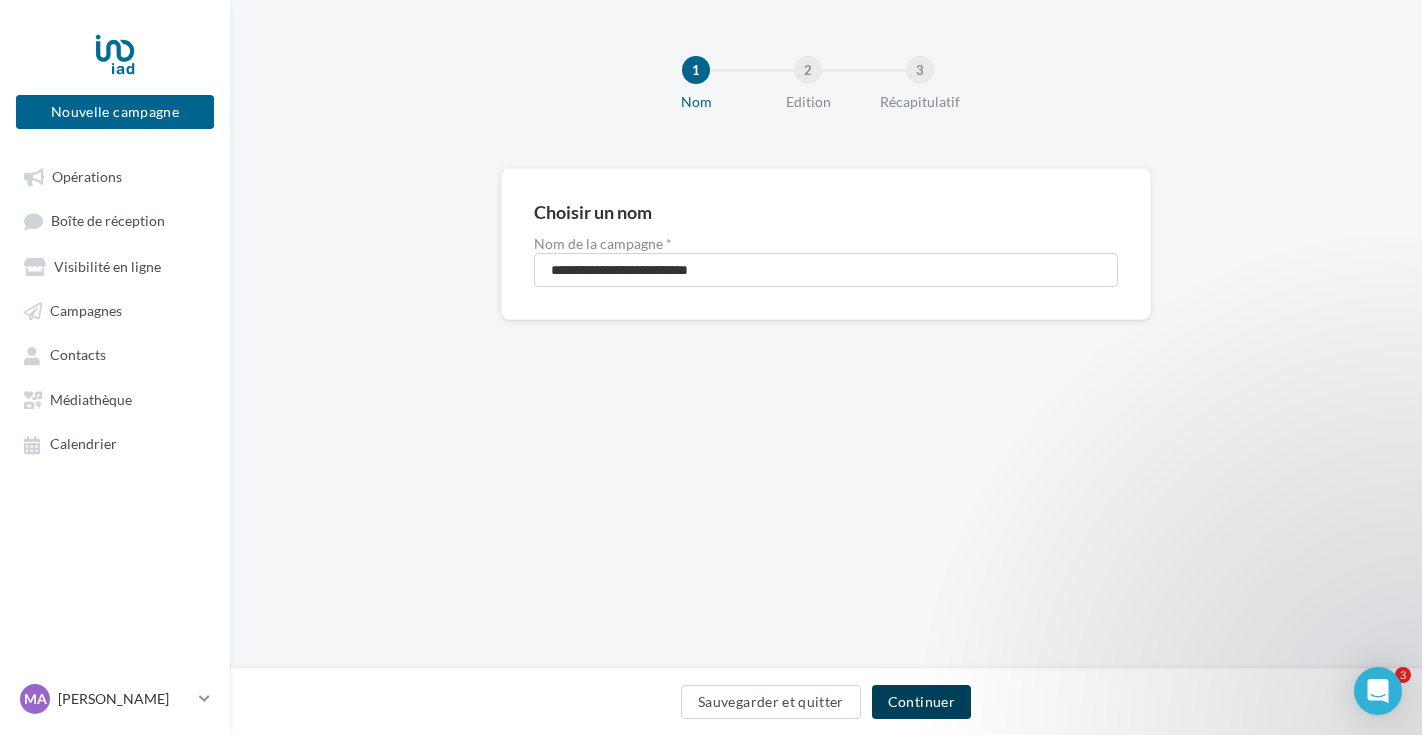 click on "Continuer" at bounding box center (921, 702) 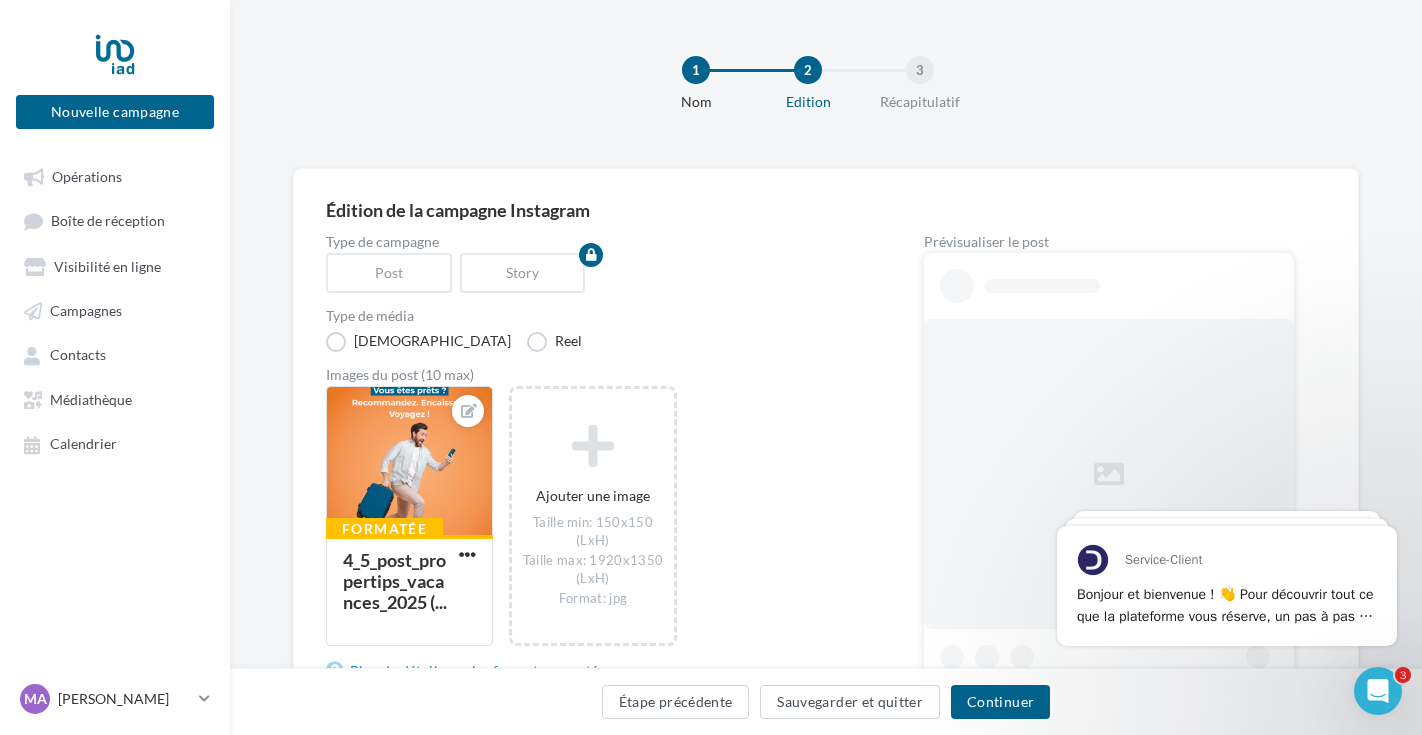 scroll, scrollTop: 0, scrollLeft: 0, axis: both 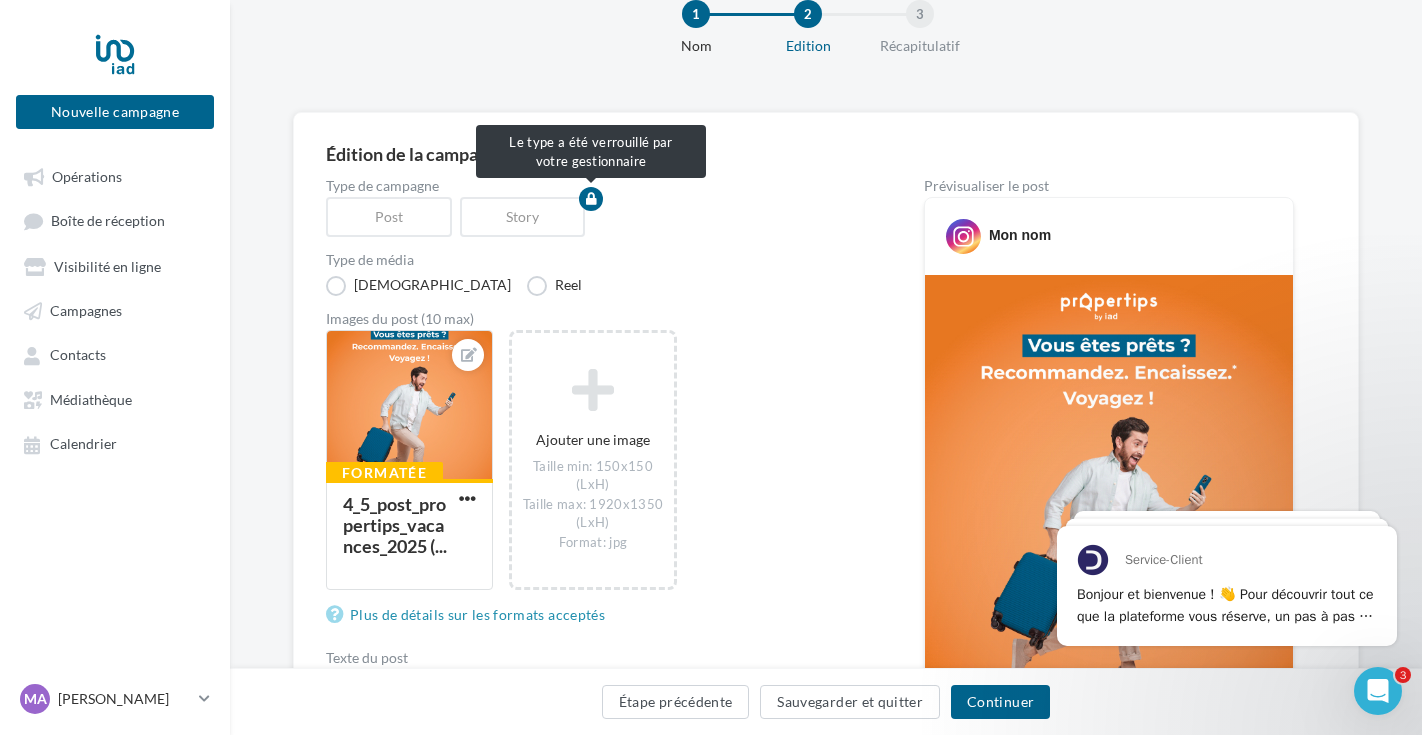 click on "Story" at bounding box center (527, 217) 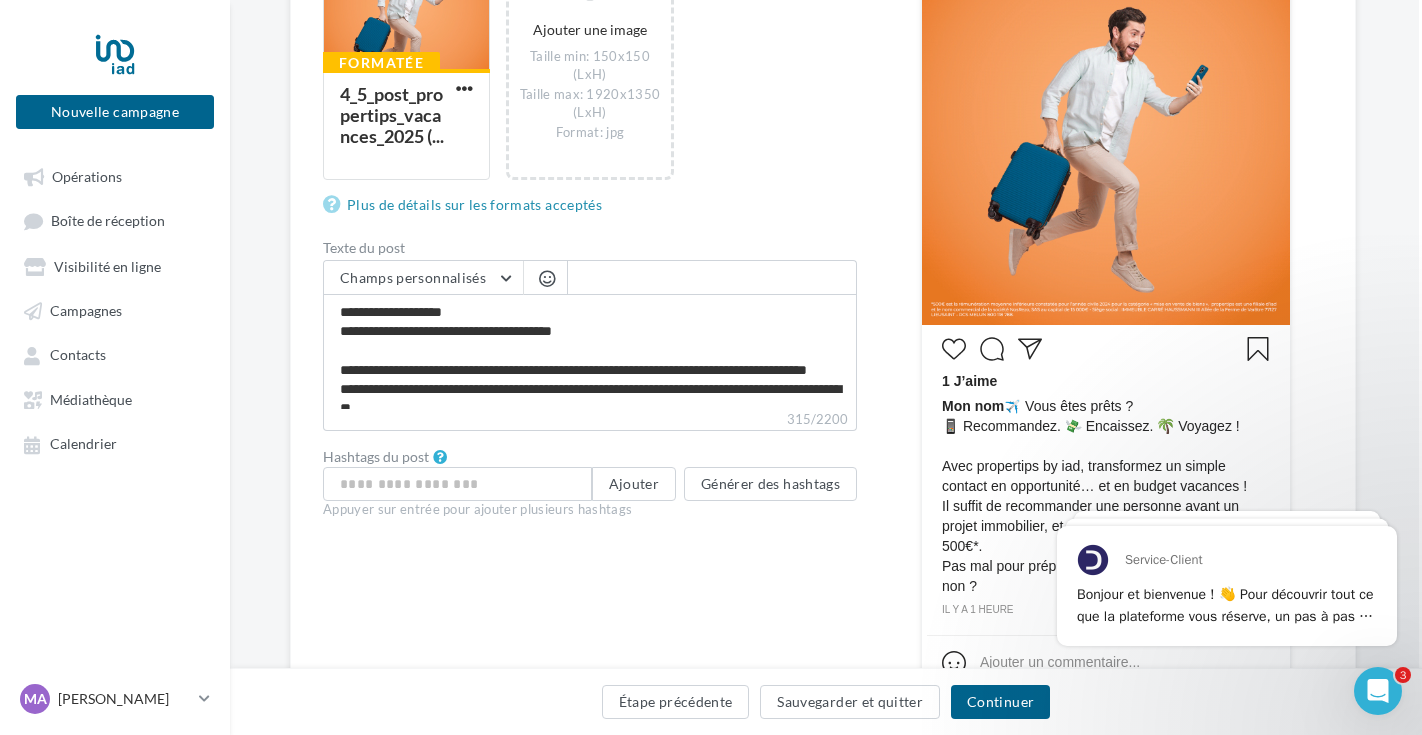 scroll, scrollTop: 474, scrollLeft: 1, axis: both 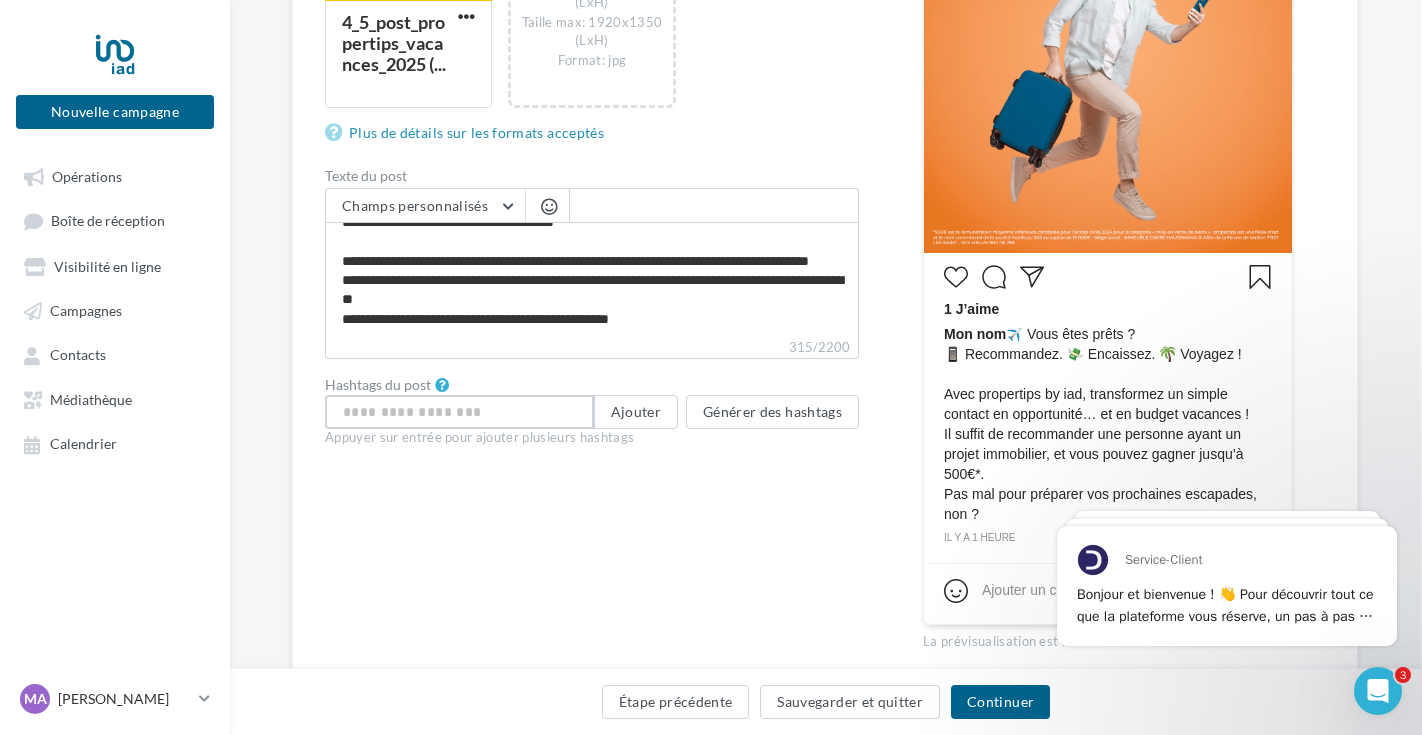 click at bounding box center [459, 412] 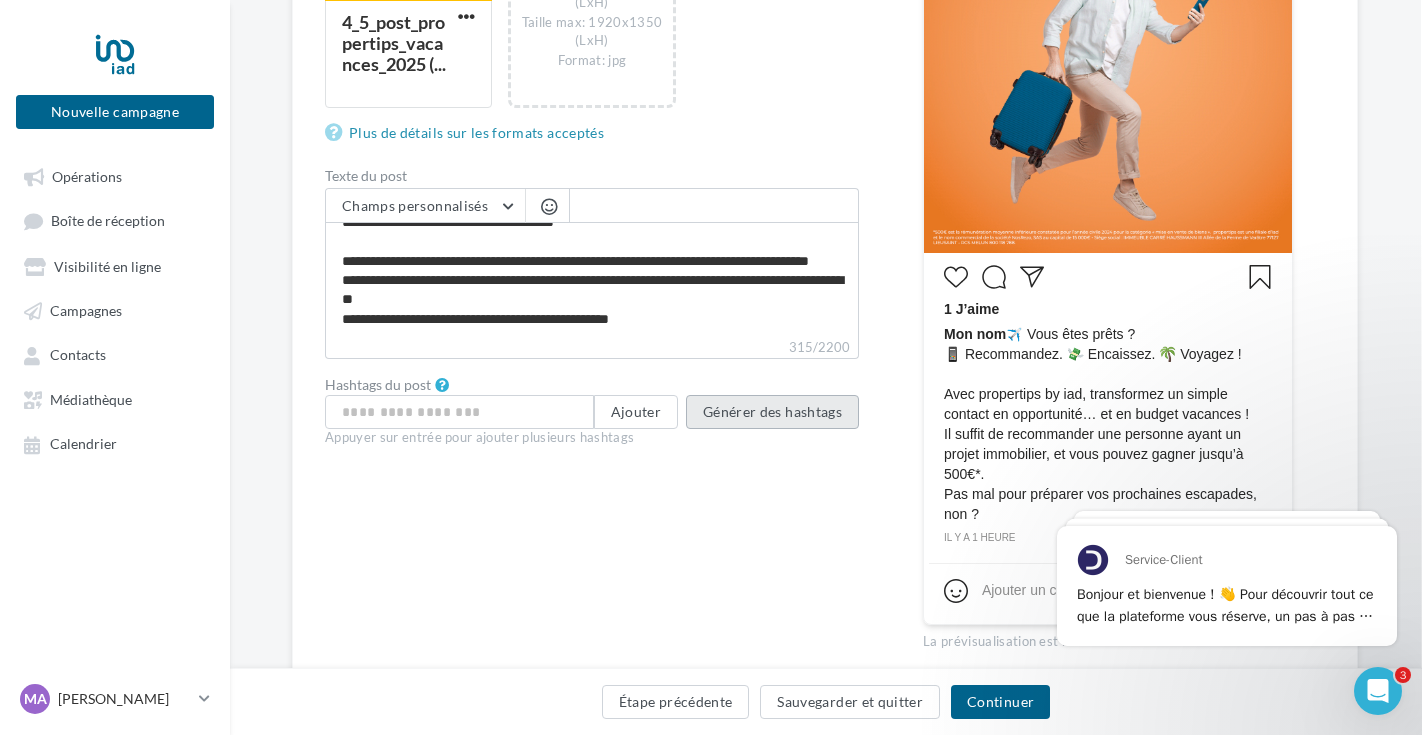 click on "Générer des hashtags" at bounding box center [772, 412] 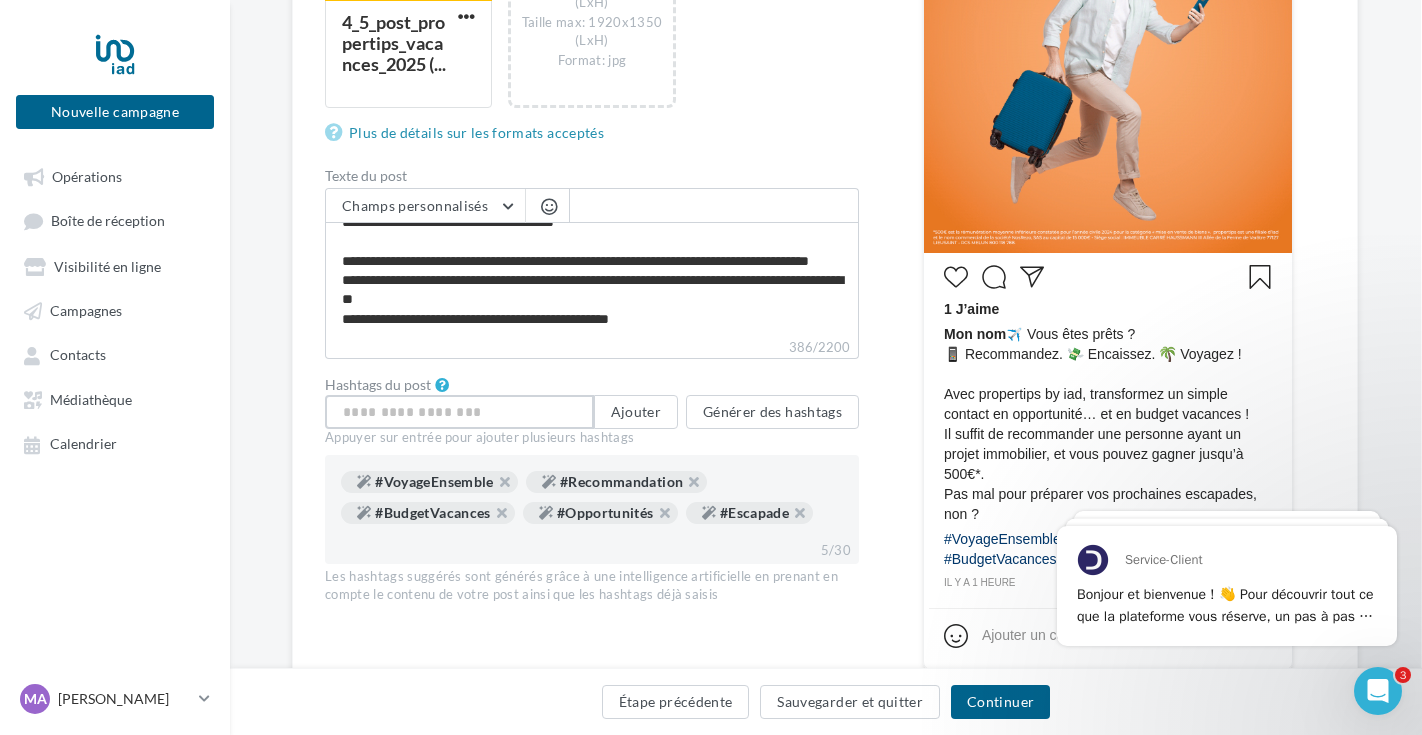 click at bounding box center (459, 412) 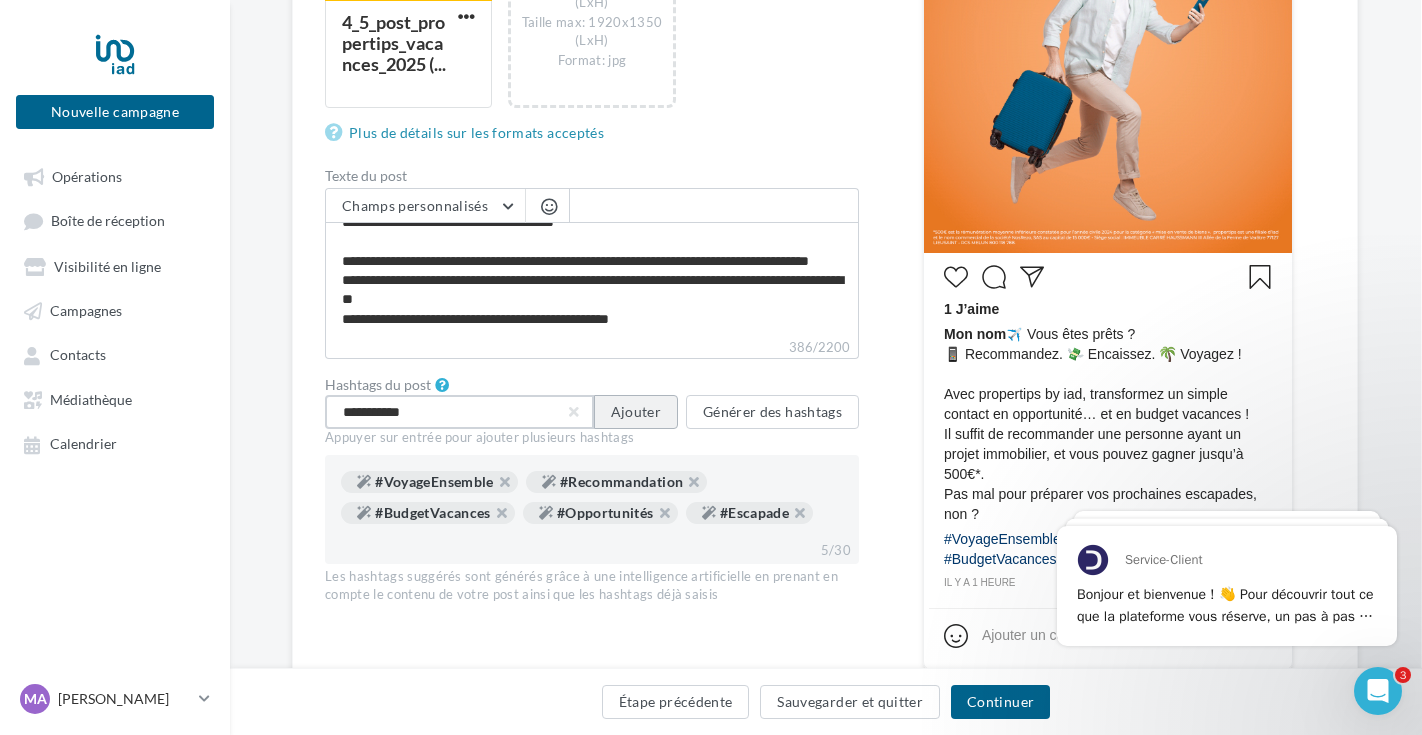 type on "**********" 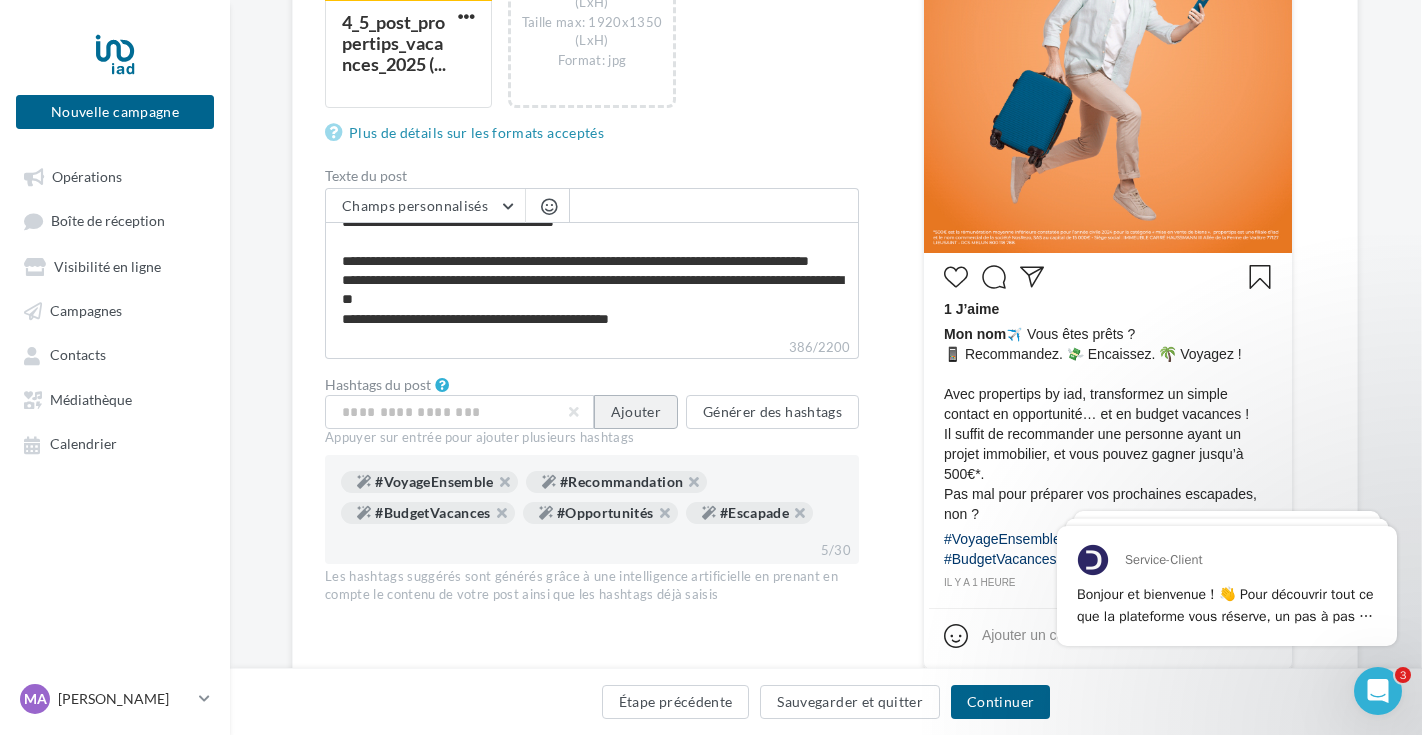click on "Ajouter" at bounding box center [636, 412] 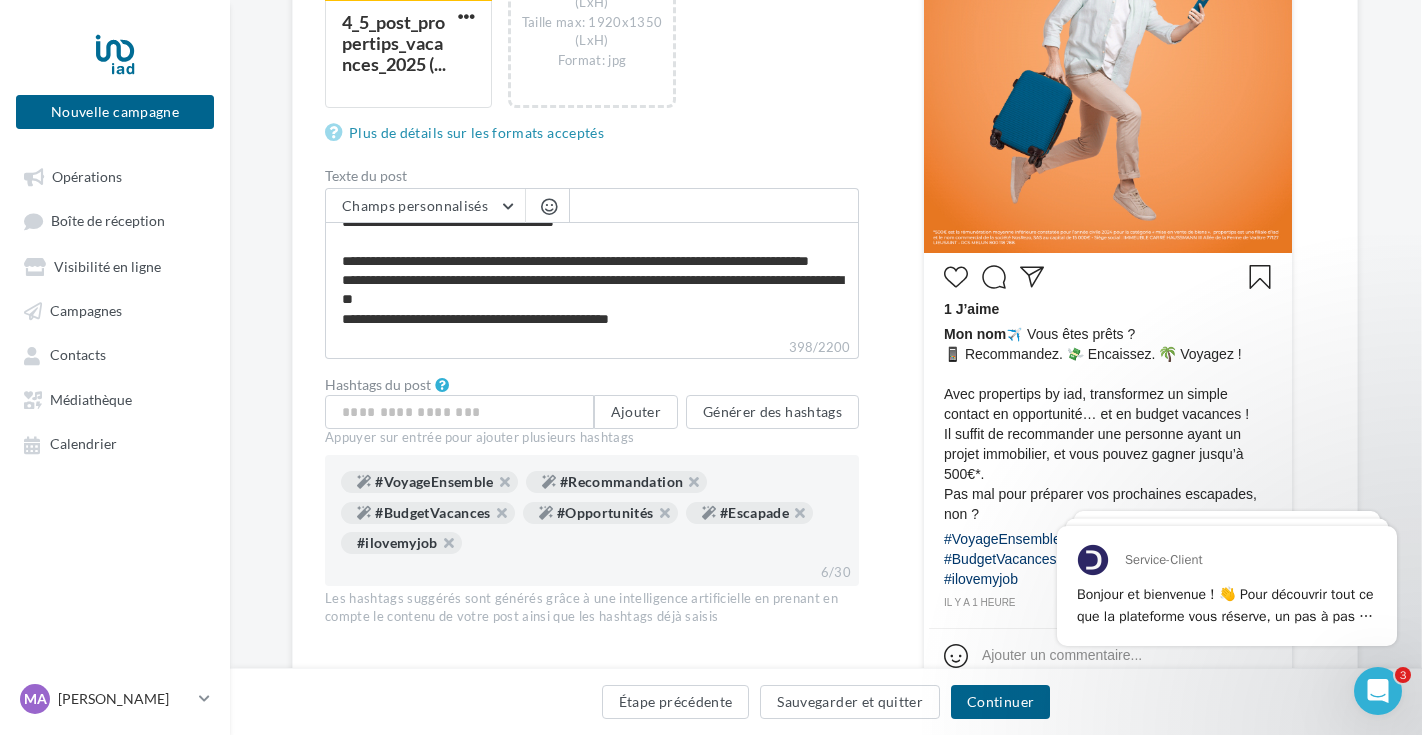 click on "#VoyageEnsemble
#Recommandation
#BudgetVacances
#Opportunités
#Escapade
#ilovemyjob" at bounding box center [592, 512] 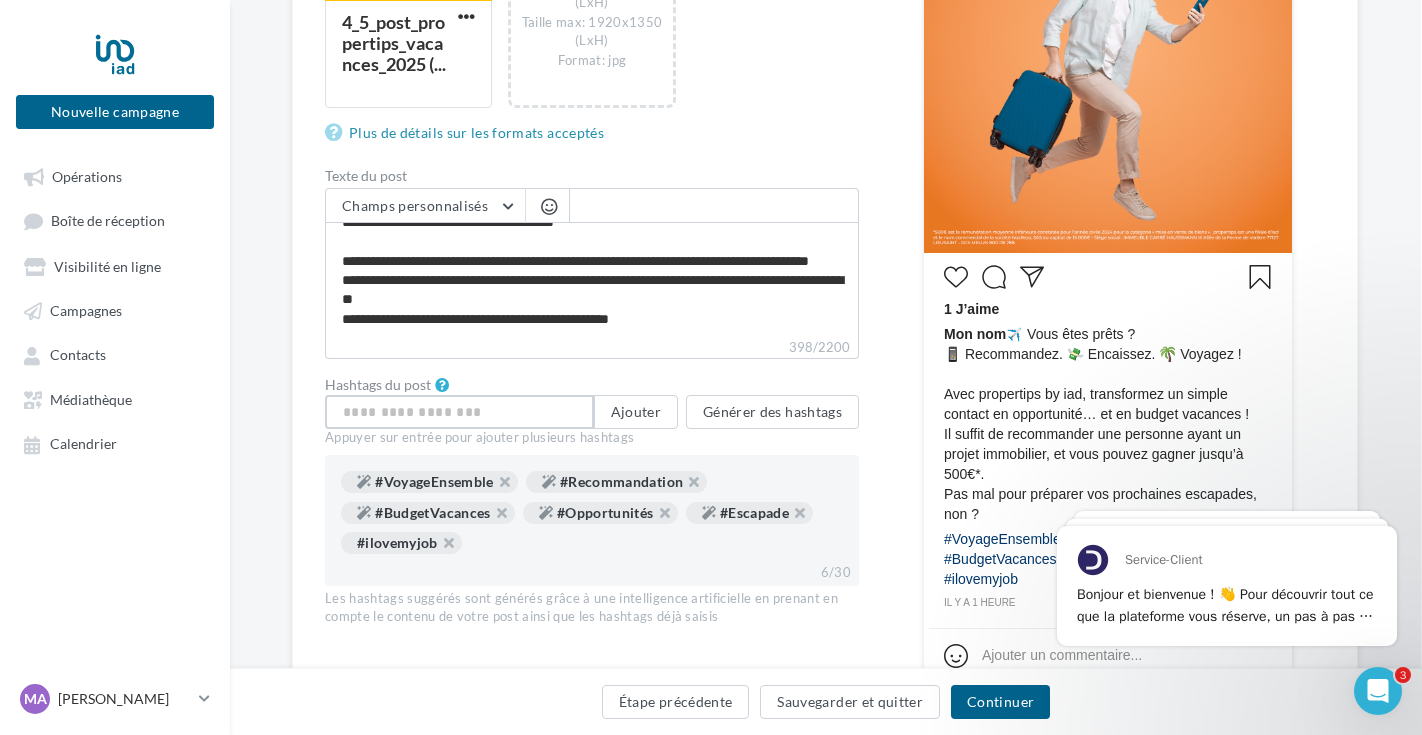 click at bounding box center (459, 412) 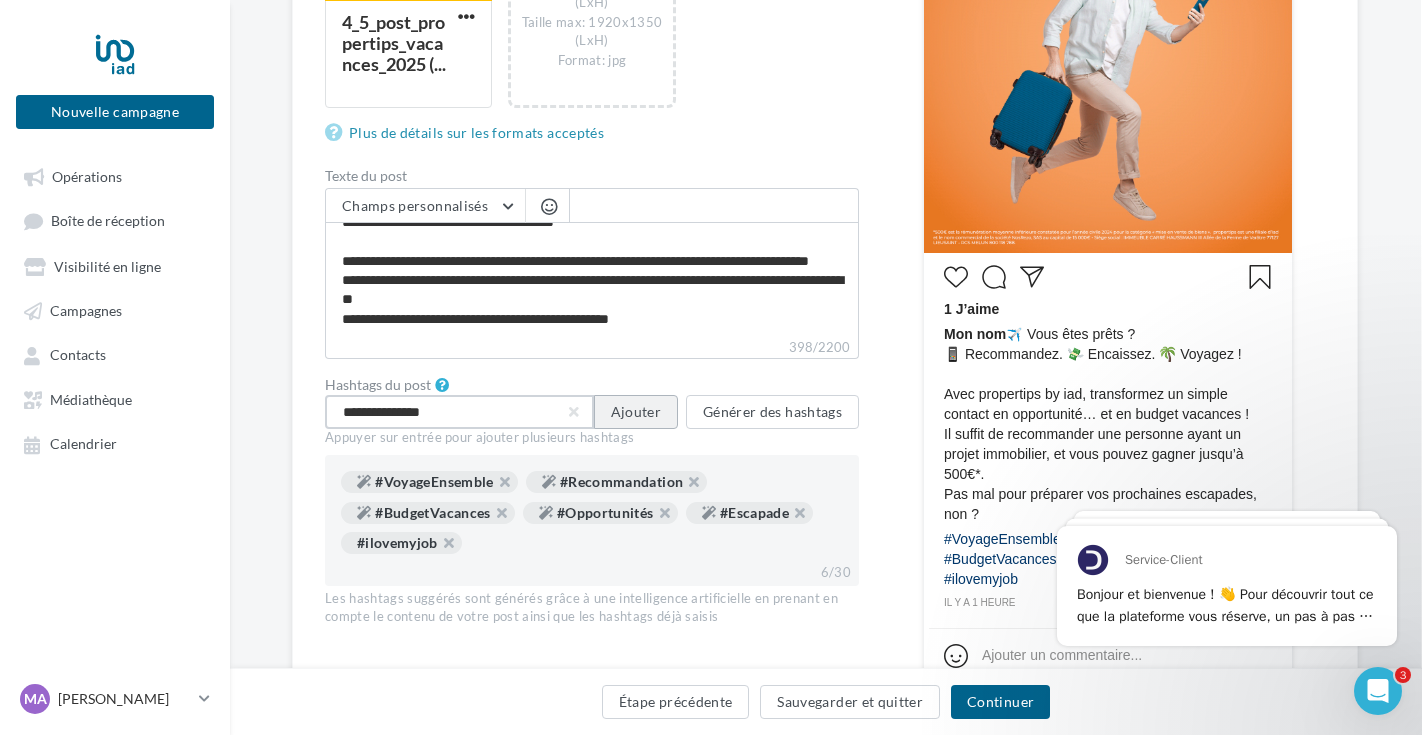 type on "**********" 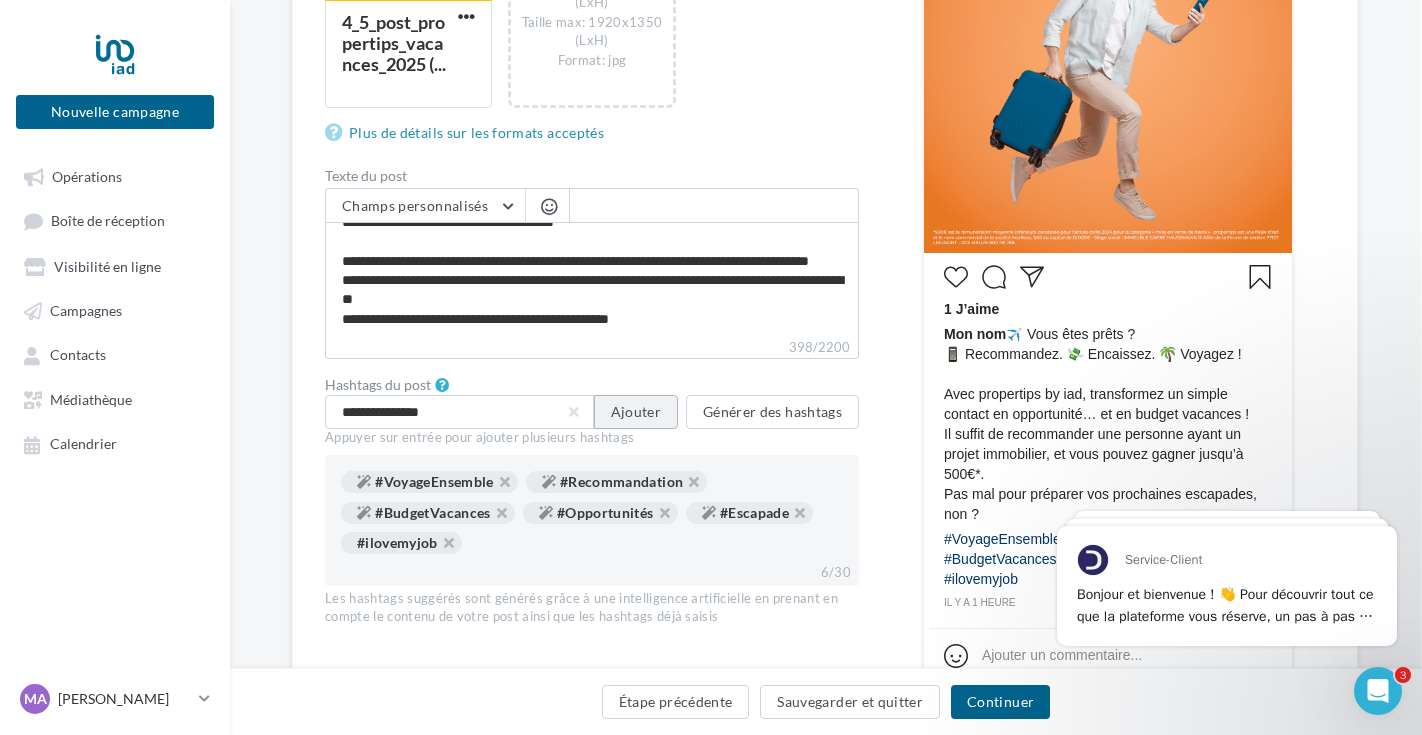 type 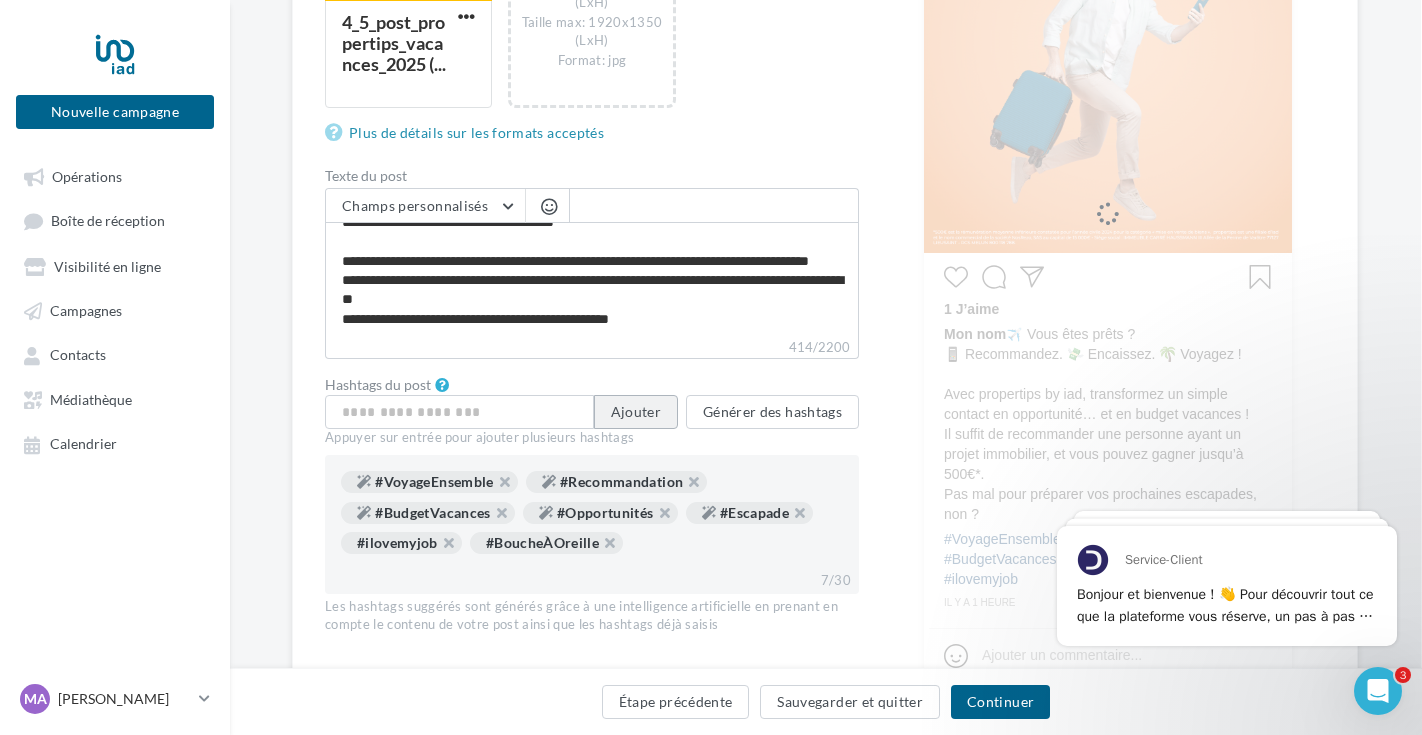 click on "Ajouter" at bounding box center (636, 412) 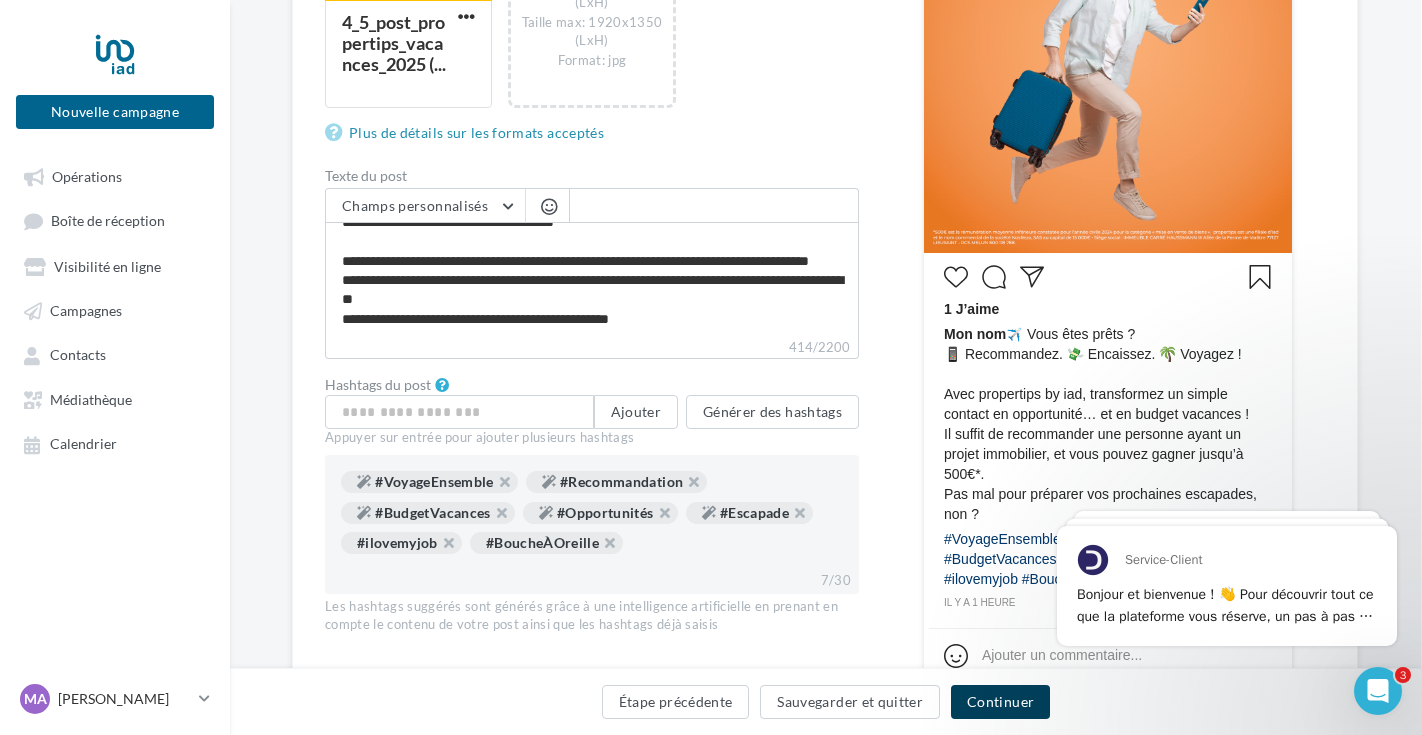 click on "Continuer" at bounding box center (1000, 702) 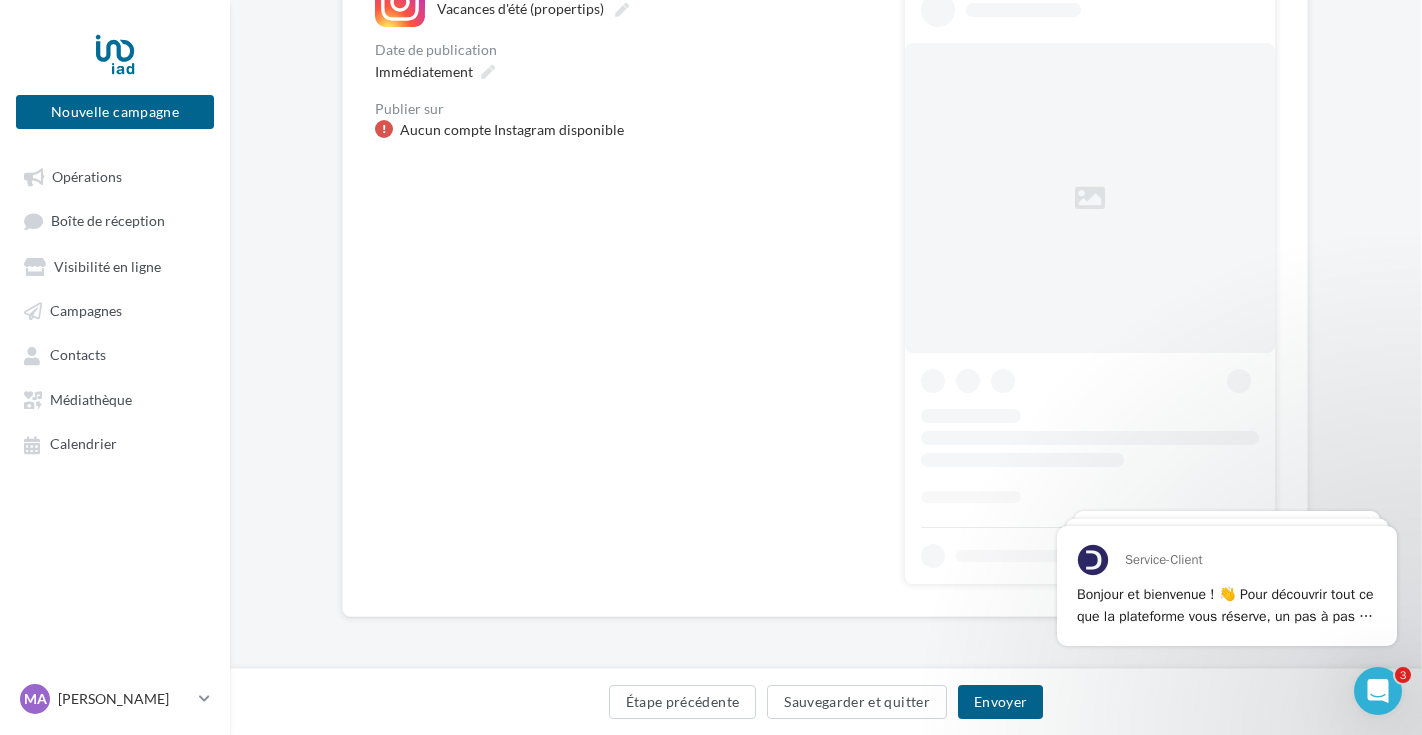 scroll, scrollTop: 4, scrollLeft: 1, axis: both 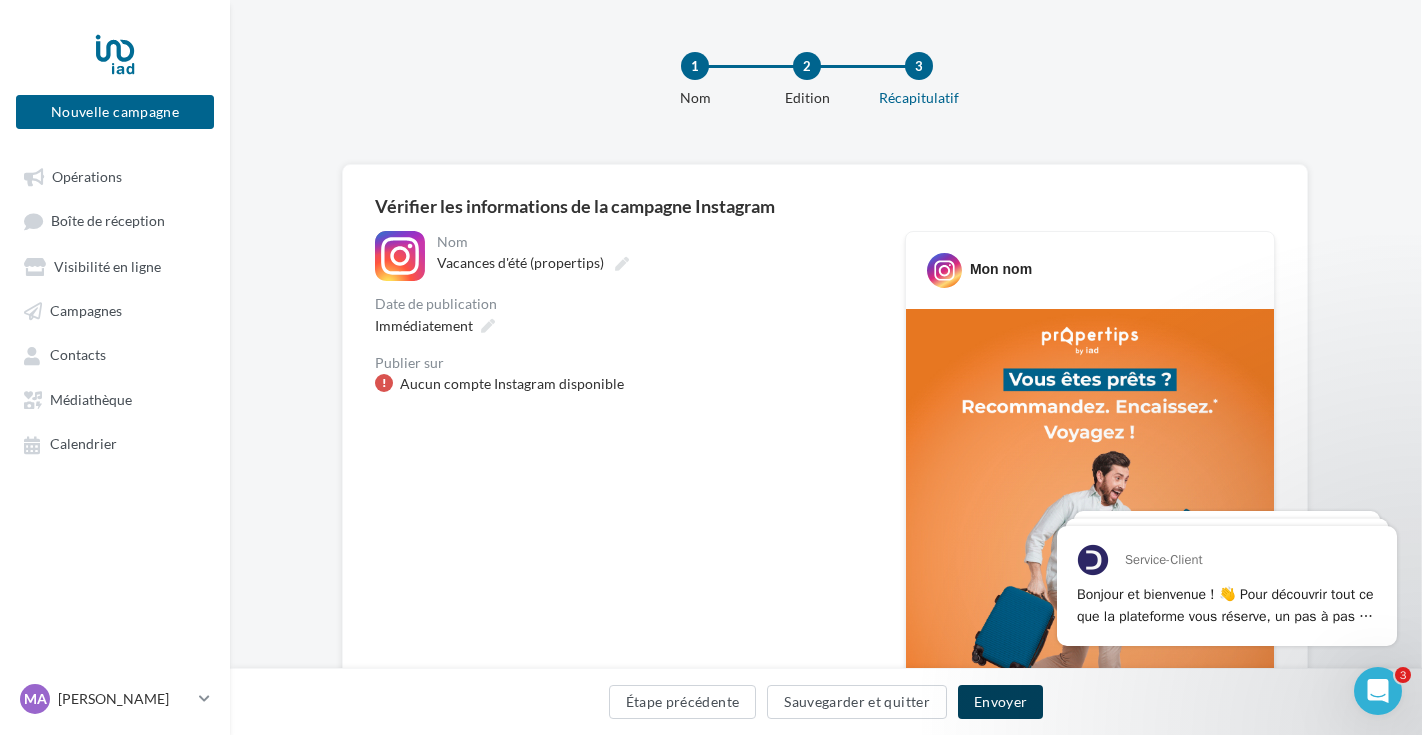 click on "Envoyer" at bounding box center (1000, 702) 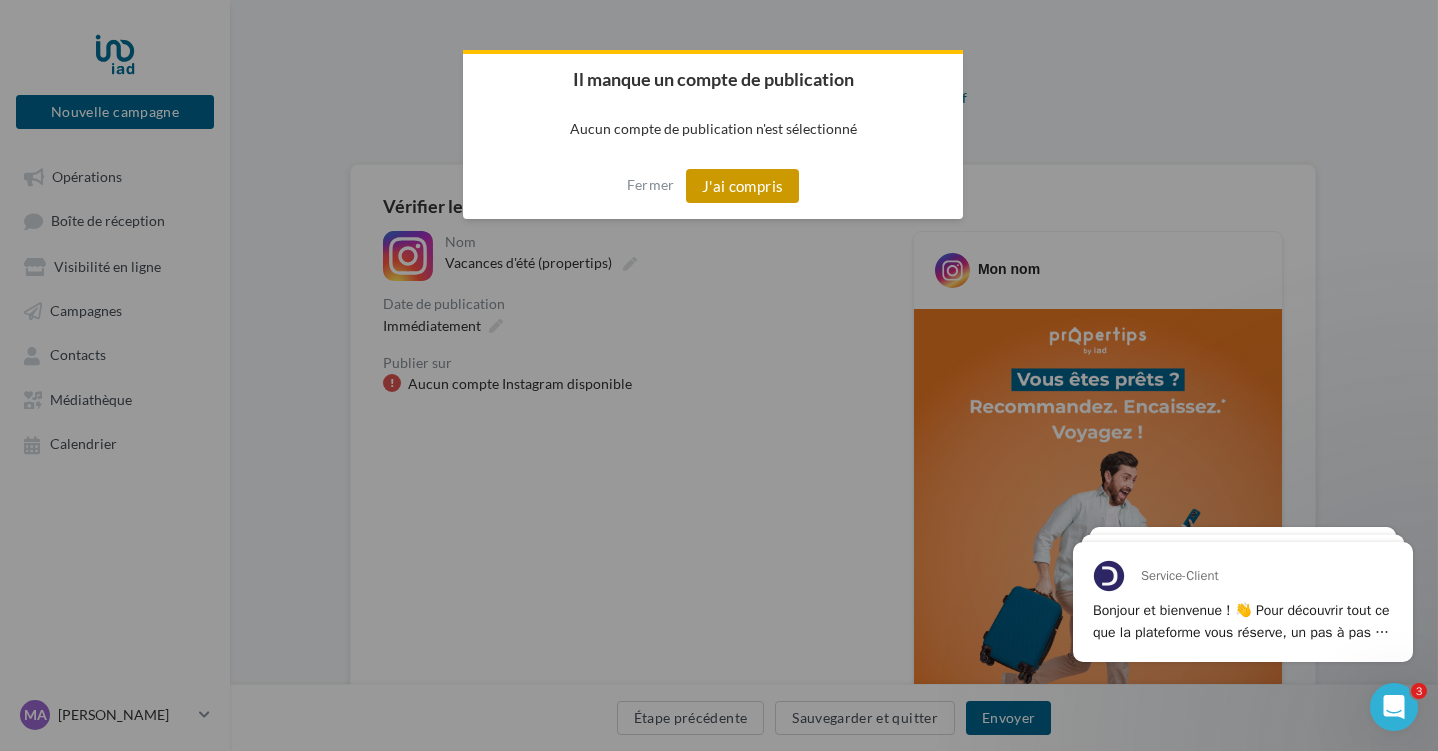 click on "J'ai compris" at bounding box center [743, 186] 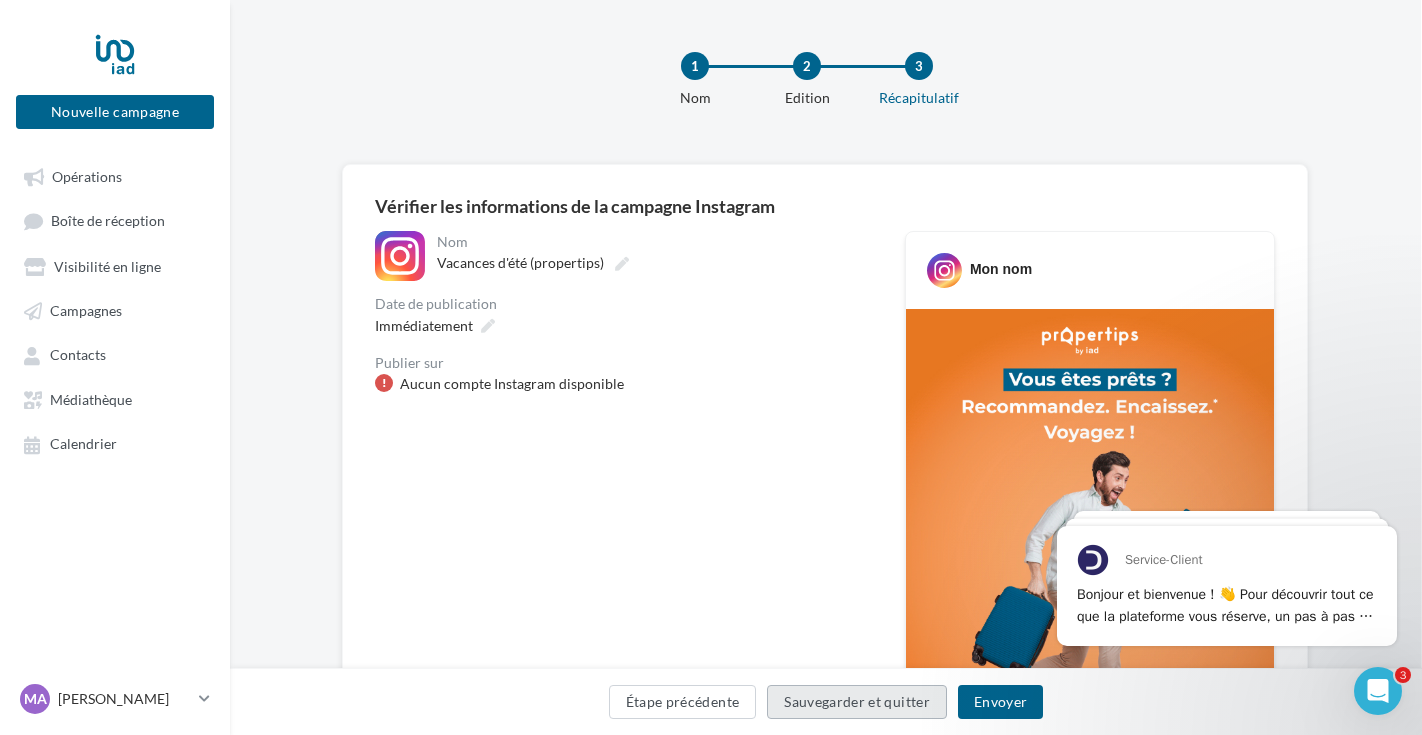 click on "Sauvegarder et quitter" at bounding box center (857, 702) 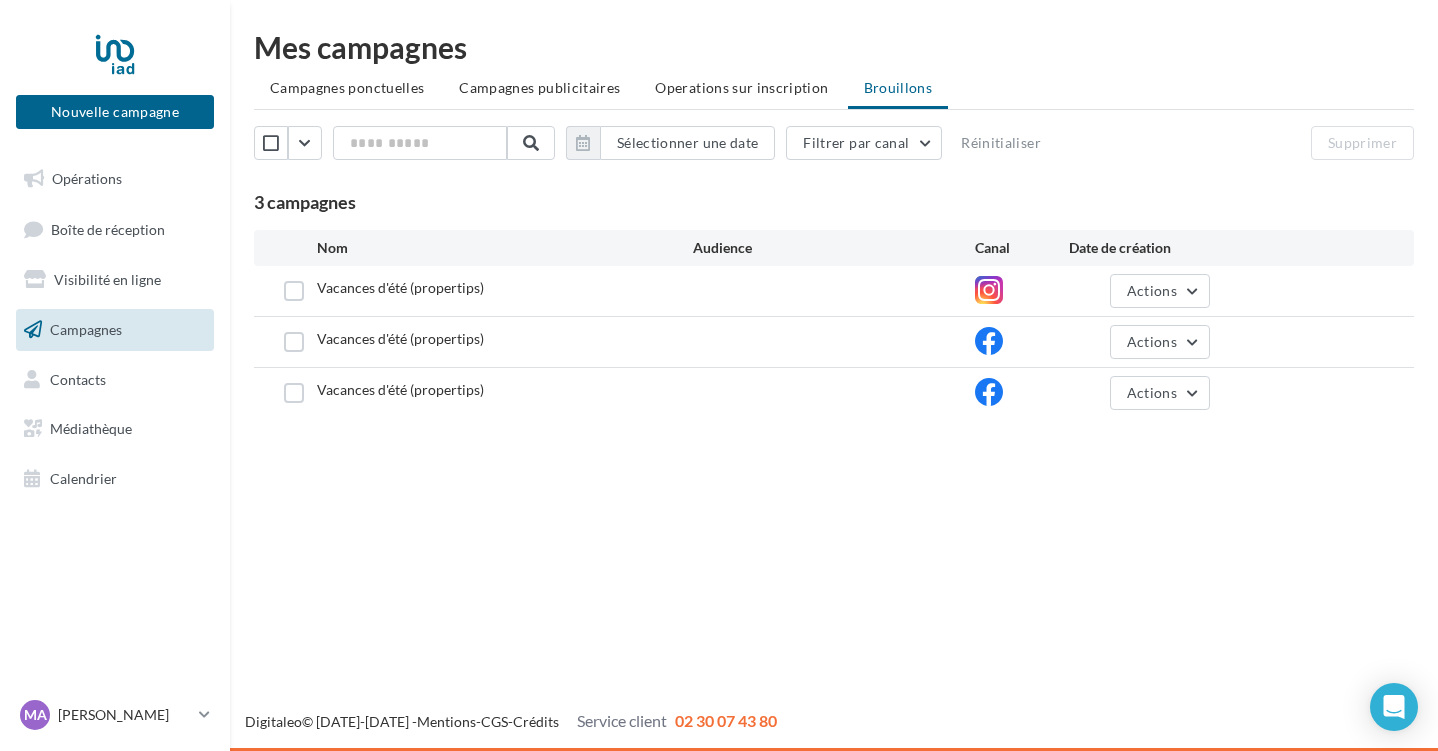 scroll, scrollTop: 0, scrollLeft: 0, axis: both 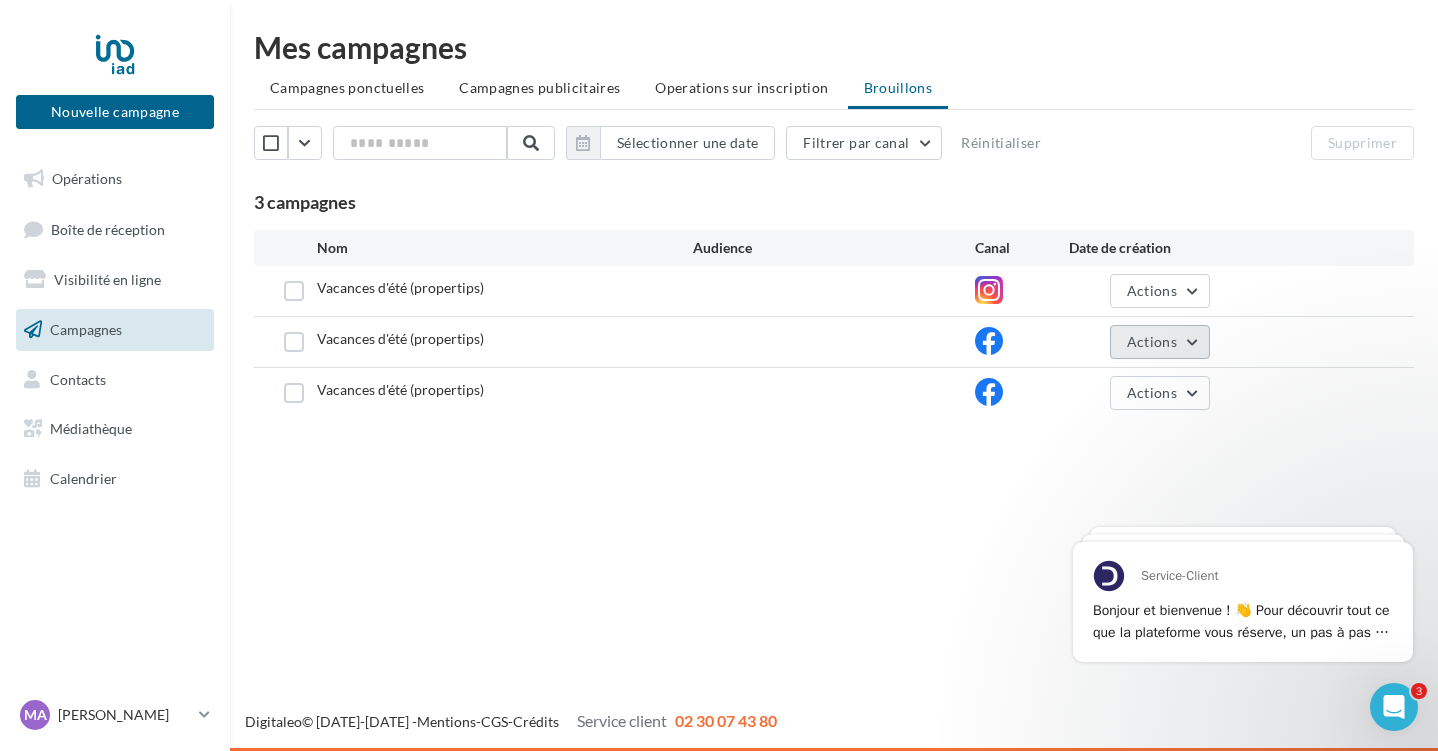 click on "Actions" at bounding box center [1160, 342] 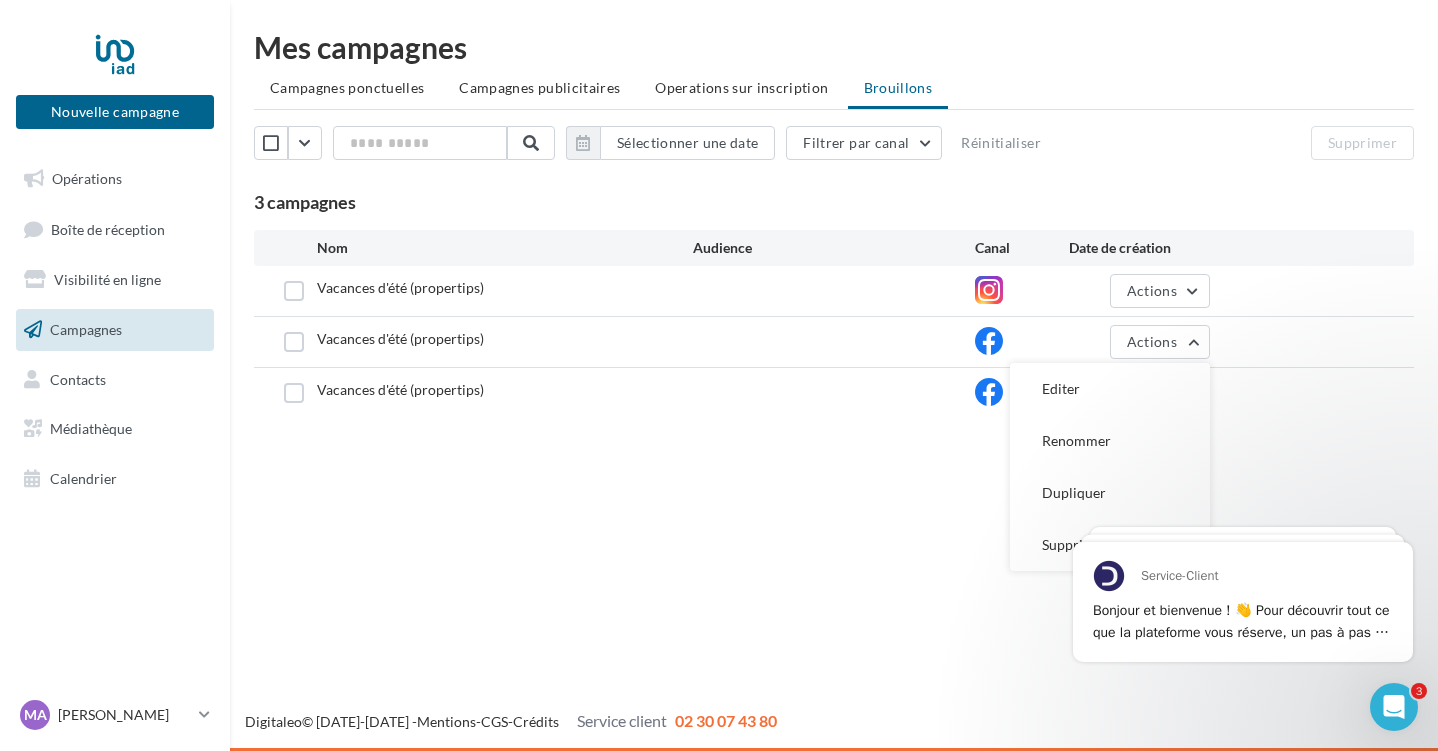 click on "Vacances d'été (propertips)                     Actions" at bounding box center (834, 393) 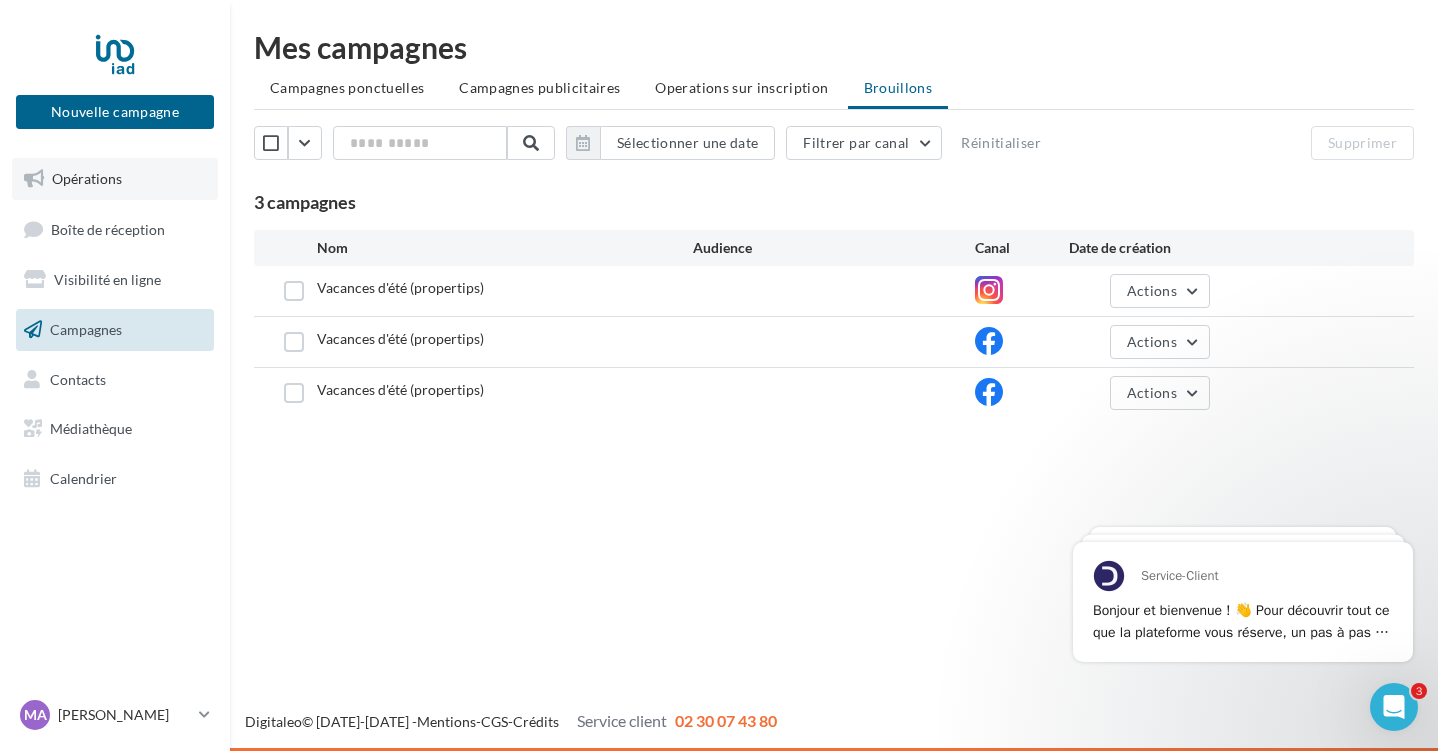 click on "Opérations" at bounding box center (87, 178) 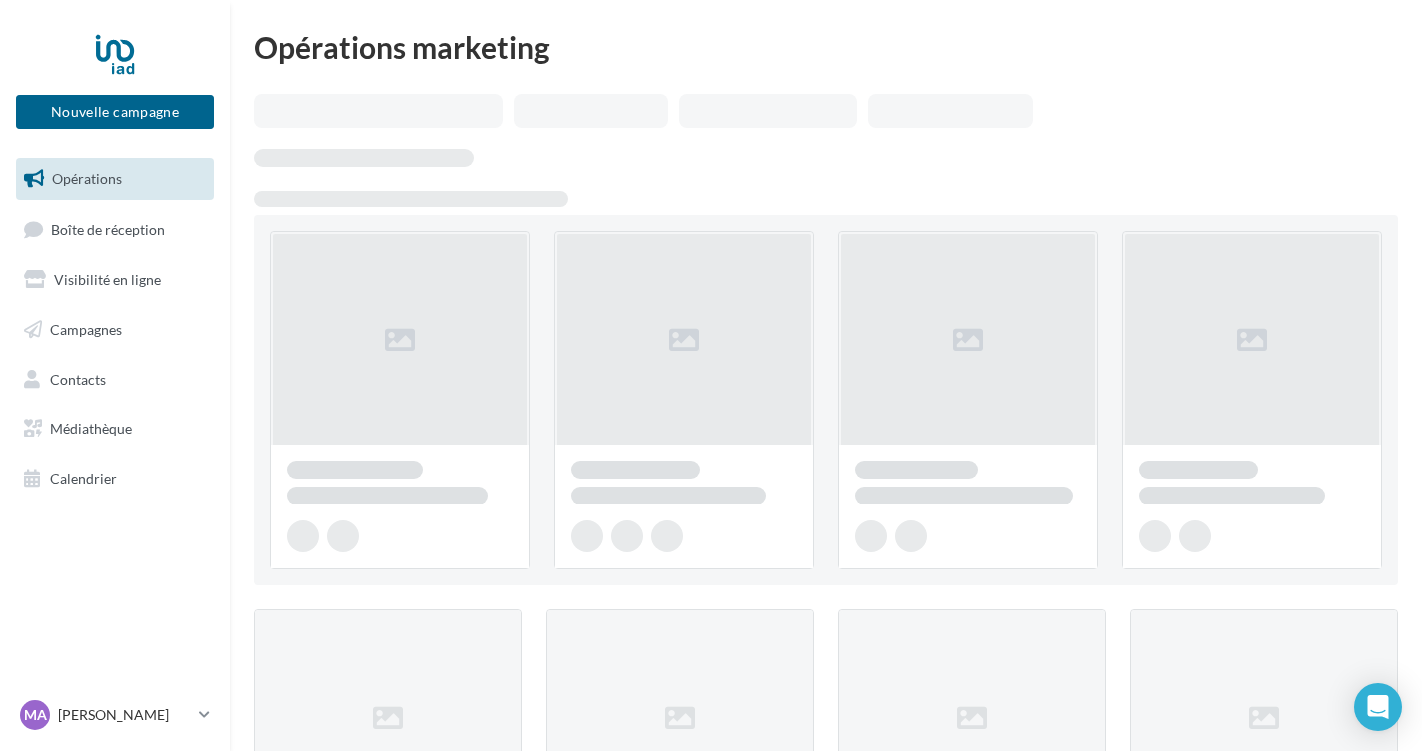 scroll, scrollTop: 0, scrollLeft: 0, axis: both 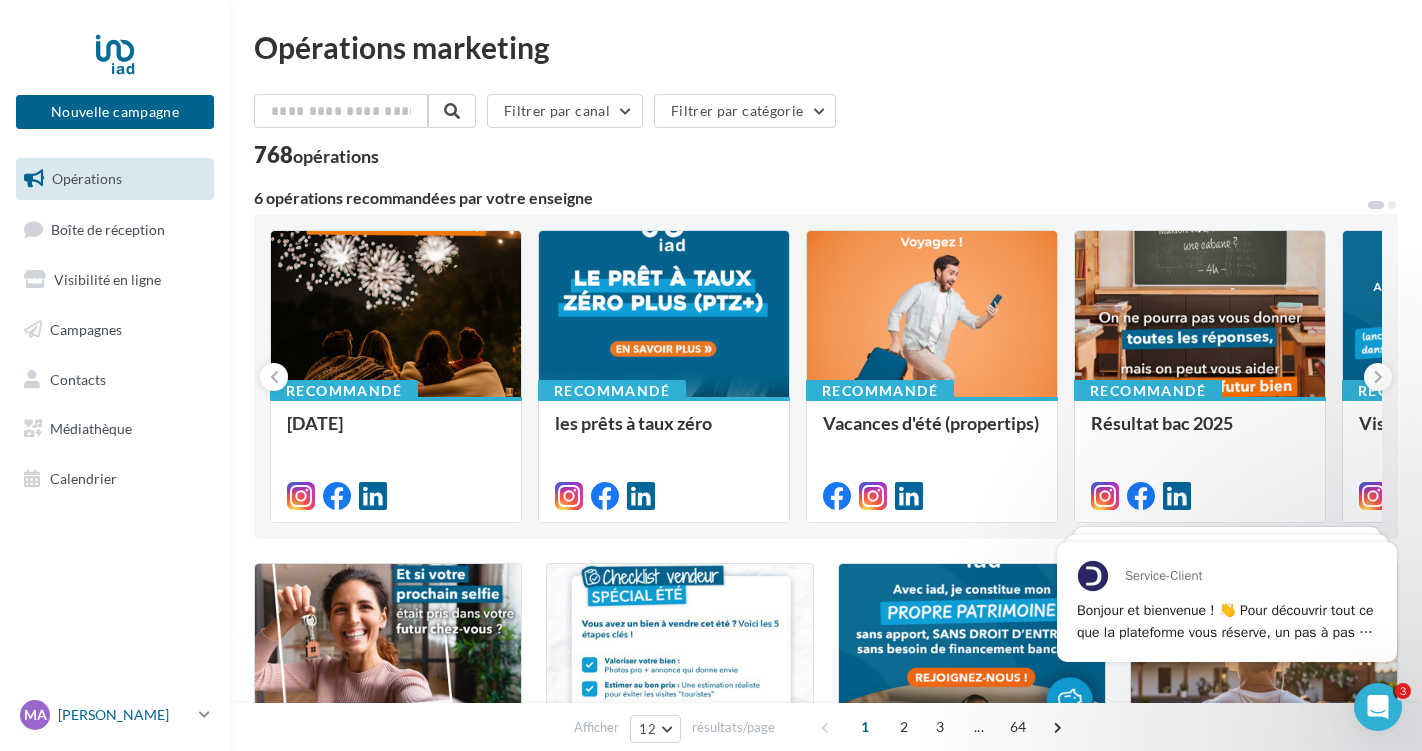 click on "[PERSON_NAME]" at bounding box center [124, 715] 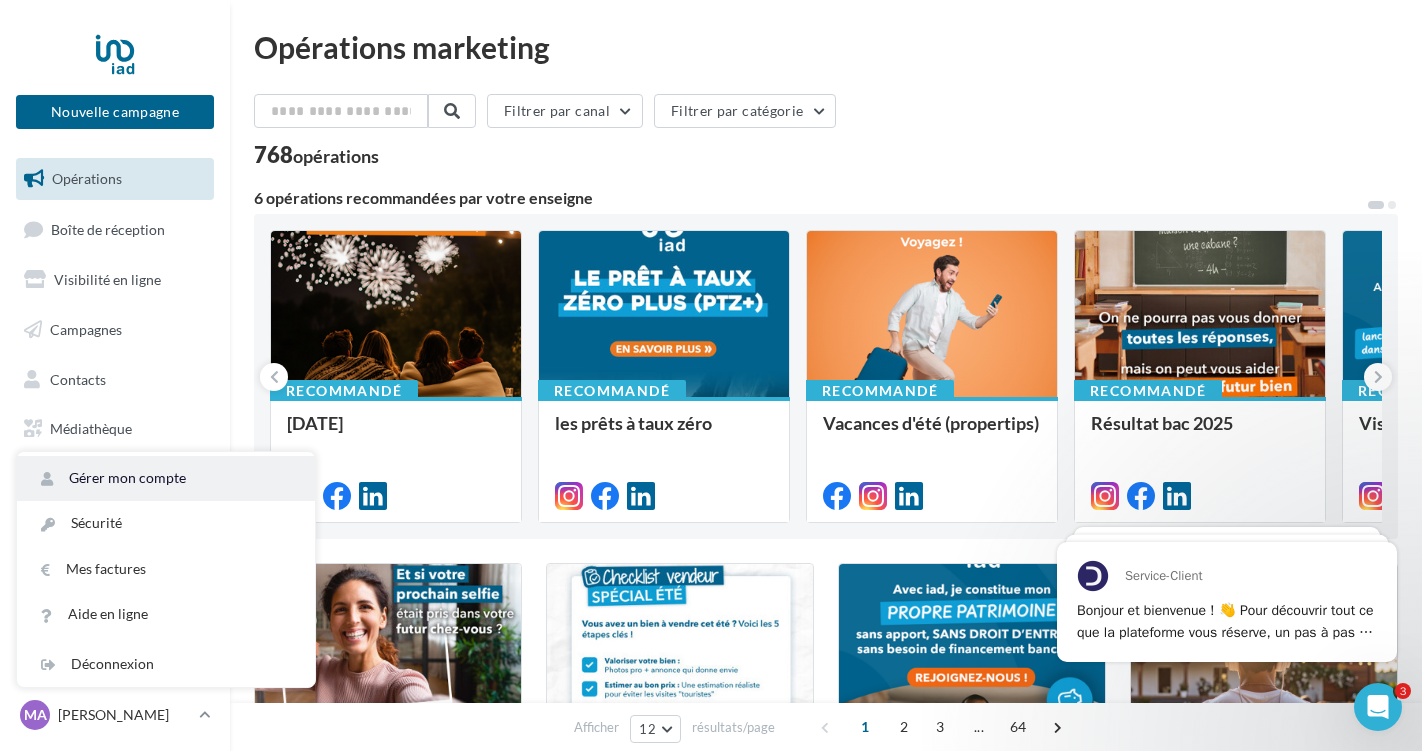 click on "Gérer mon compte" at bounding box center [166, 478] 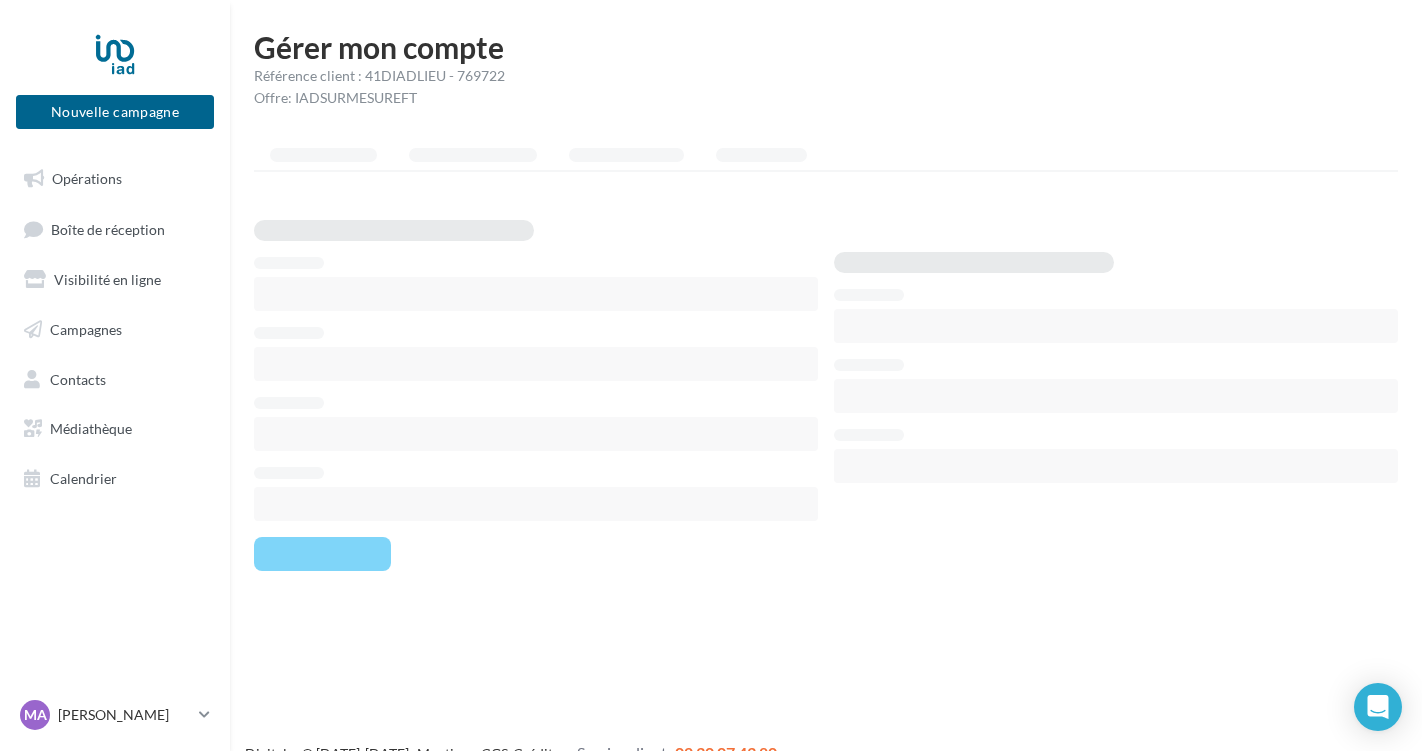 scroll, scrollTop: 0, scrollLeft: 0, axis: both 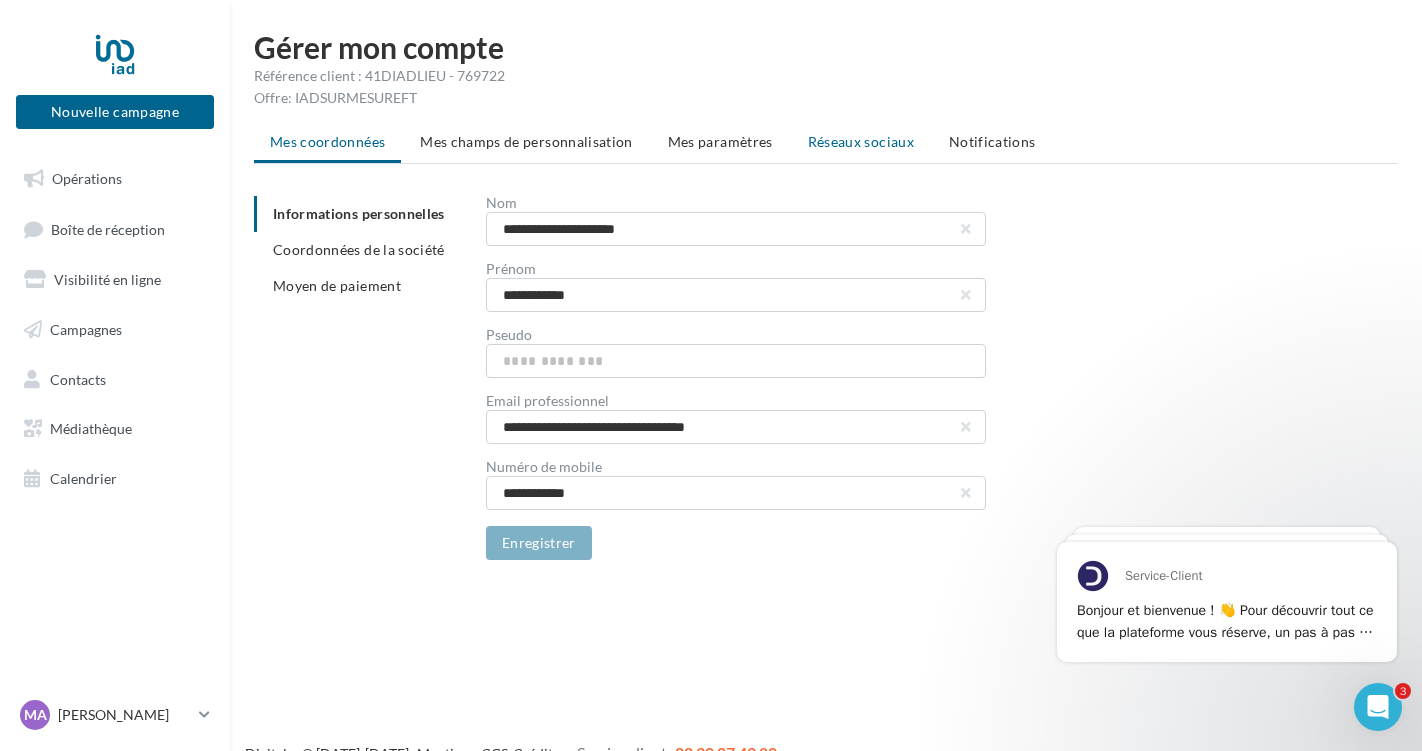 click on "Réseaux sociaux" at bounding box center (861, 141) 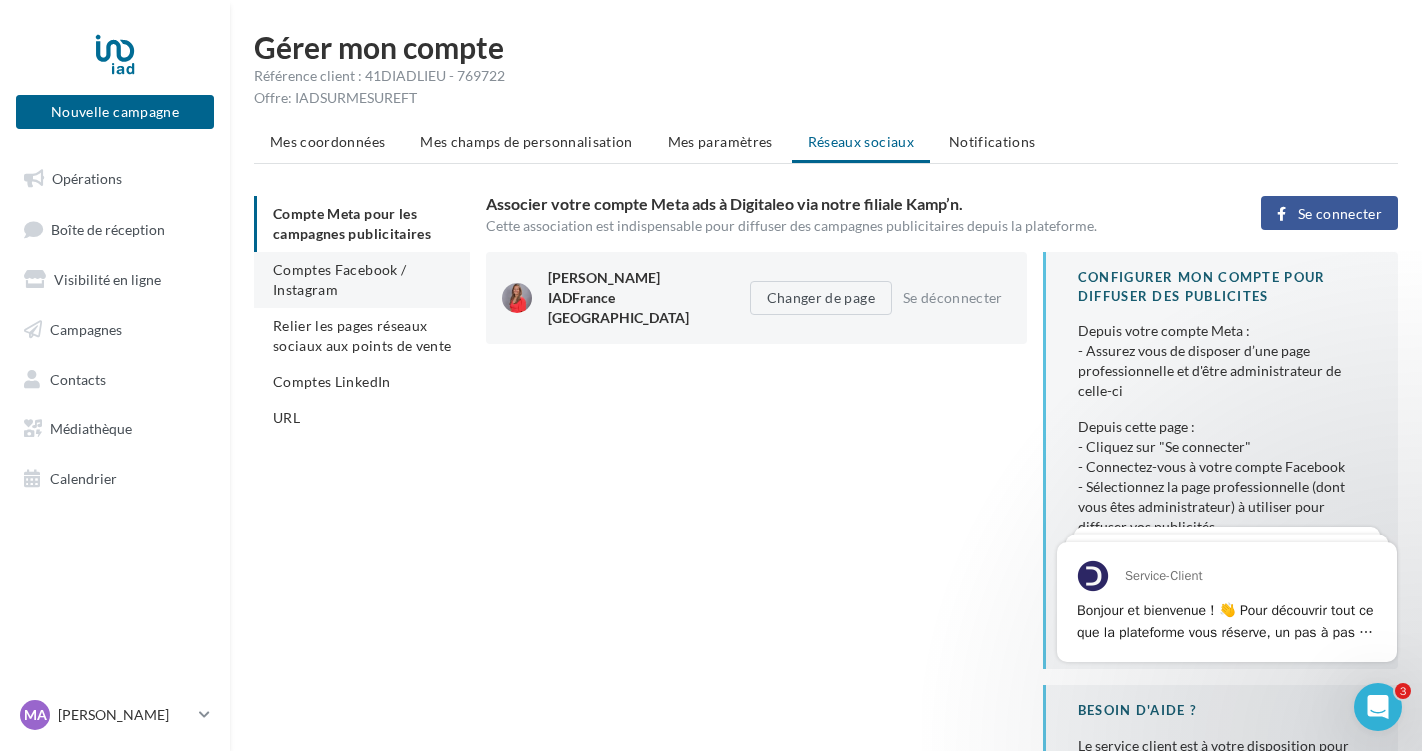 click on "Comptes Facebook / Instagram" at bounding box center (339, 279) 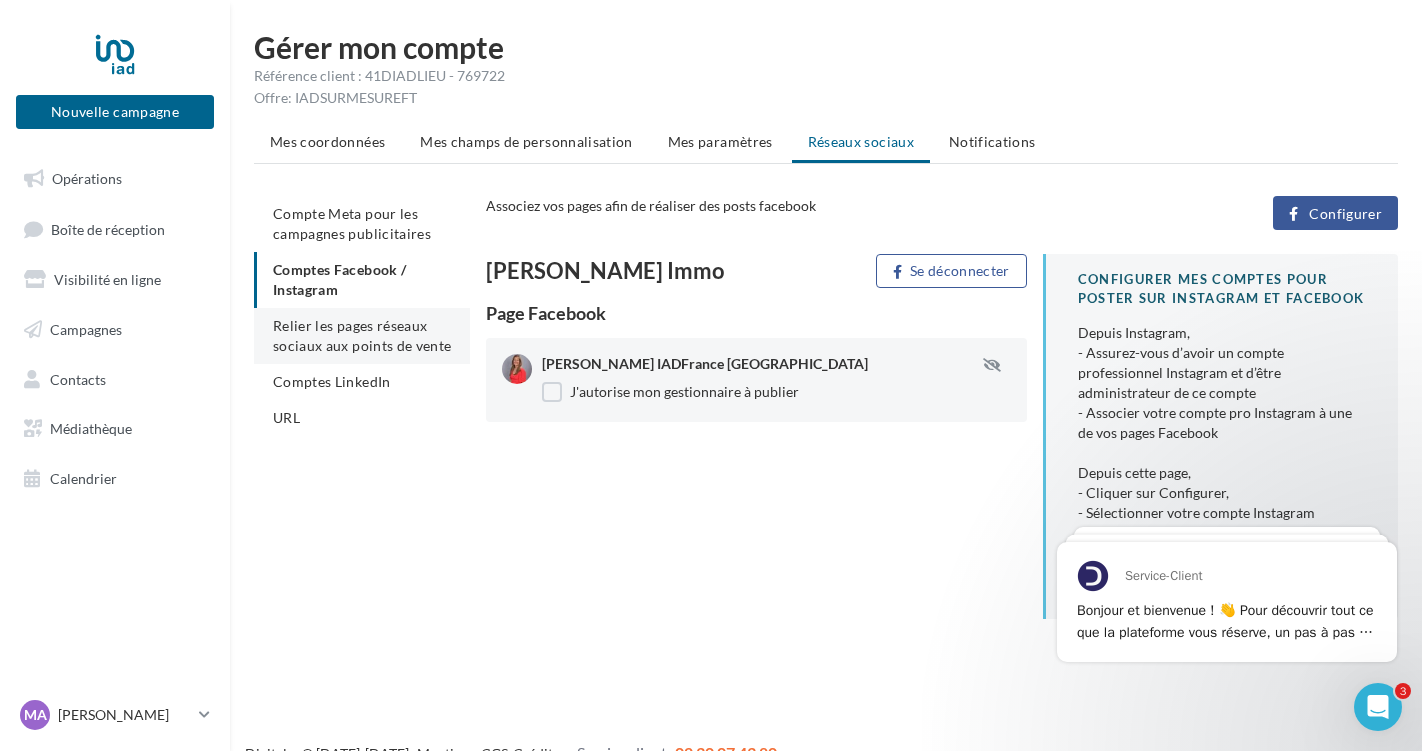 click on "Relier les pages réseaux sociaux aux points de vente" at bounding box center (362, 336) 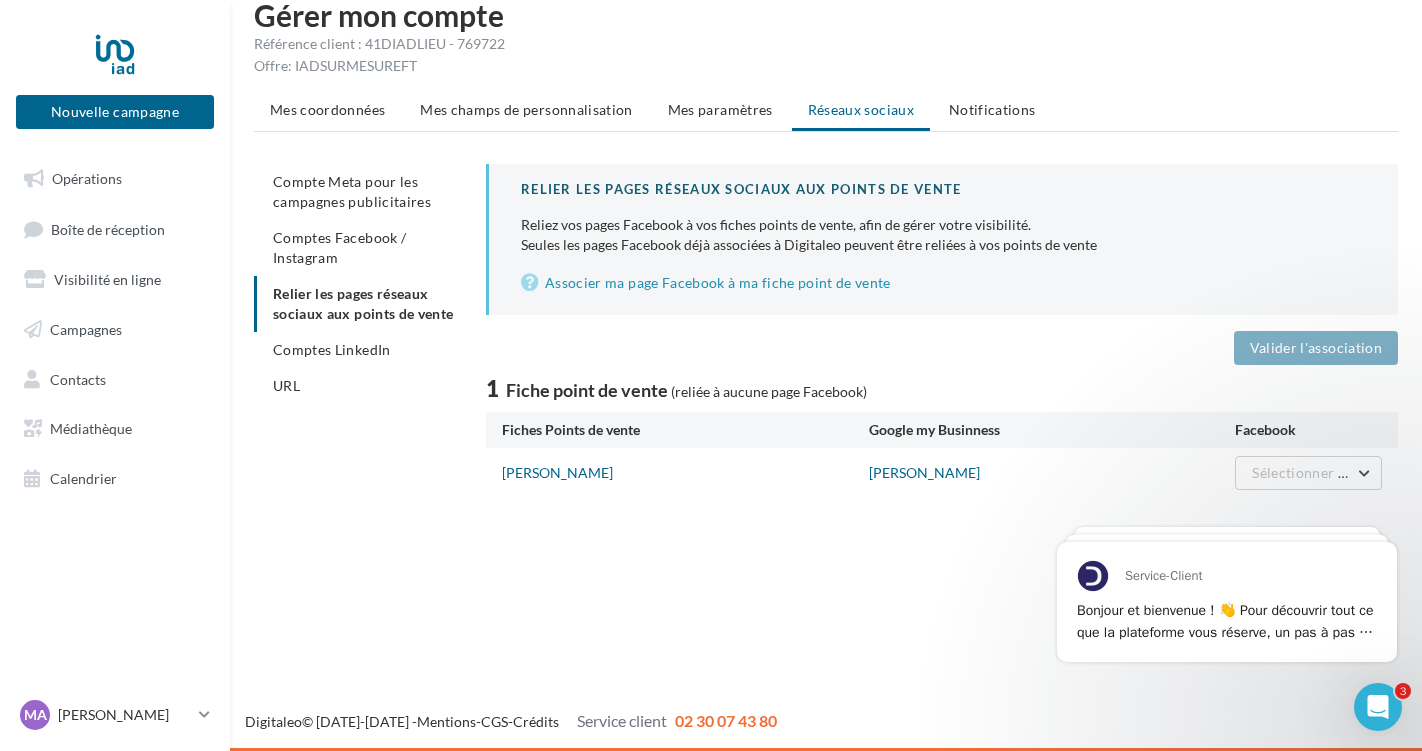 scroll, scrollTop: 32, scrollLeft: 0, axis: vertical 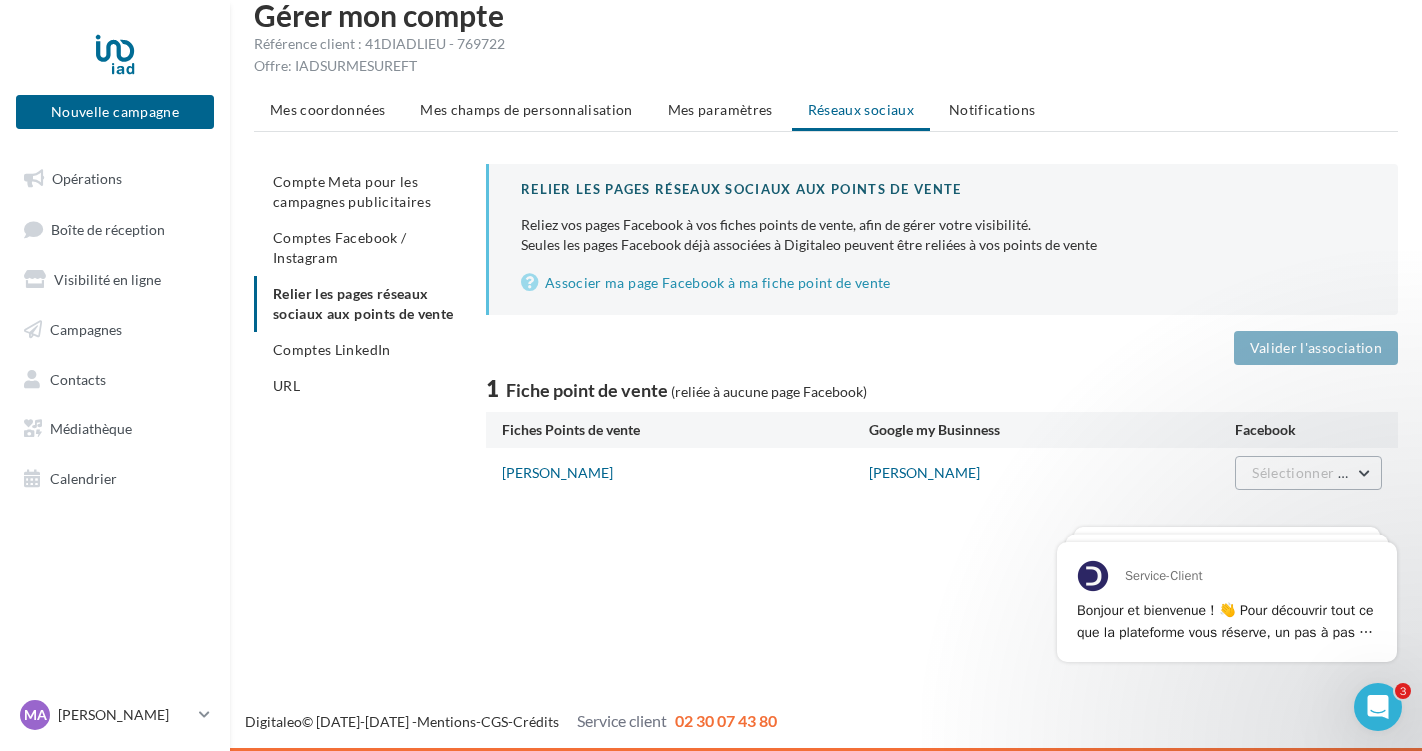 click on "Sélectionner une page" at bounding box center (1308, 473) 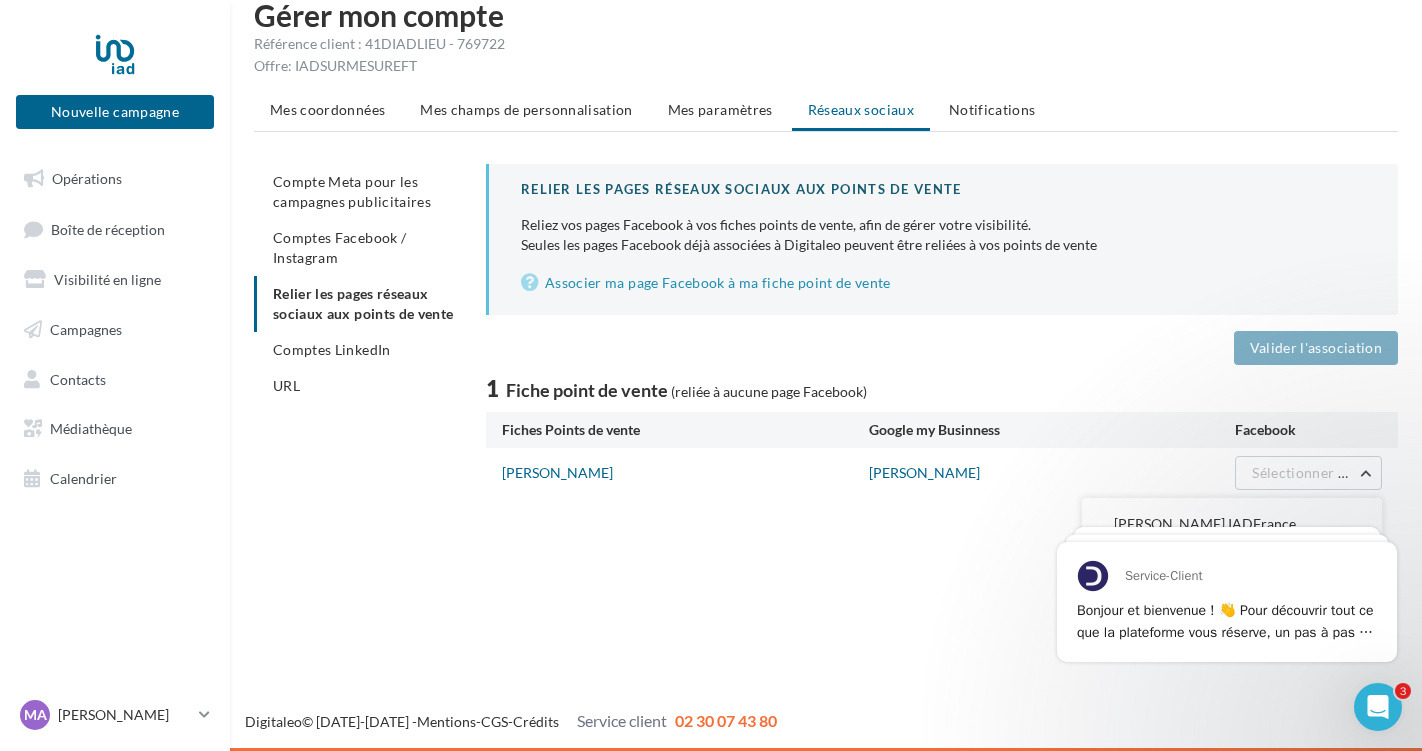 scroll, scrollTop: 32, scrollLeft: 0, axis: vertical 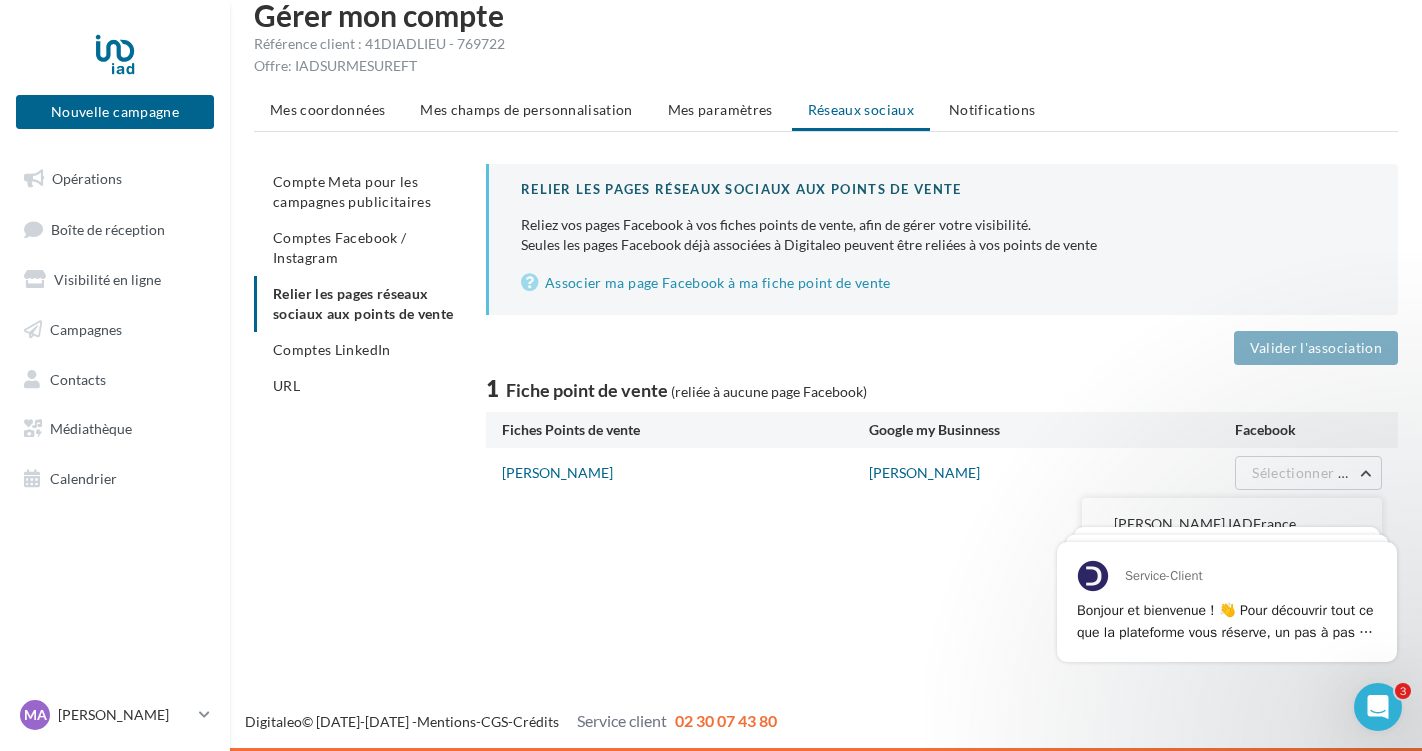 click on "Nouvelle campagne
Nouvelle campagne
Opérations
Boîte de réception
Visibilité en ligne
Campagnes
Contacts
Médiathèque
Calendrier" at bounding box center [711, 375] 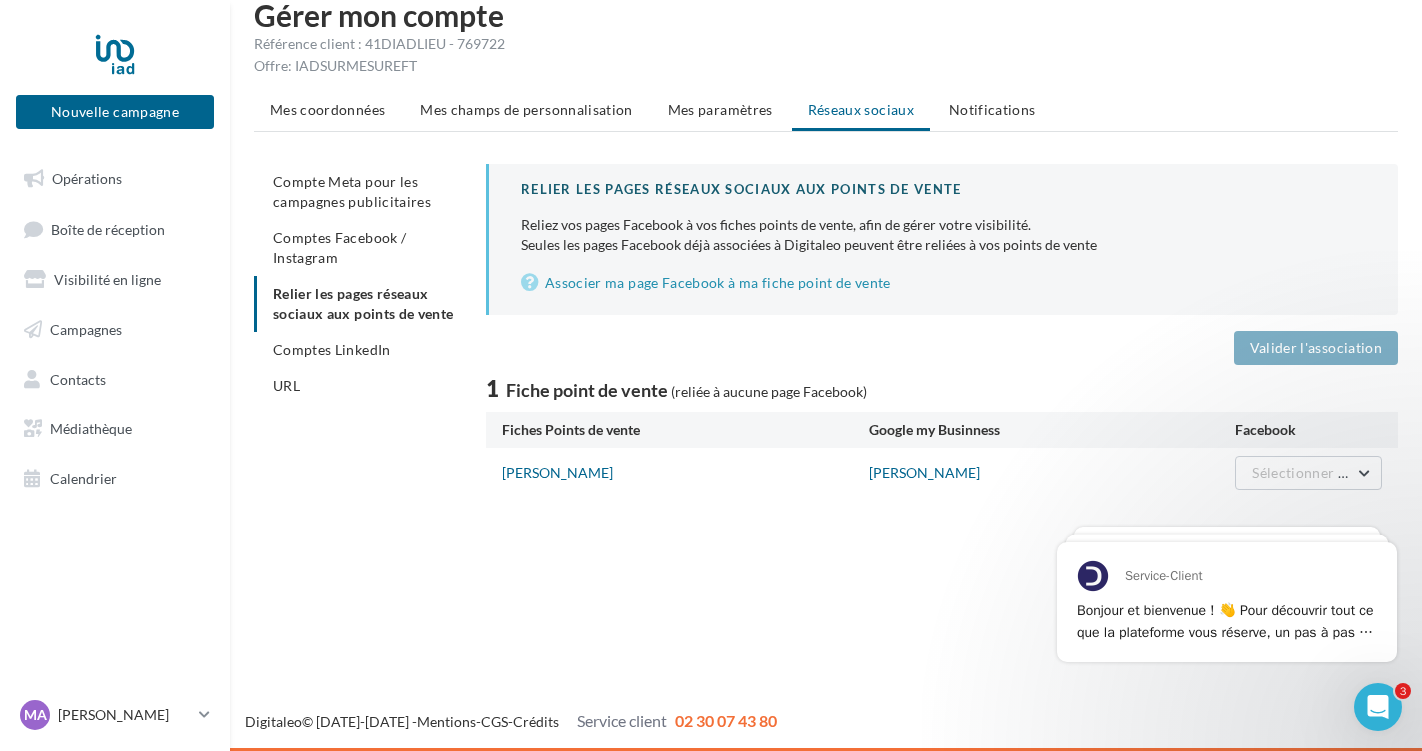click 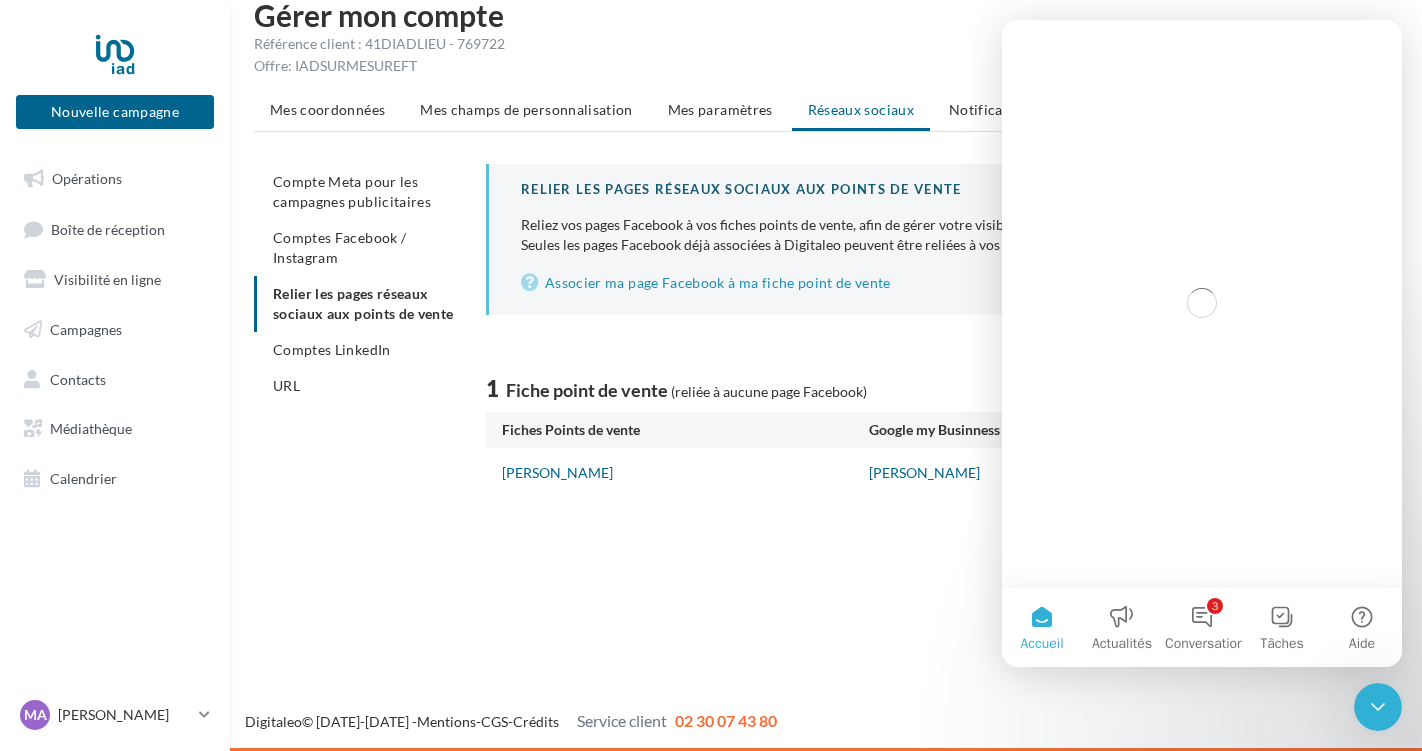 scroll, scrollTop: 0, scrollLeft: 0, axis: both 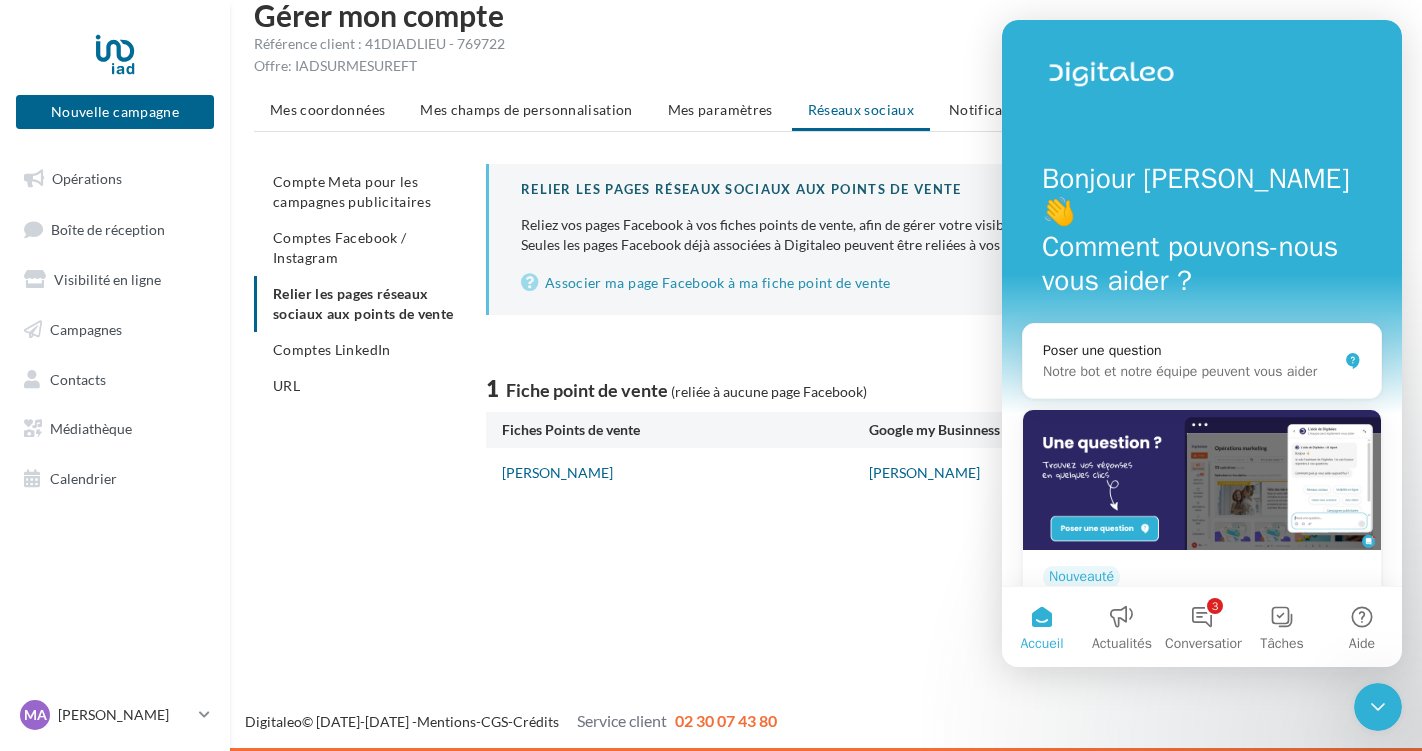 click 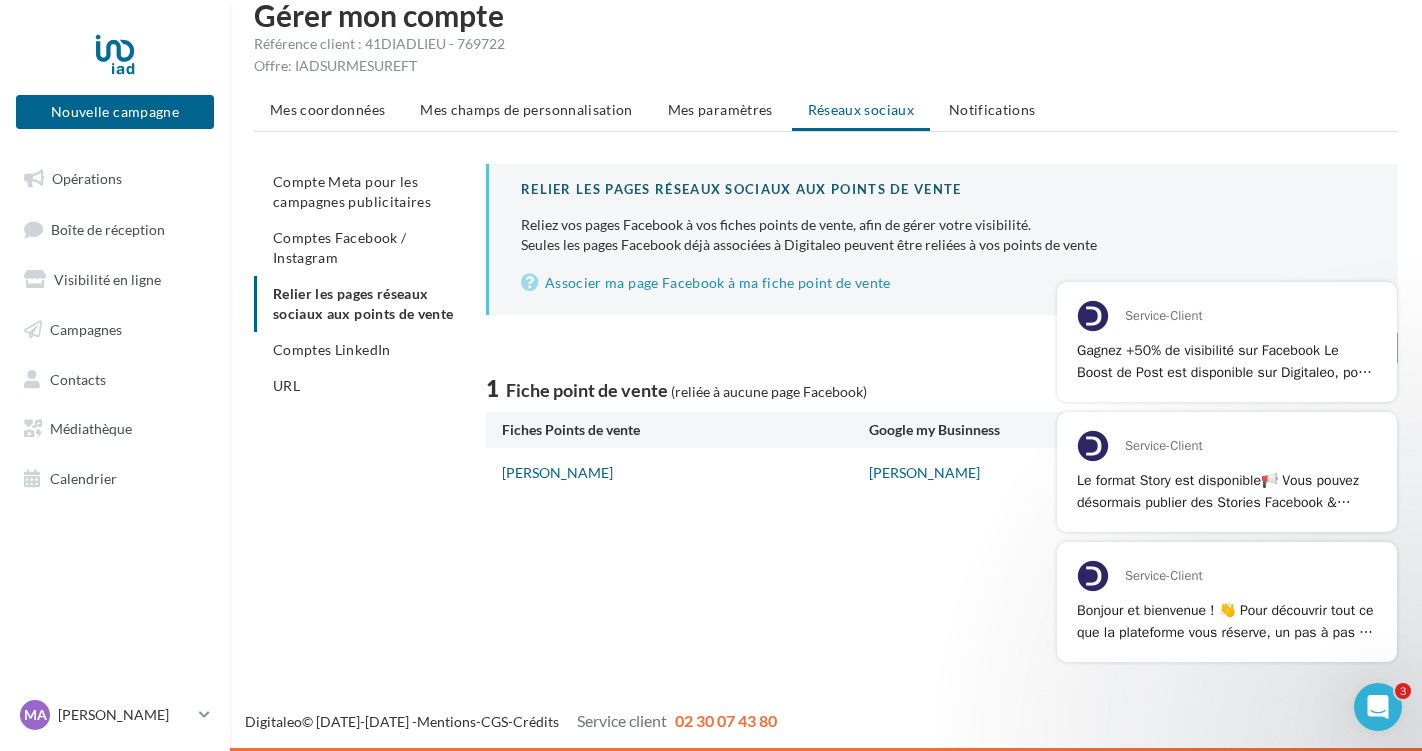 scroll, scrollTop: 0, scrollLeft: 0, axis: both 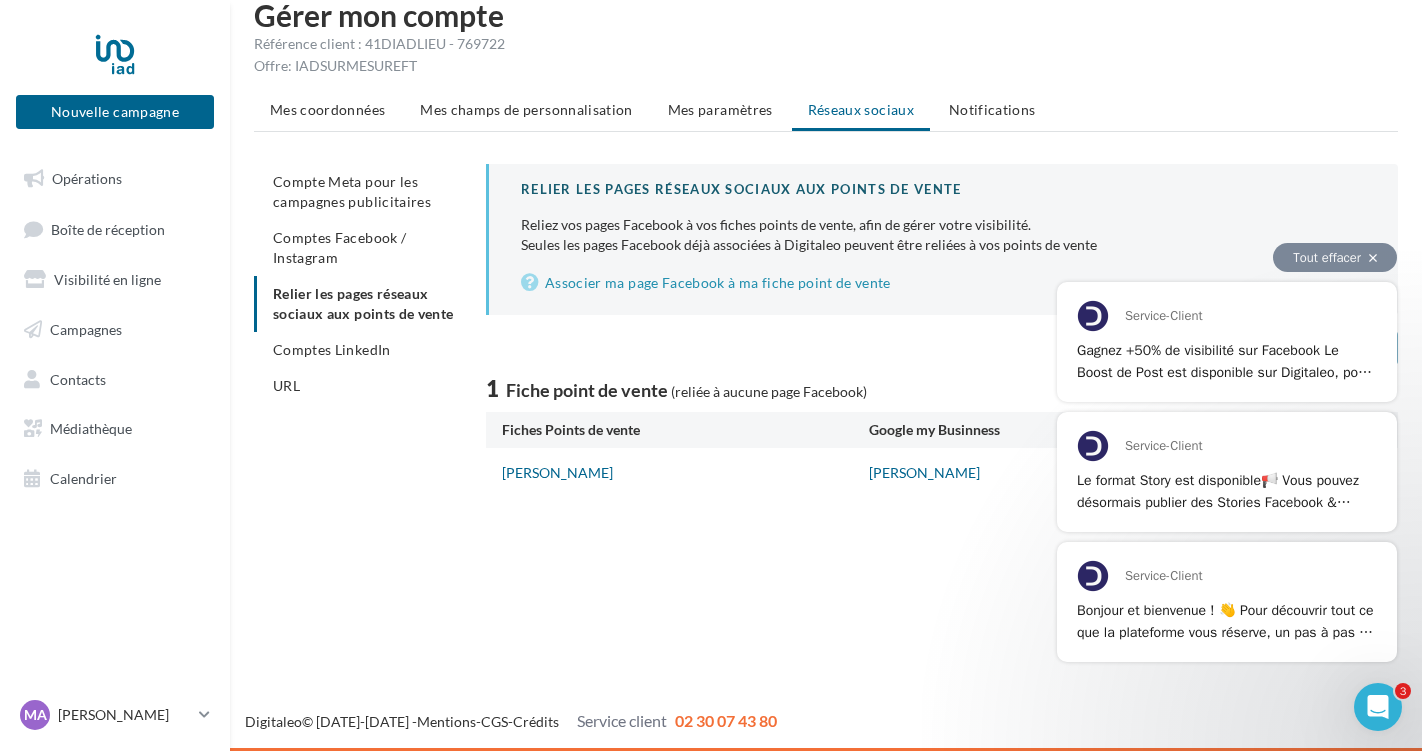 click on "Service-Client Le format Story est disponible📢   Vous pouvez désormais publier des Stories Facebook & Instagram depuis Digitaleo. Le format Story permet d’étendre la portée de vos prises de parole et de communiquer de manière éphémère sans encombrer votre feed. Vous aimez cette nouveauté ? Faites le nous savoir avec l’émoji 👍" at bounding box center [1227, 472] 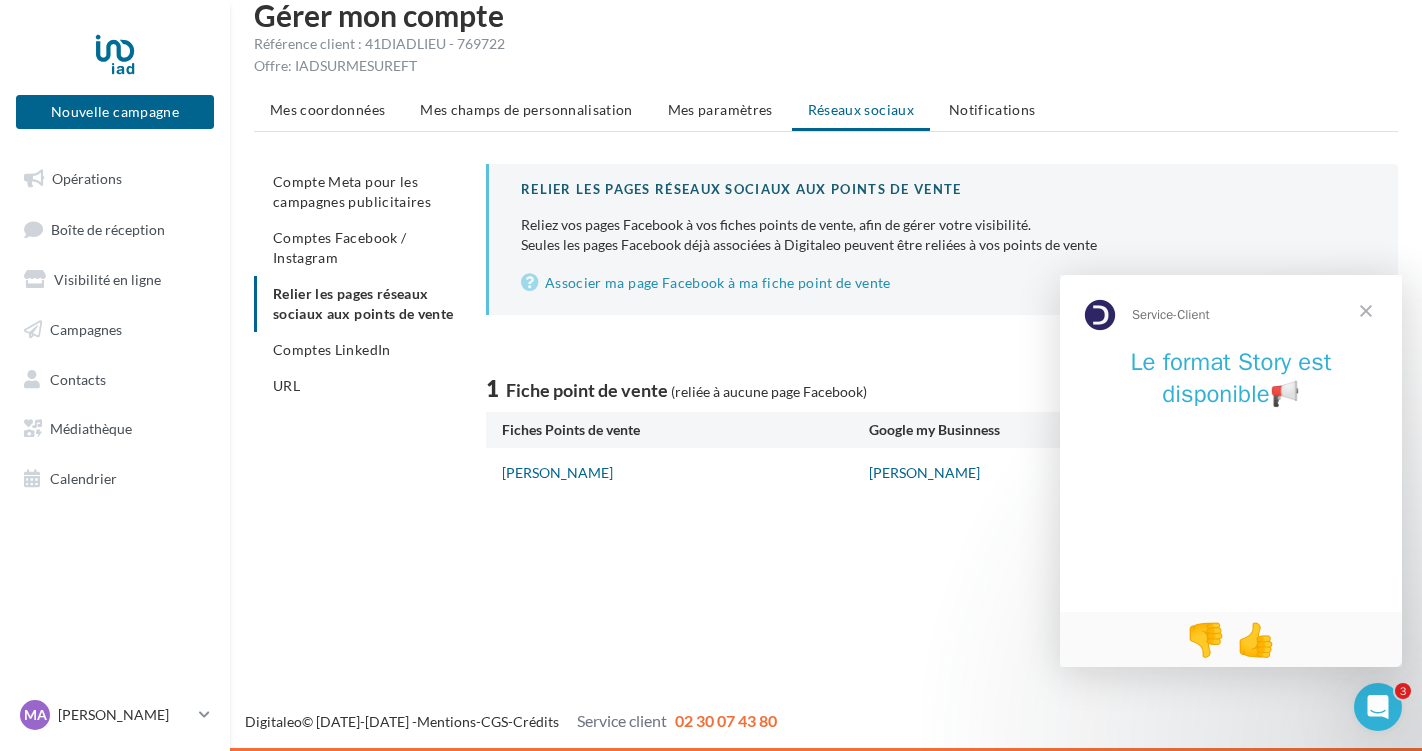 scroll, scrollTop: 0, scrollLeft: 0, axis: both 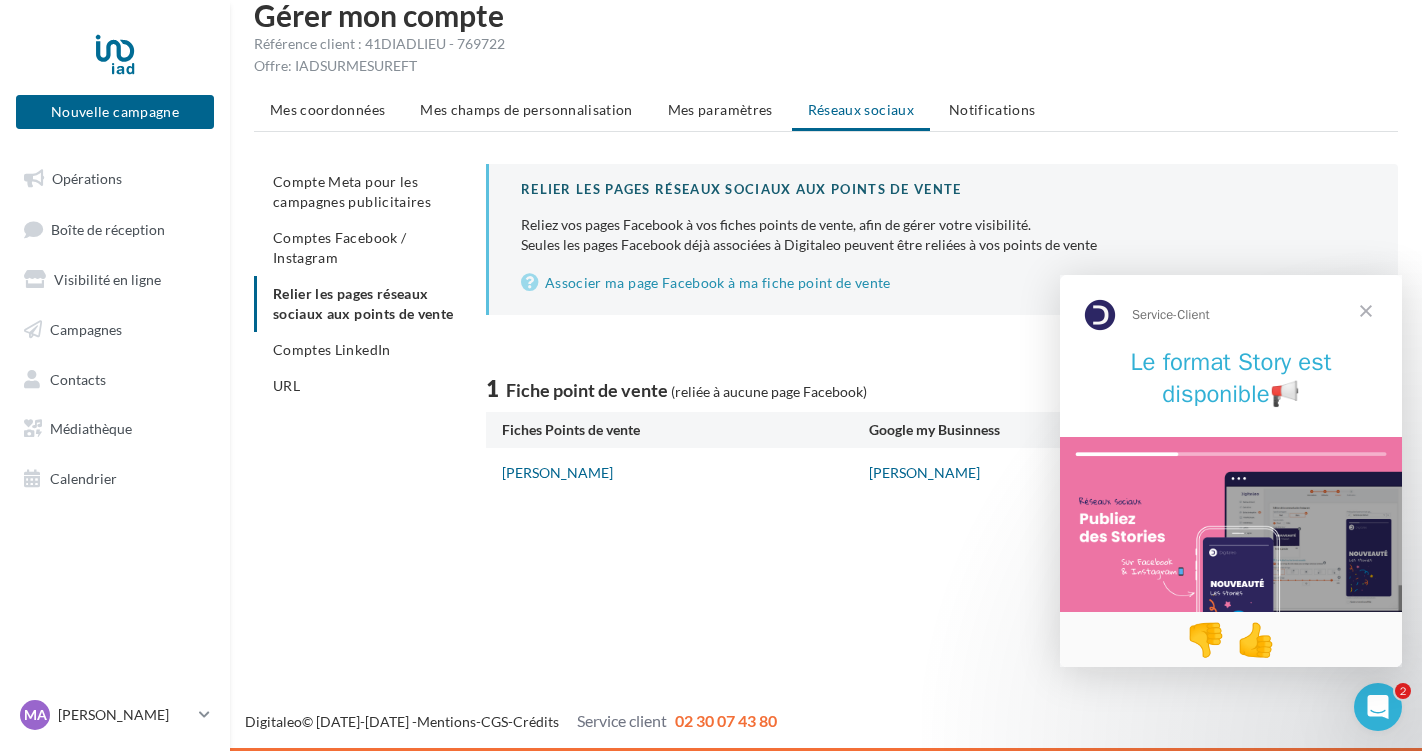 click at bounding box center (1366, 311) 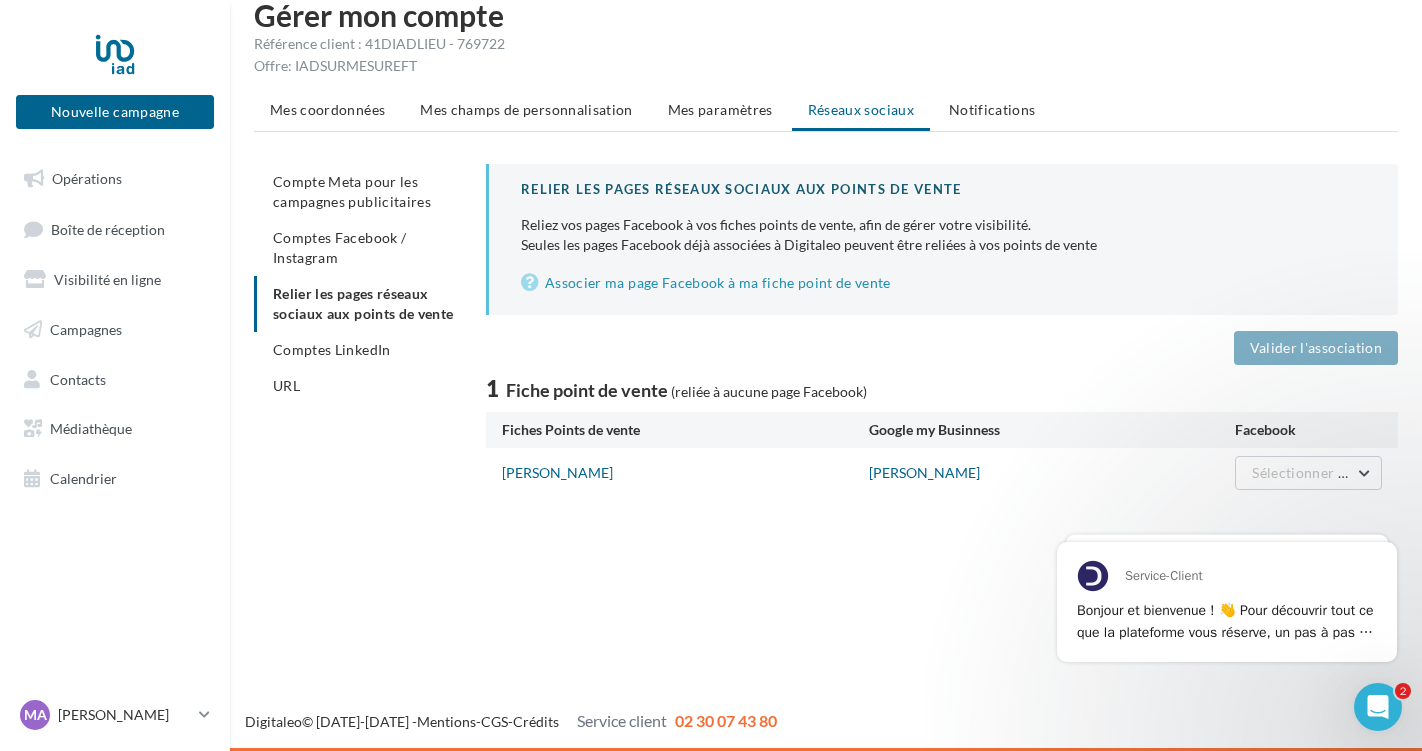 scroll, scrollTop: 0, scrollLeft: 0, axis: both 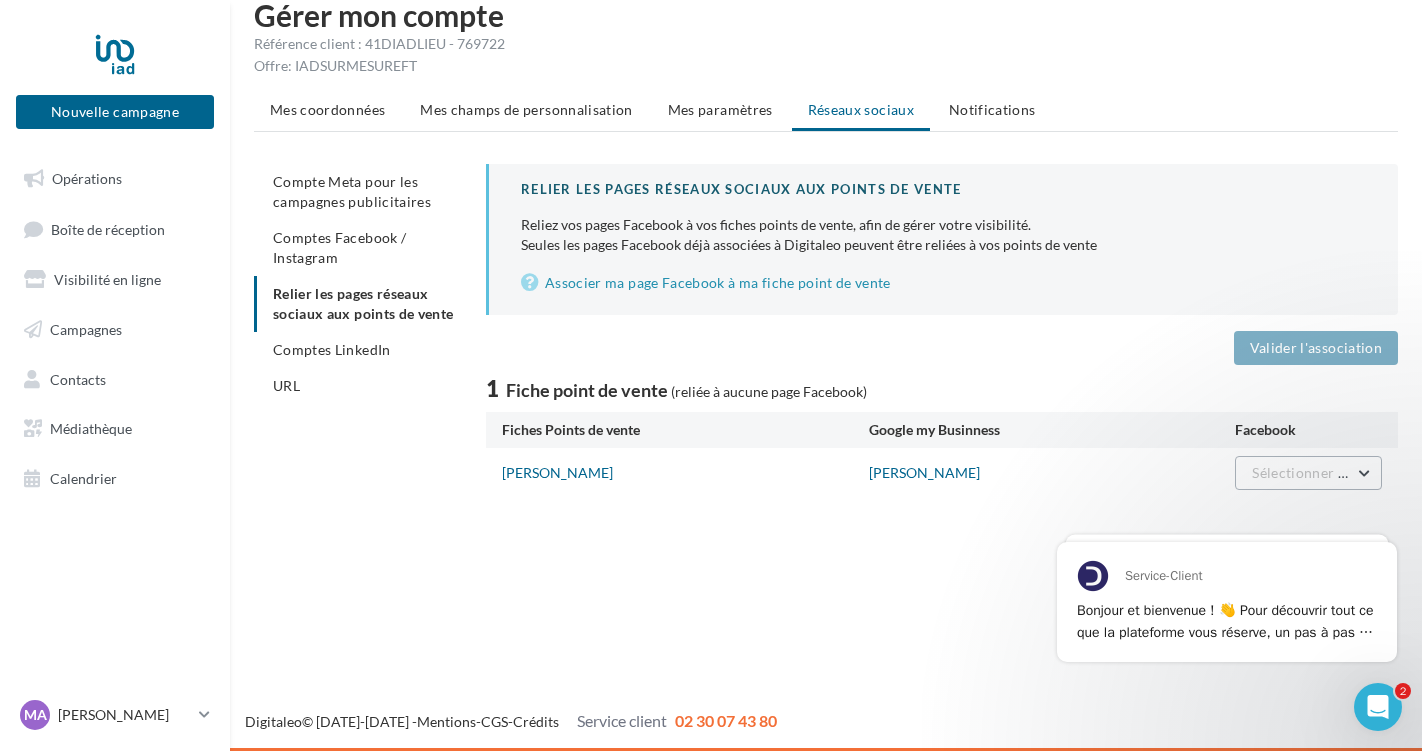 click on "Sélectionner une page" at bounding box center (1323, 472) 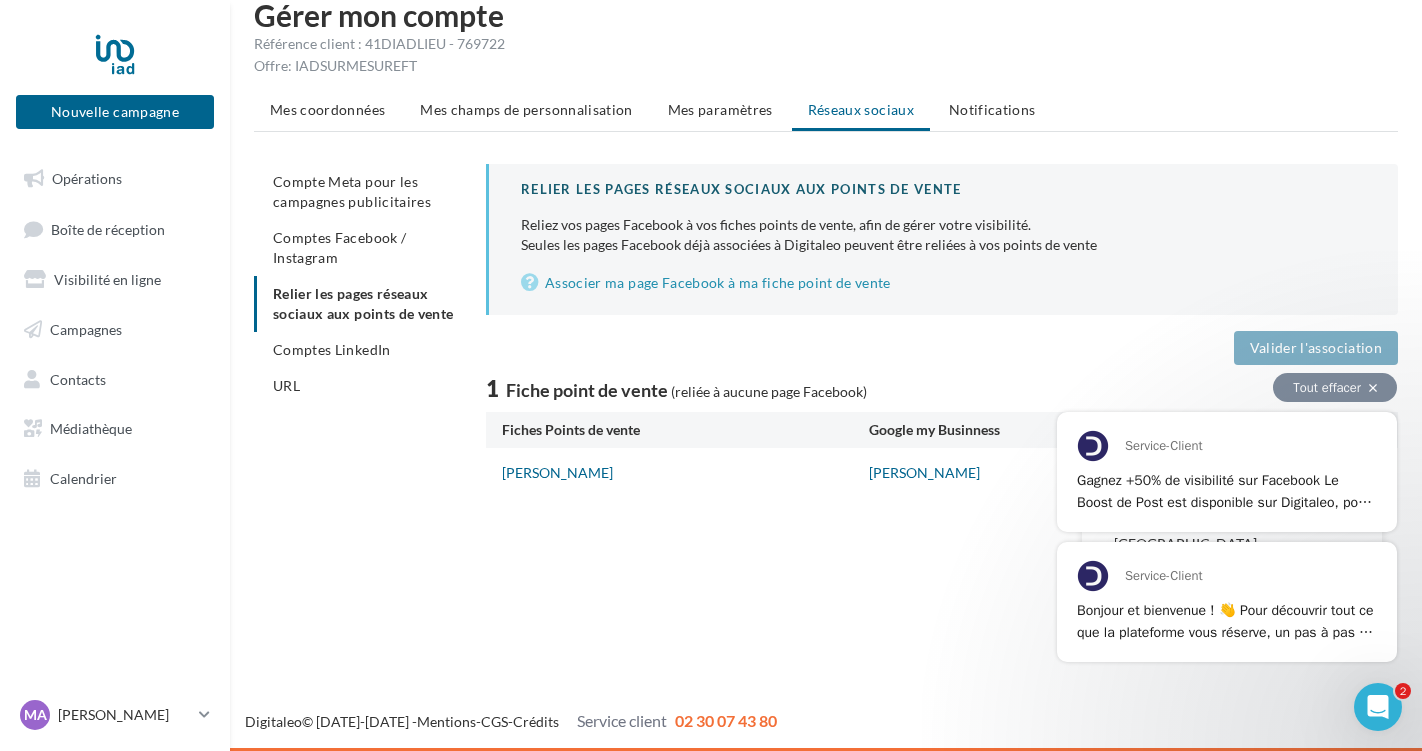 scroll, scrollTop: 32, scrollLeft: 0, axis: vertical 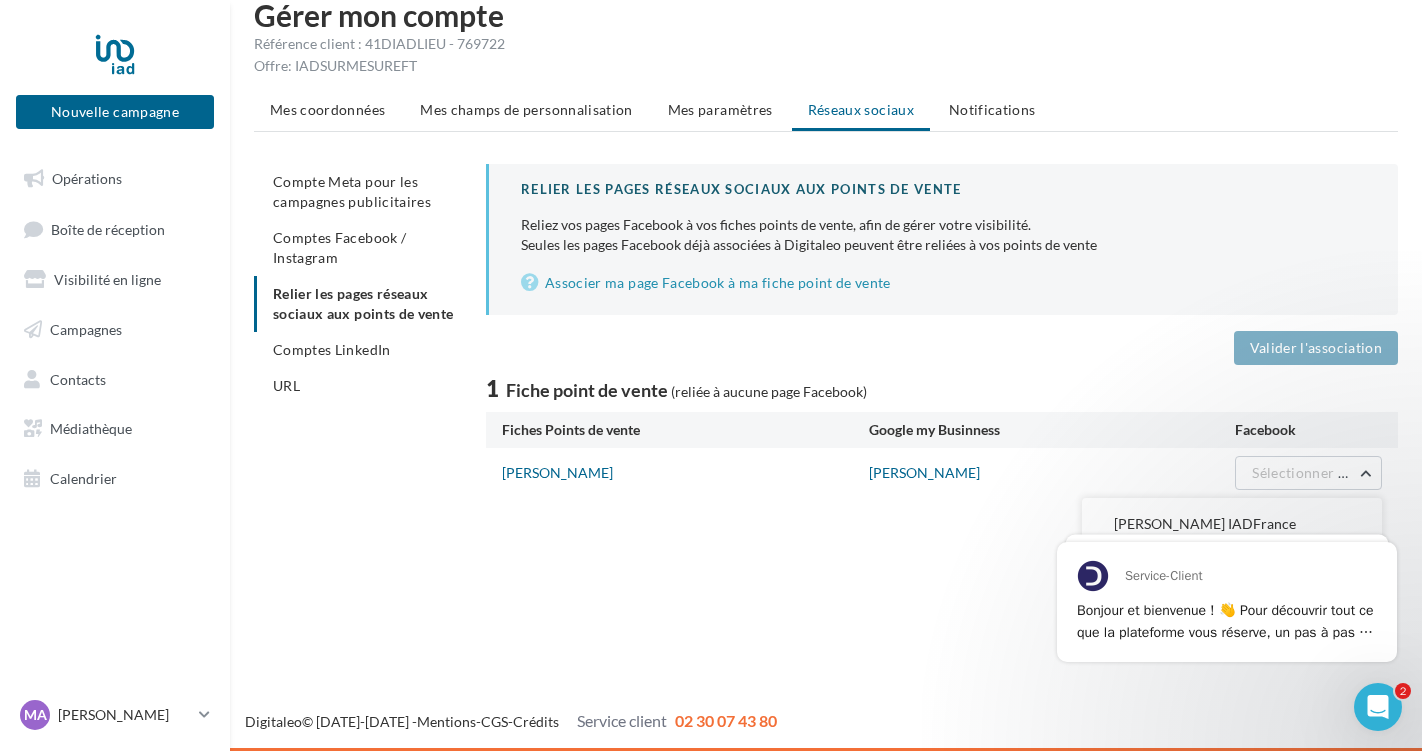click 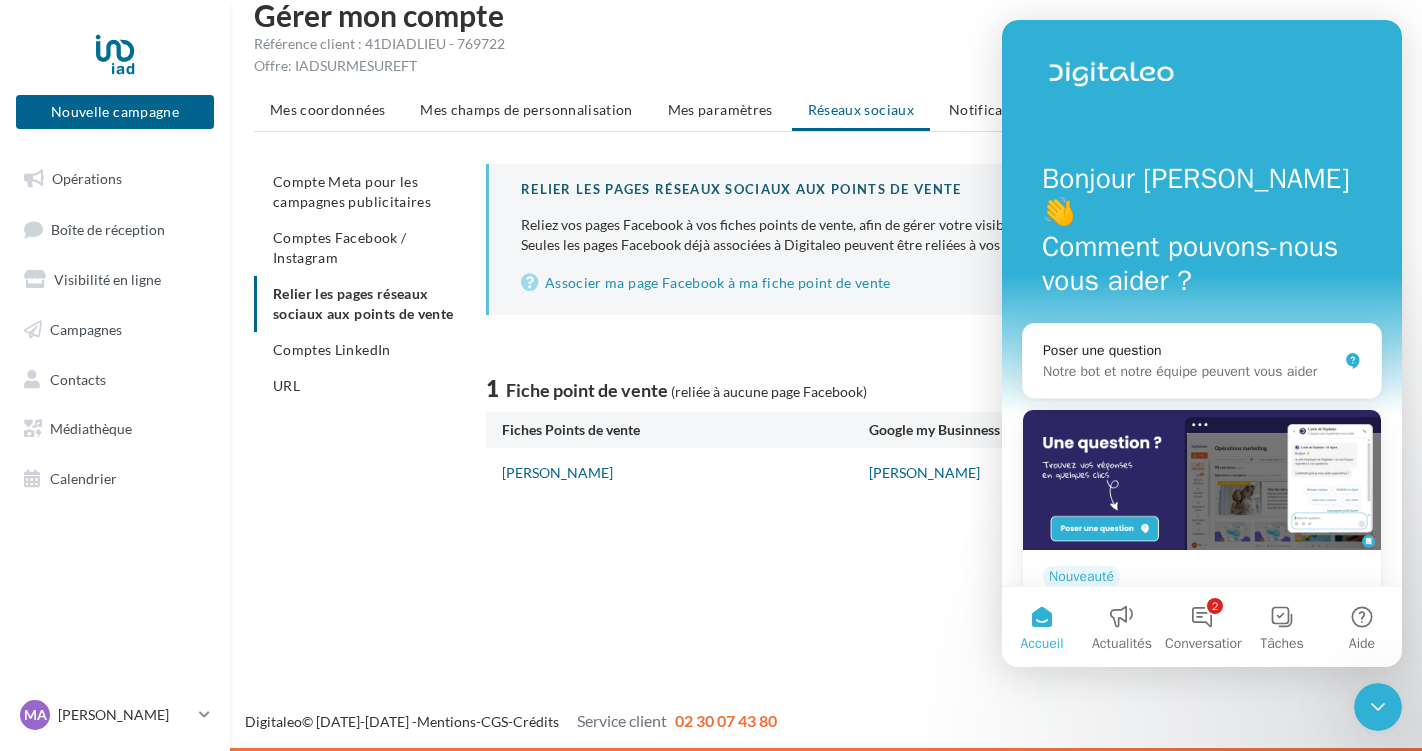 click 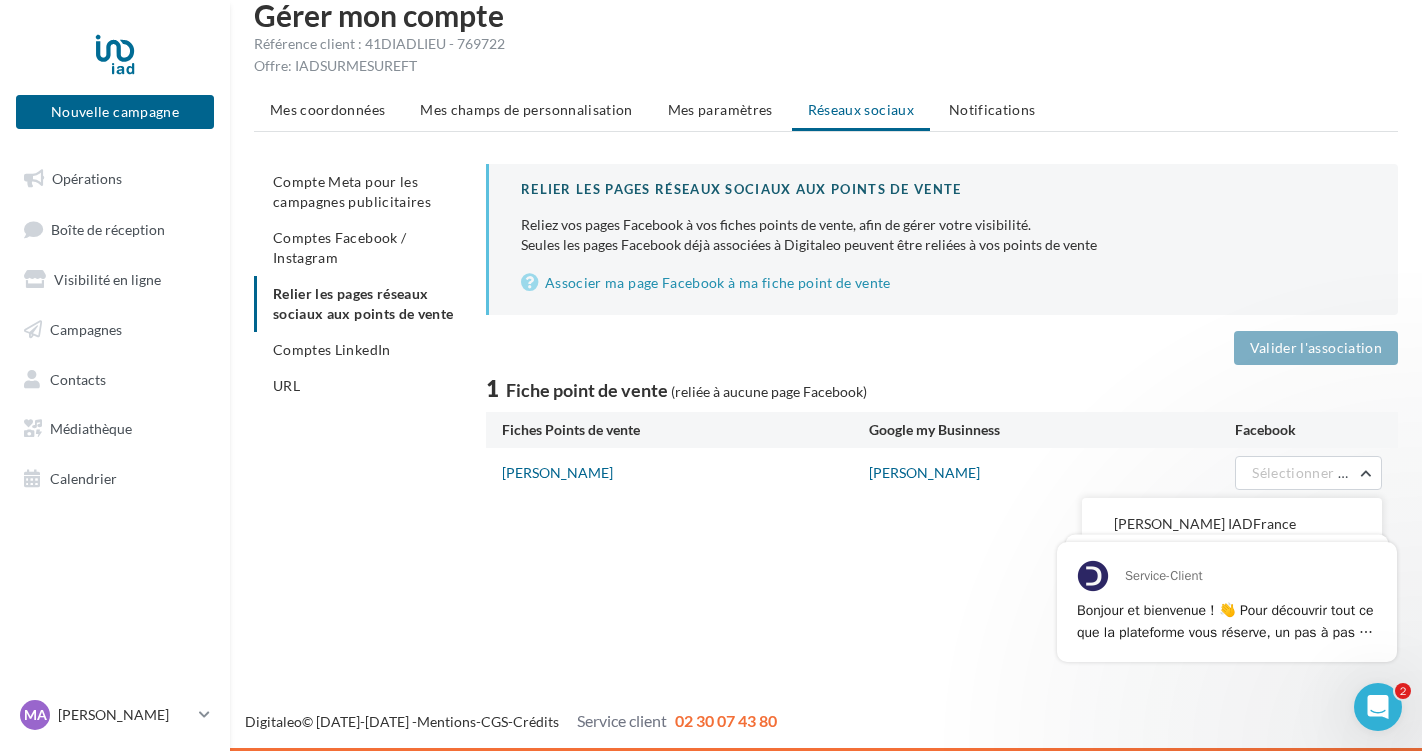 scroll, scrollTop: 0, scrollLeft: 0, axis: both 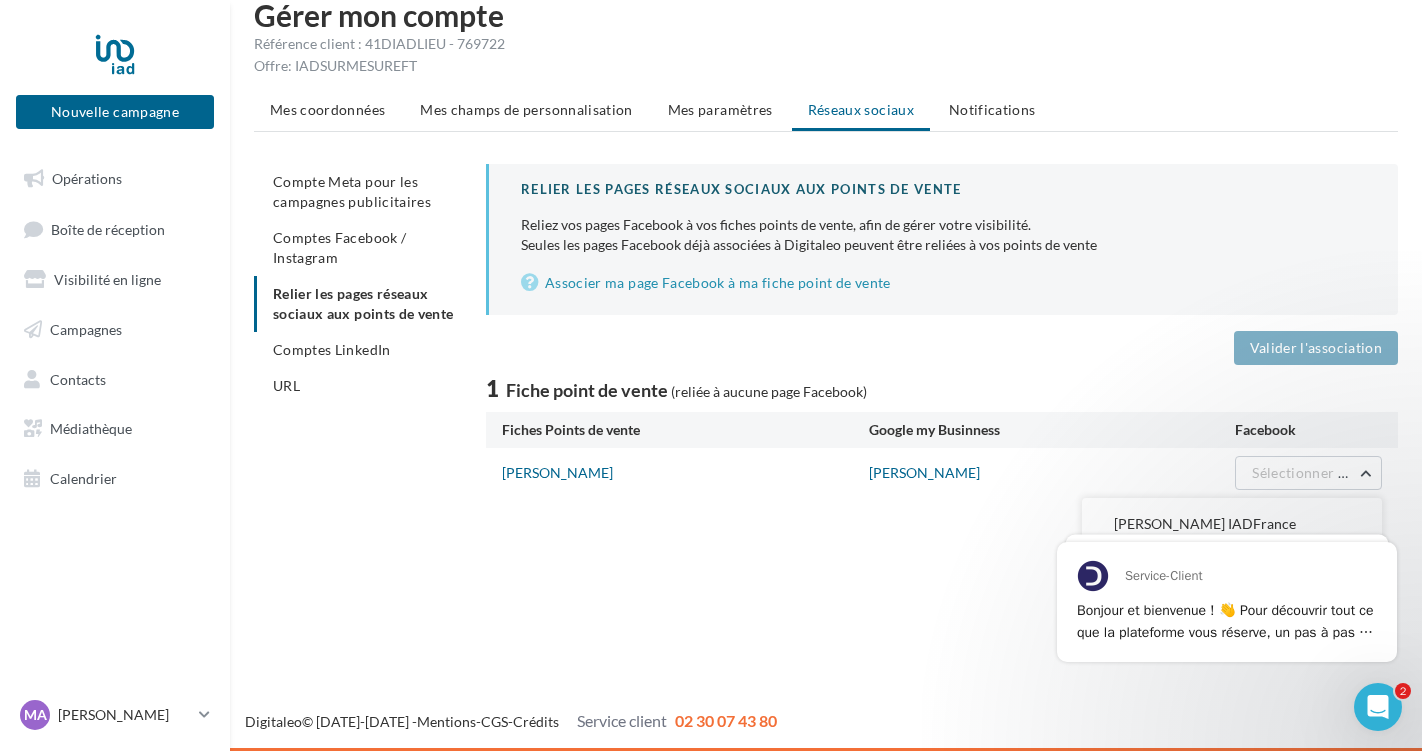 drag, startPoint x: 1320, startPoint y: 457, endPoint x: 1439, endPoint y: 415, distance: 126.1943 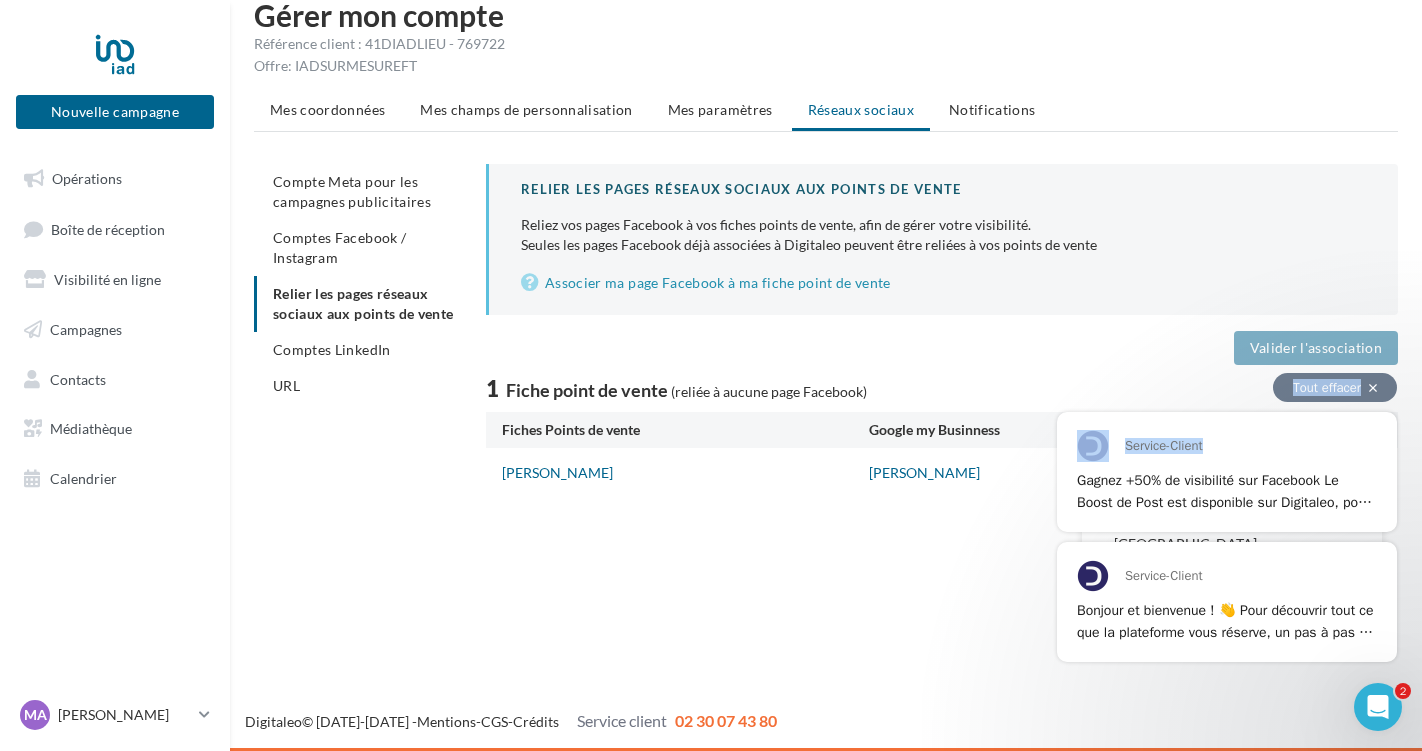 click on "Tout effacer" at bounding box center [1335, 387] 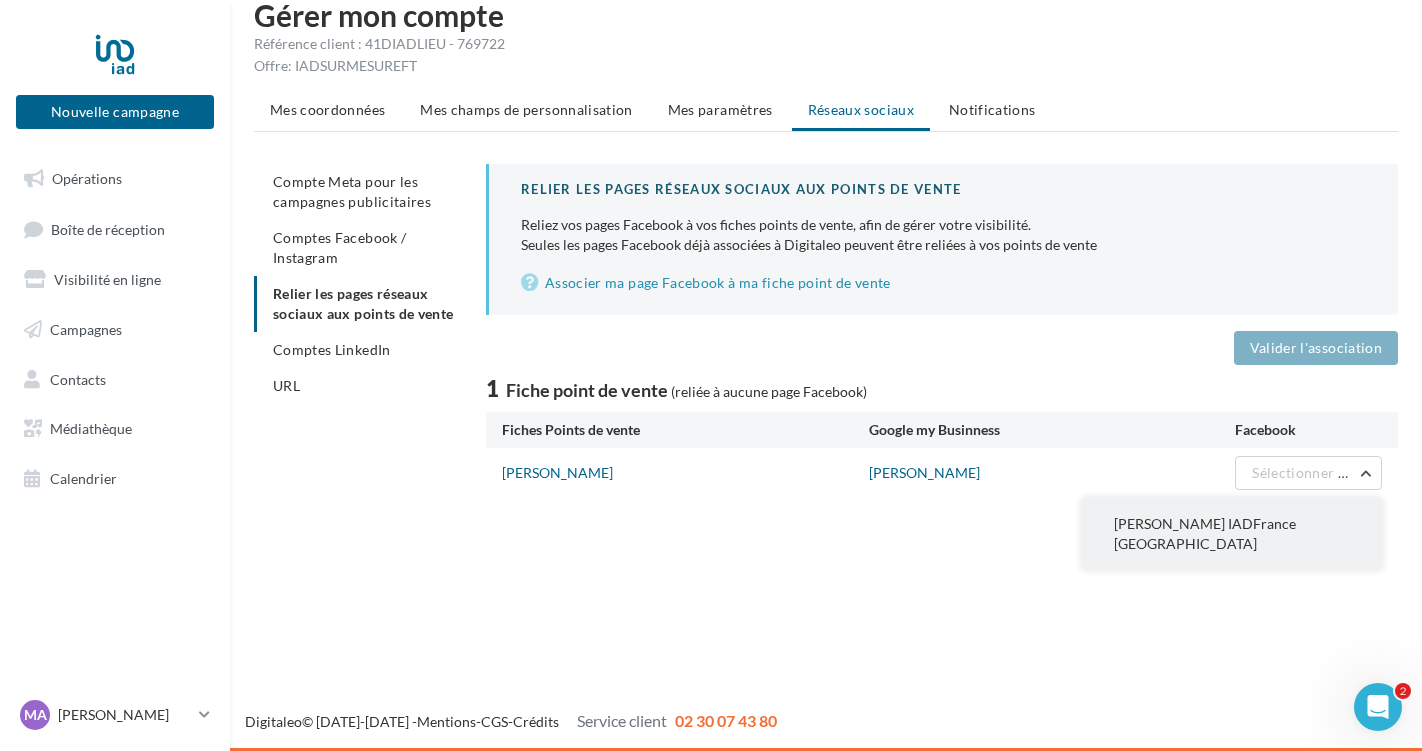 click on "[PERSON_NAME] IADFrance [GEOGRAPHIC_DATA]" at bounding box center [1205, 533] 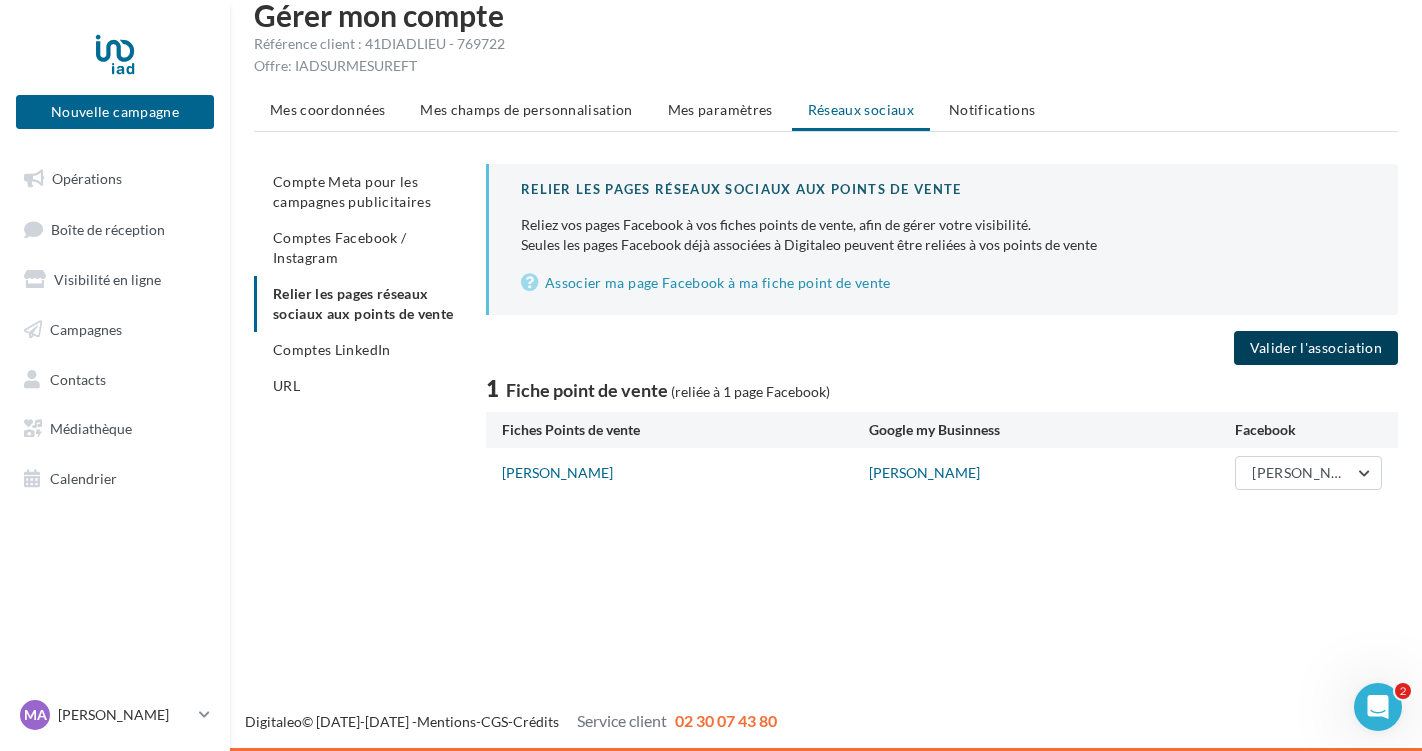 click on "Valider l'association" at bounding box center [1316, 348] 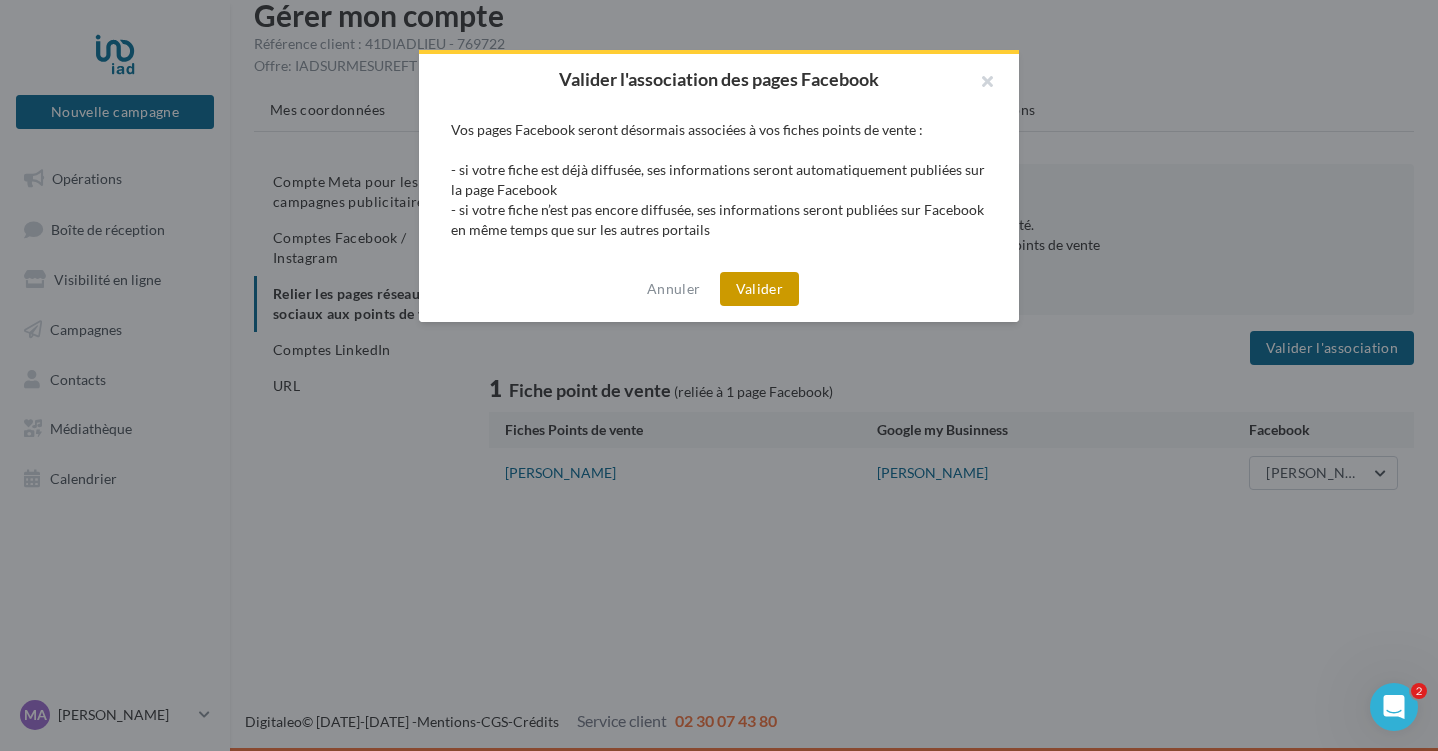 click on "Valider" at bounding box center (759, 289) 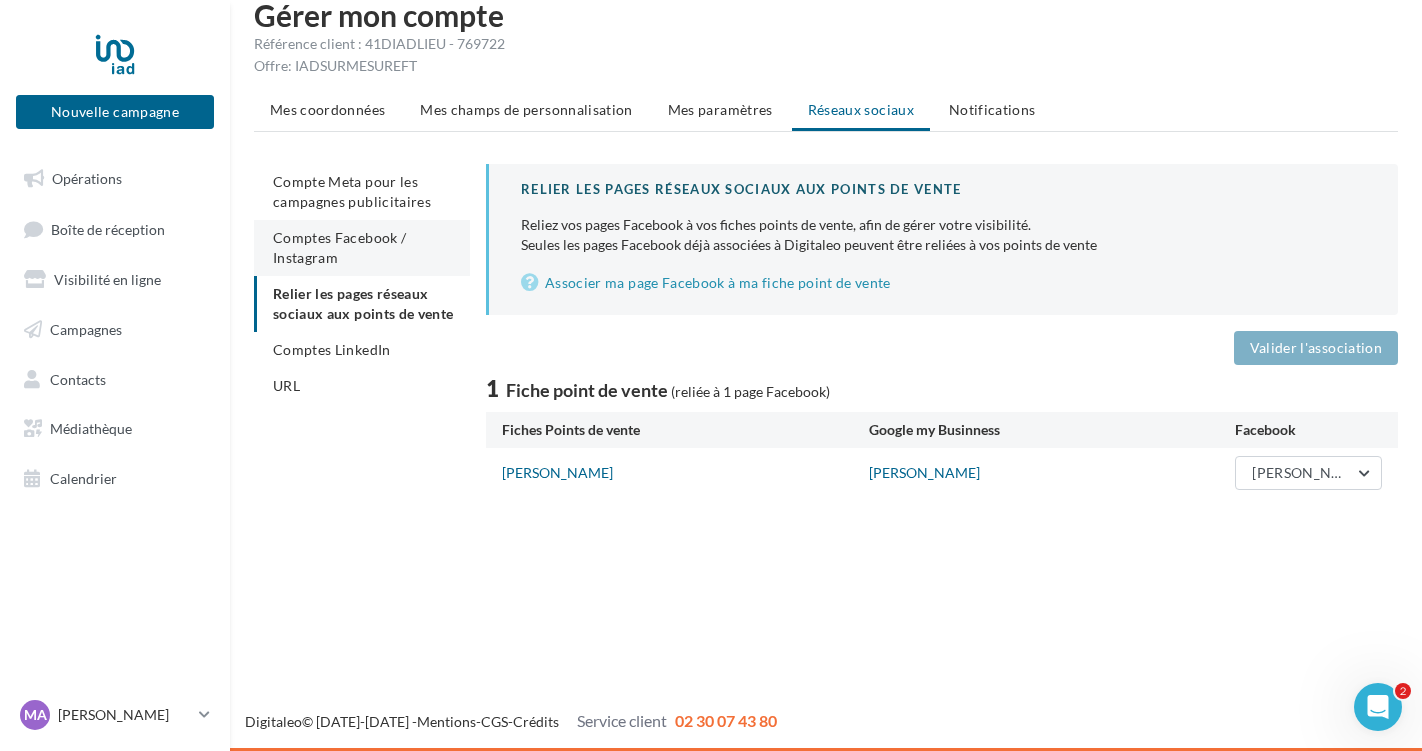 click on "Comptes Facebook / Instagram" at bounding box center [339, 247] 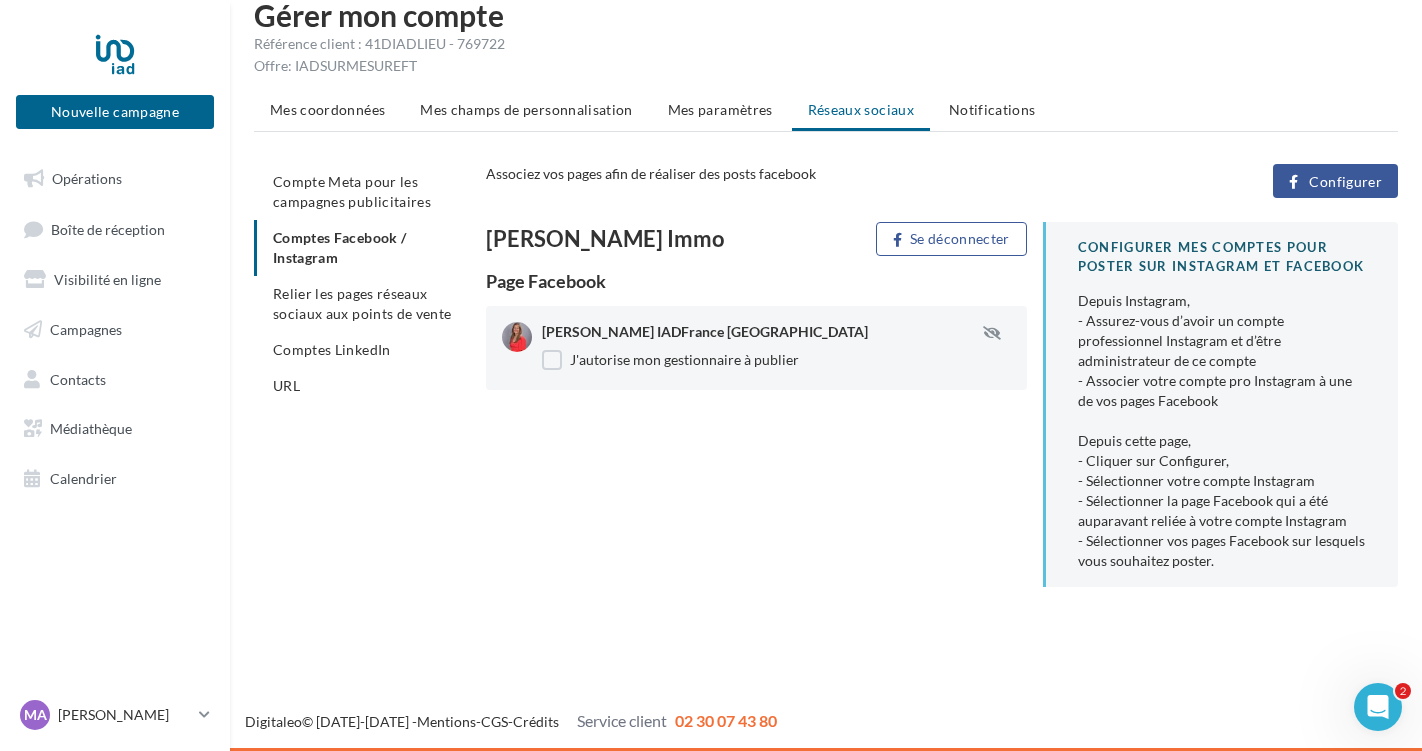 scroll, scrollTop: 32, scrollLeft: 0, axis: vertical 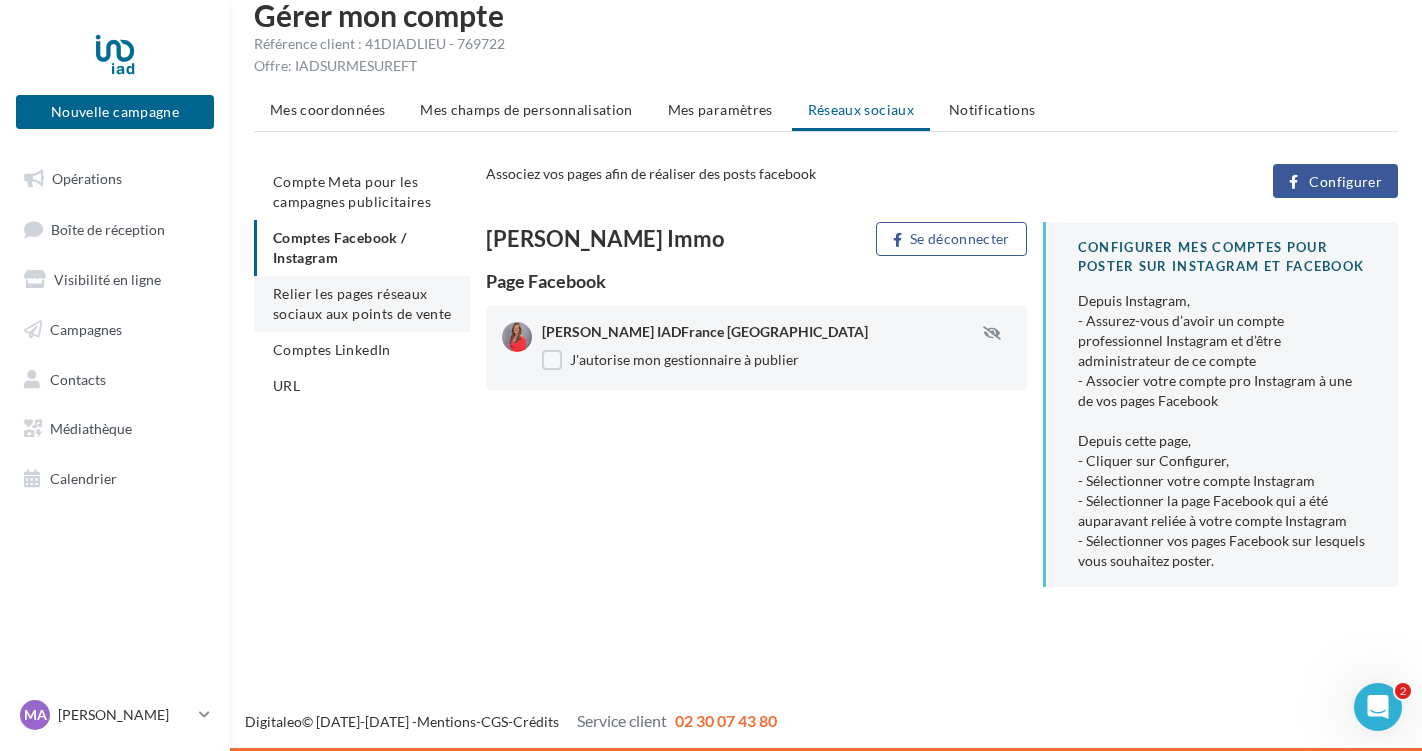 click on "Relier les pages réseaux sociaux aux points de vente" at bounding box center [362, 303] 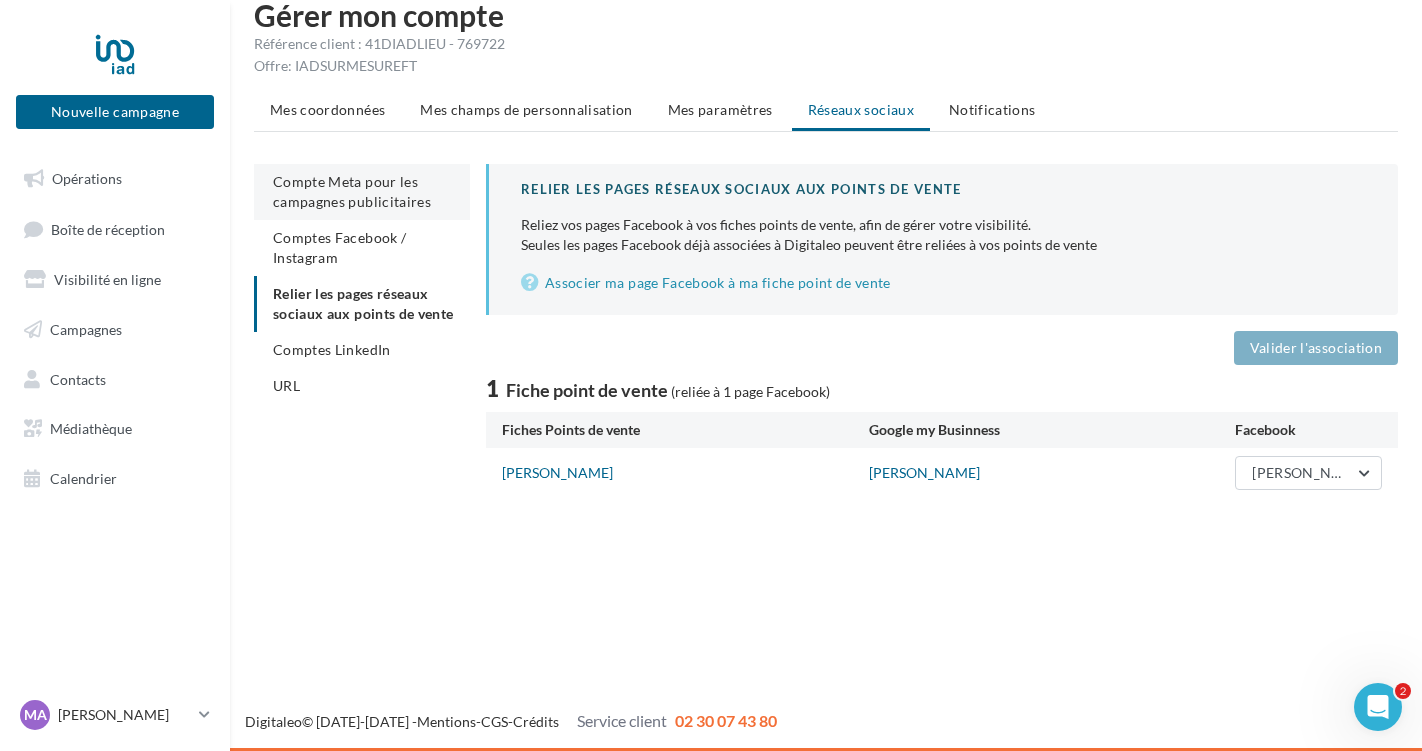 click on "Compte Meta pour les campagnes publicitaires" at bounding box center (352, 191) 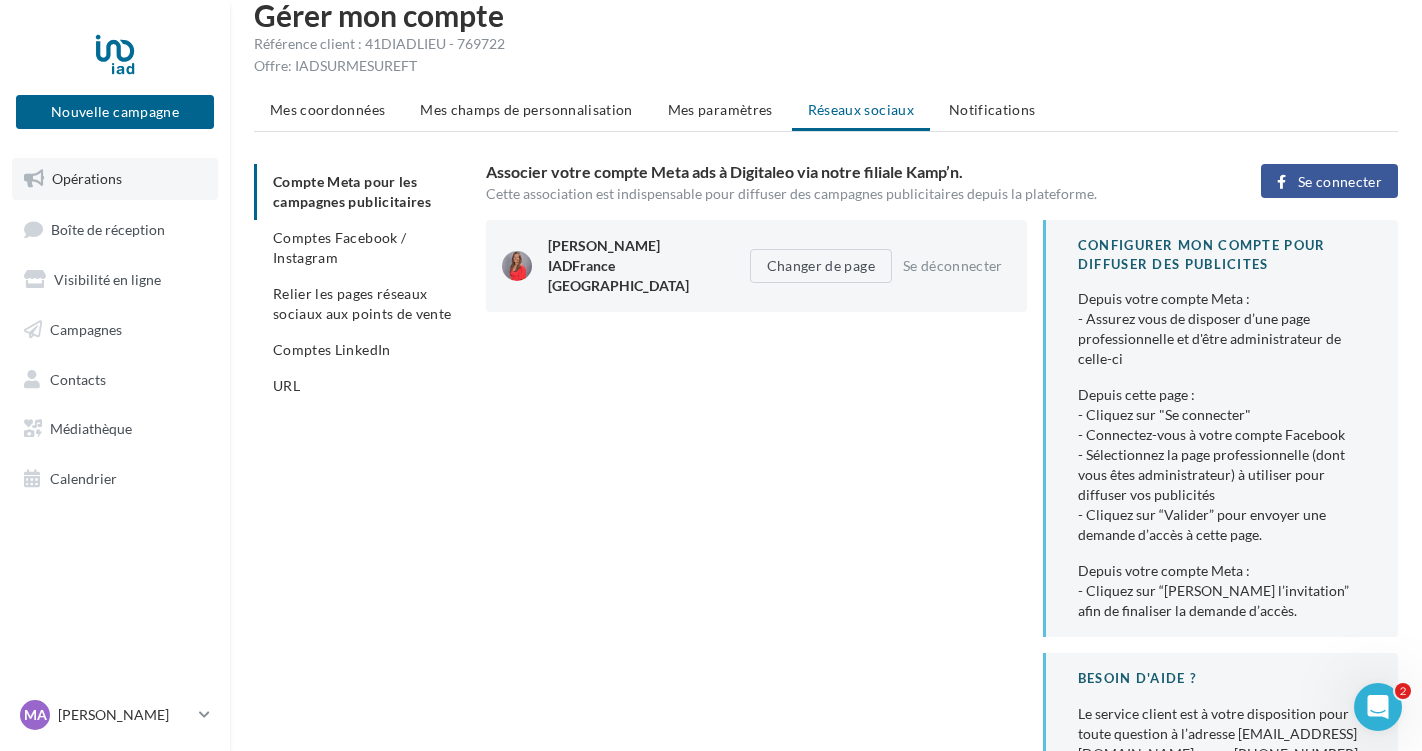 click on "Opérations" at bounding box center [87, 178] 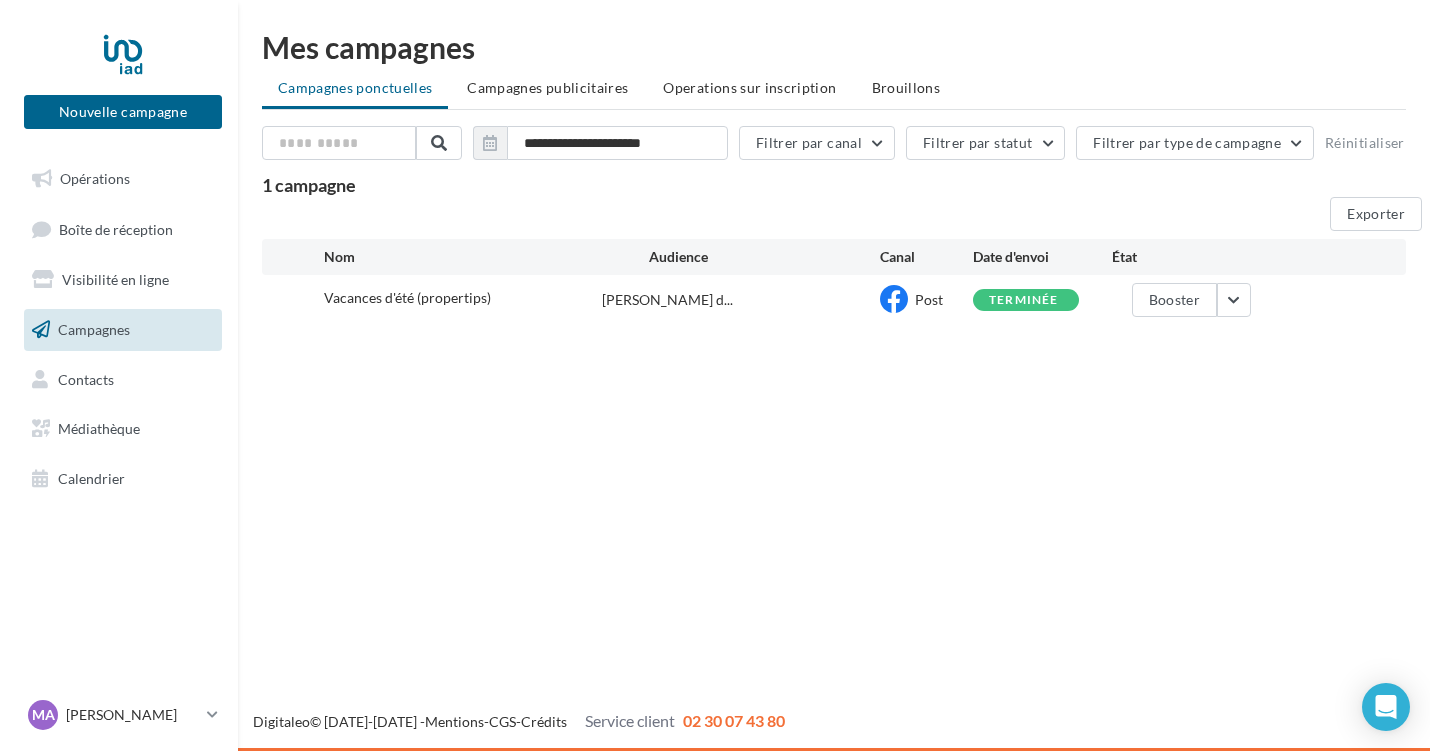 scroll, scrollTop: 0, scrollLeft: 0, axis: both 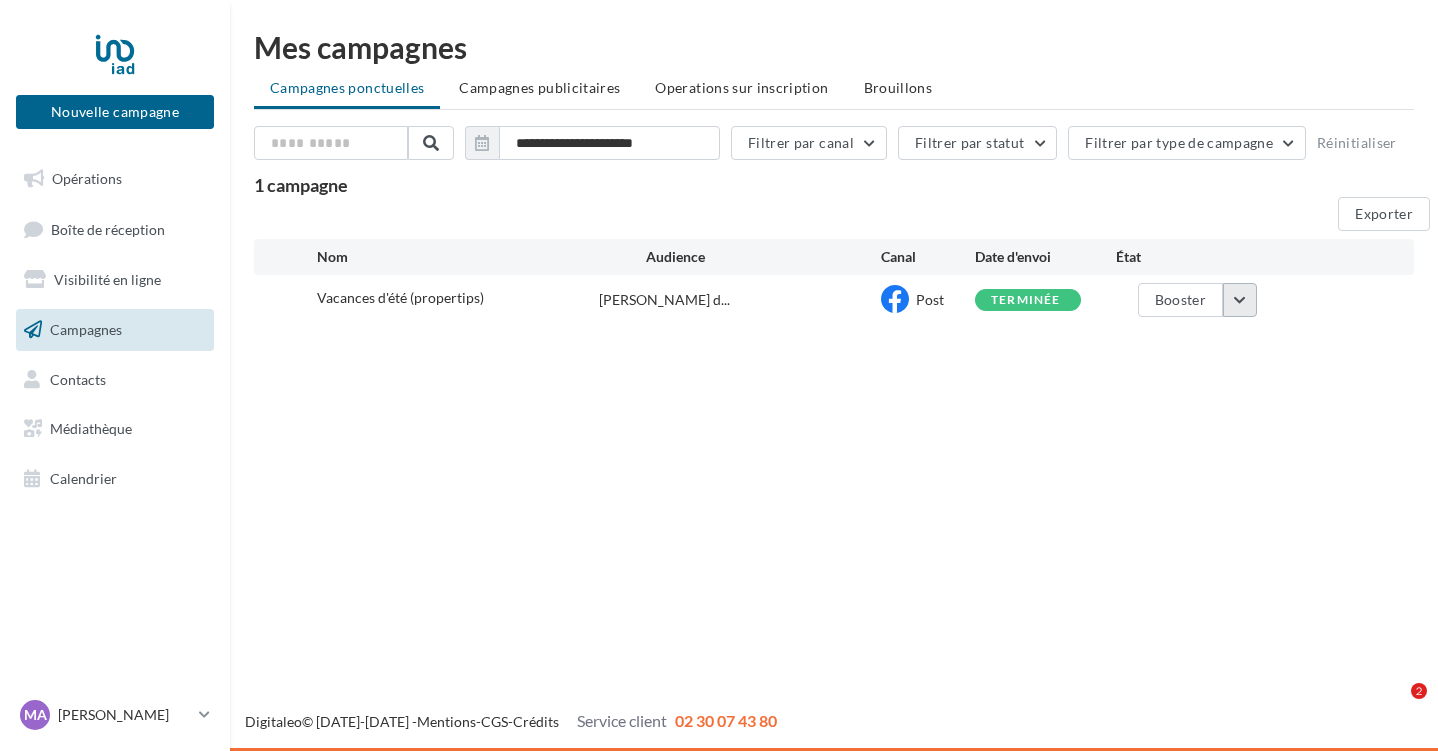 click at bounding box center [1240, 300] 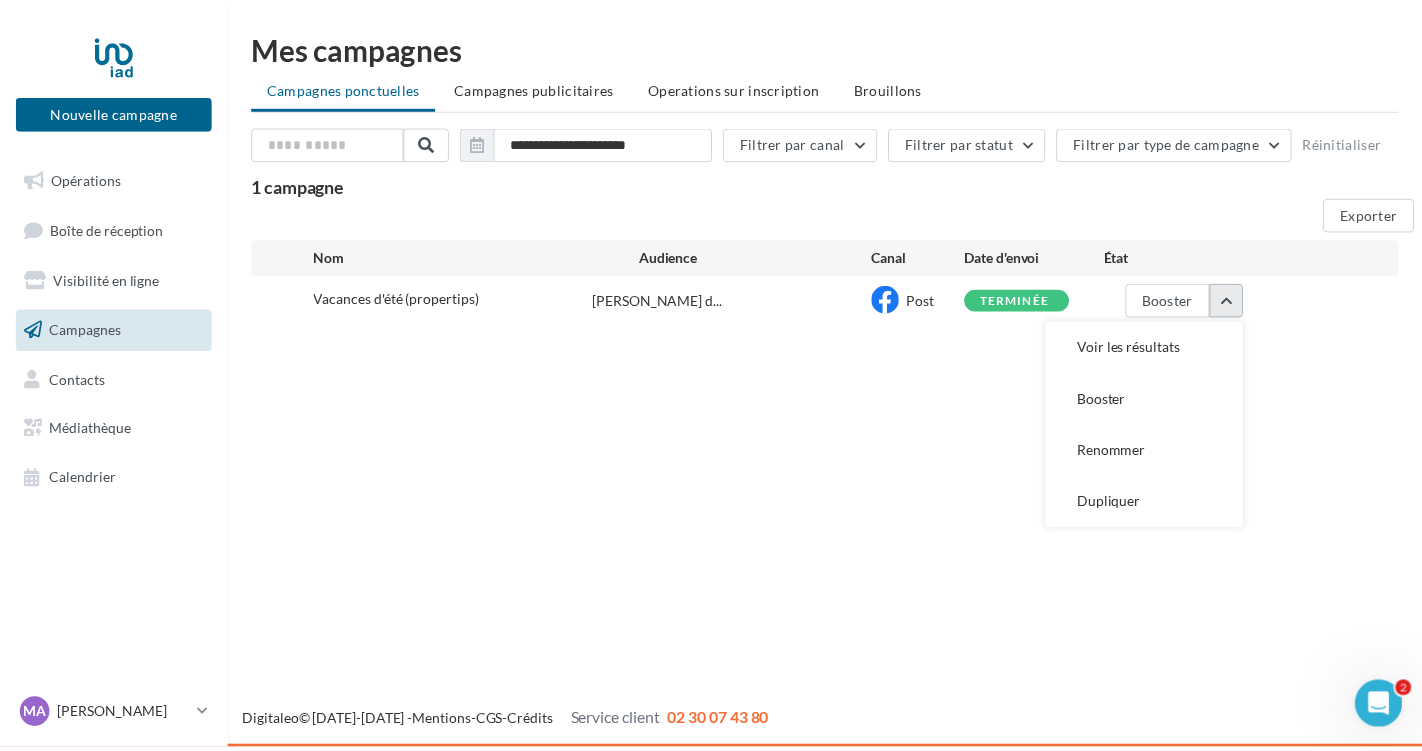 scroll, scrollTop: 0, scrollLeft: 0, axis: both 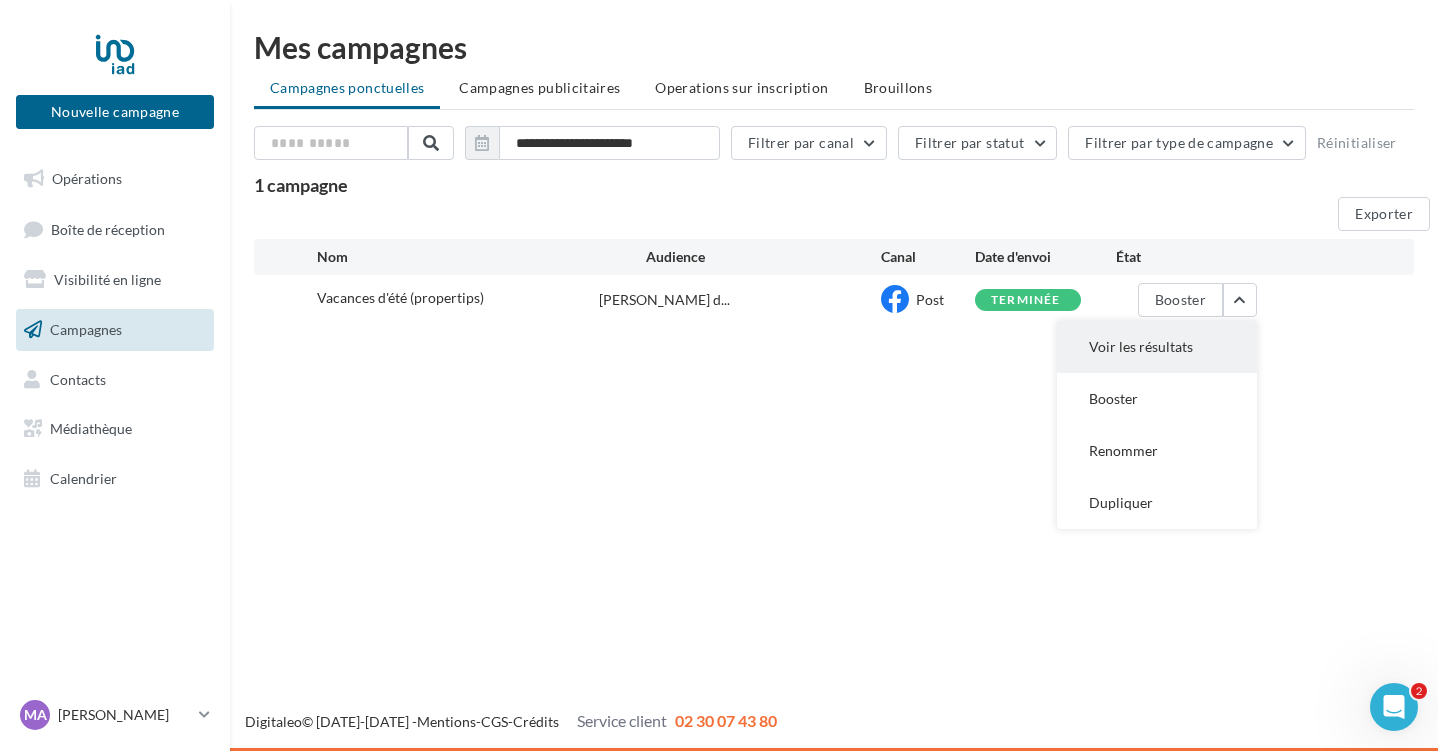click on "Voir les résultats" at bounding box center (1157, 347) 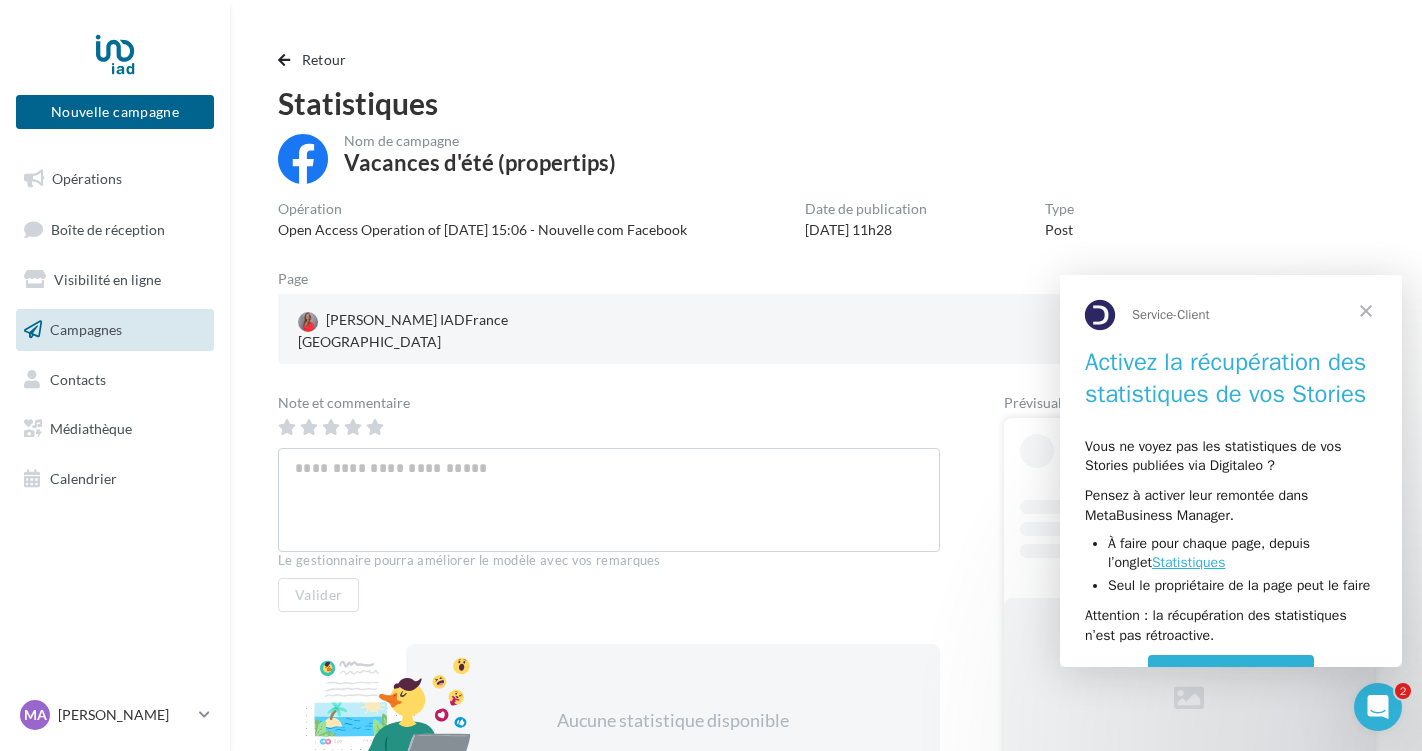 scroll, scrollTop: 0, scrollLeft: 0, axis: both 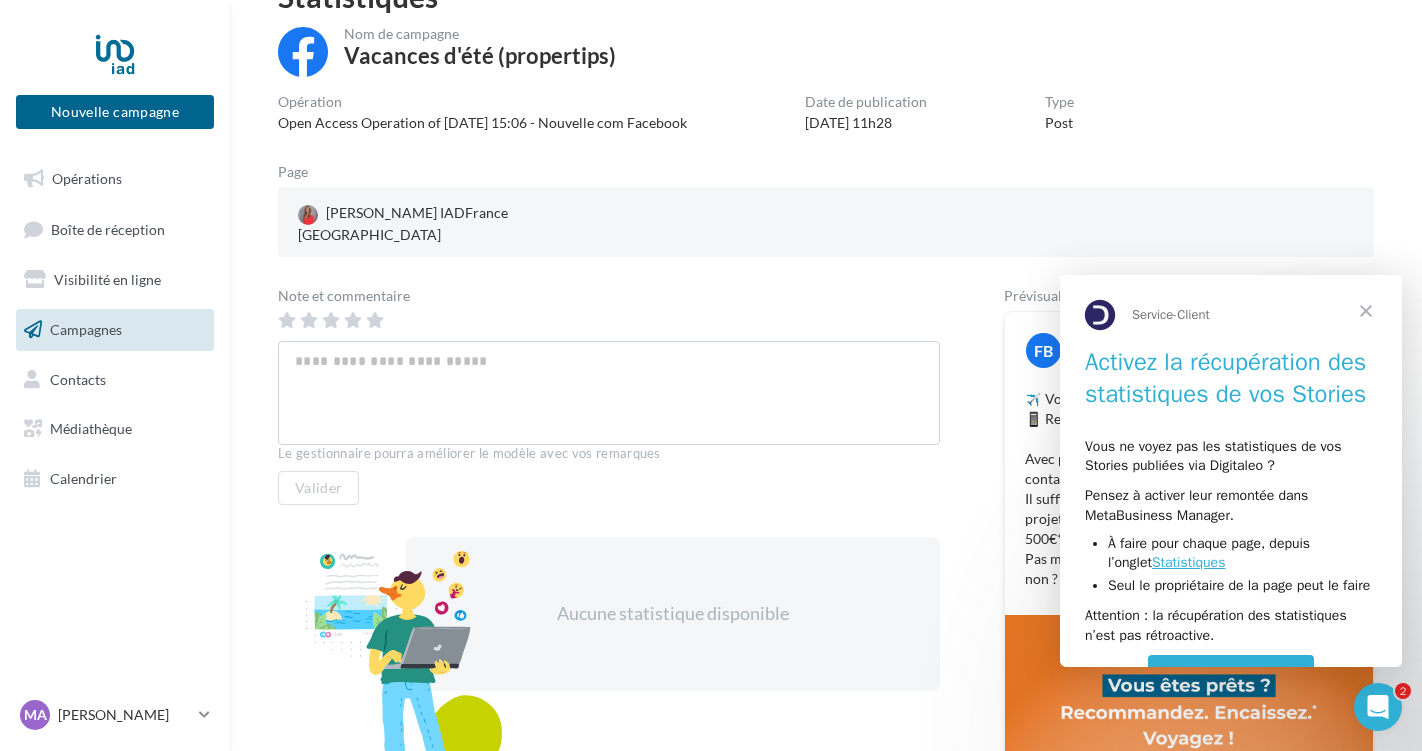 click at bounding box center [1366, 311] 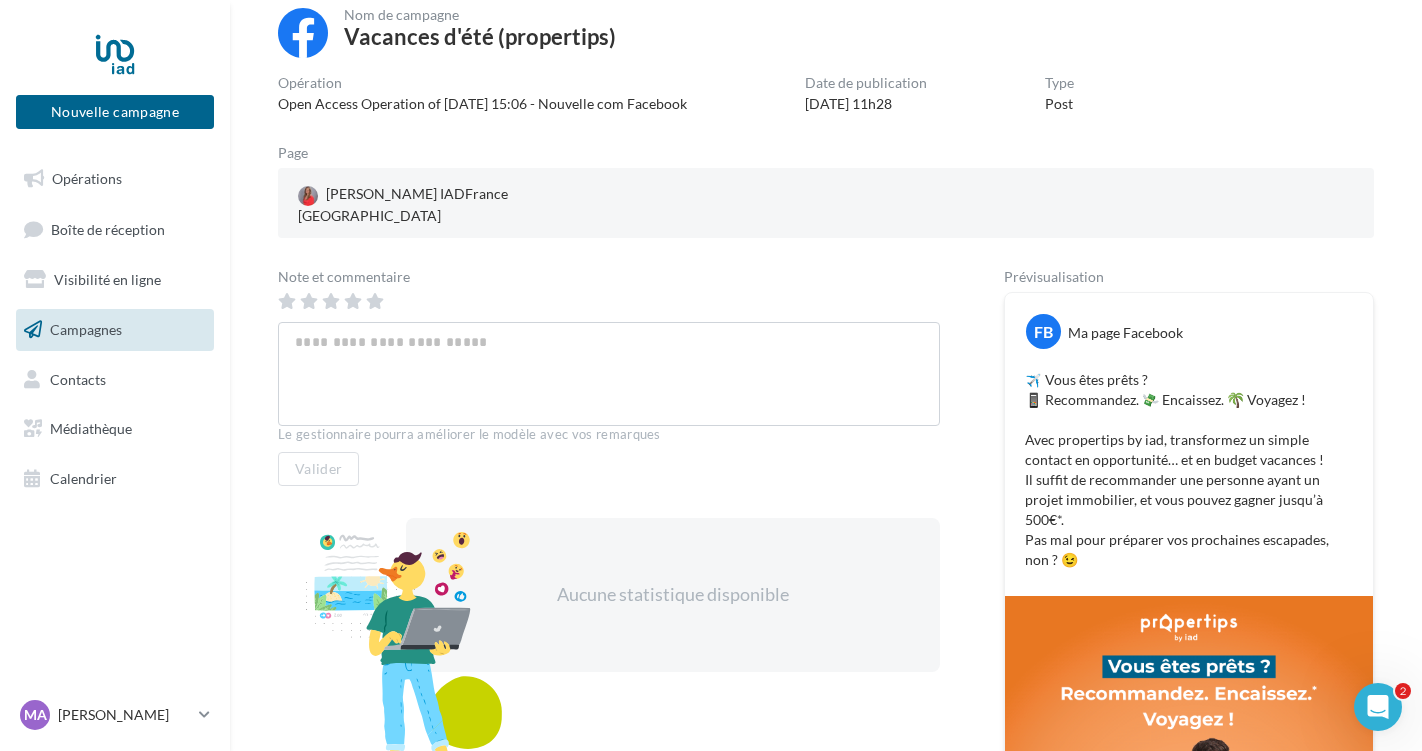 scroll, scrollTop: 125, scrollLeft: 0, axis: vertical 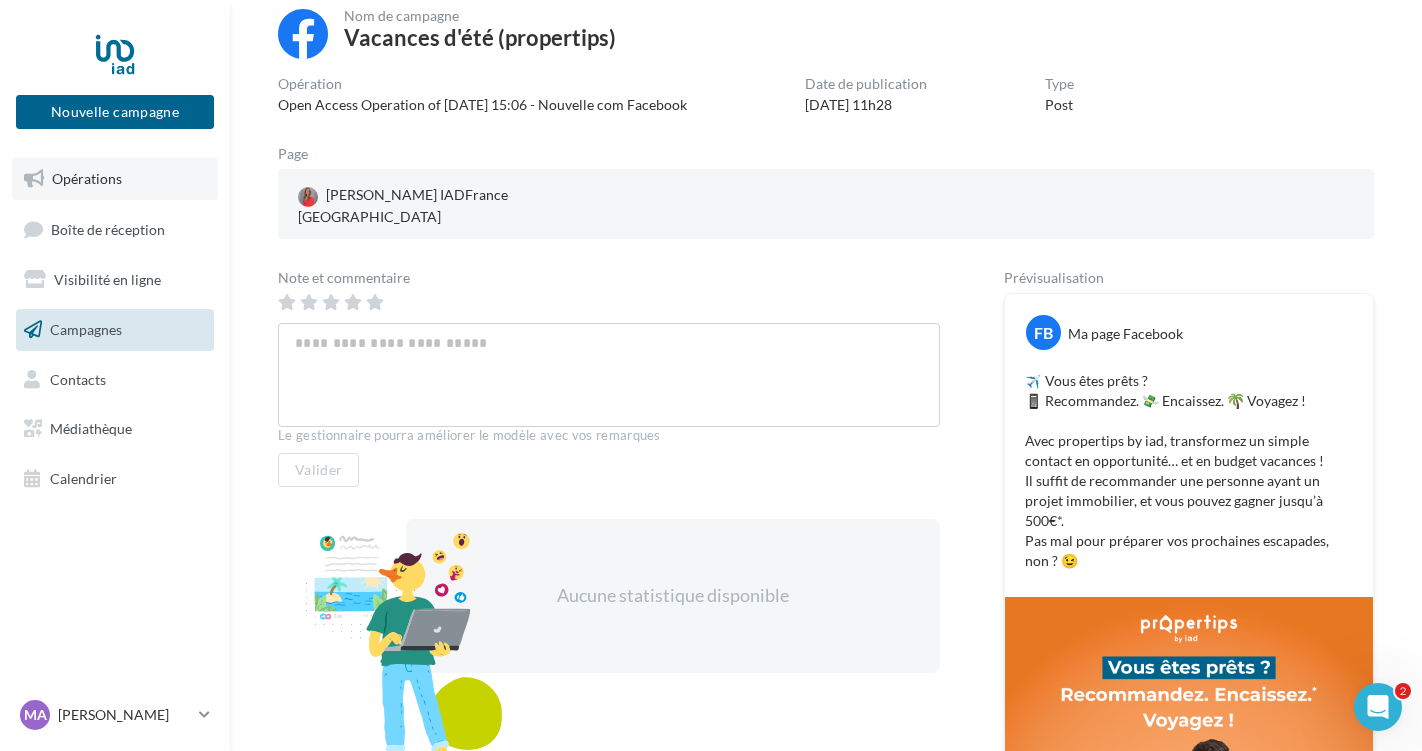 click on "Opérations" at bounding box center [87, 178] 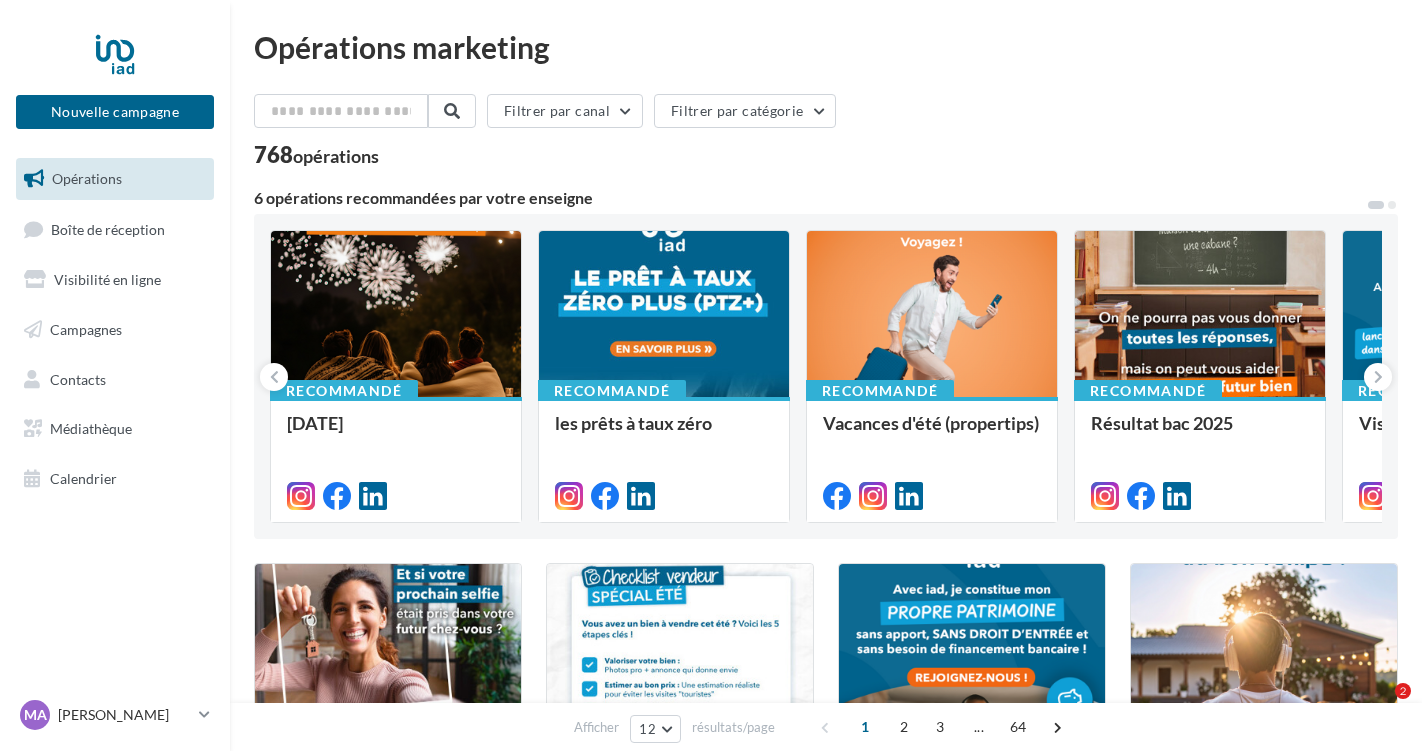 scroll, scrollTop: 71, scrollLeft: 0, axis: vertical 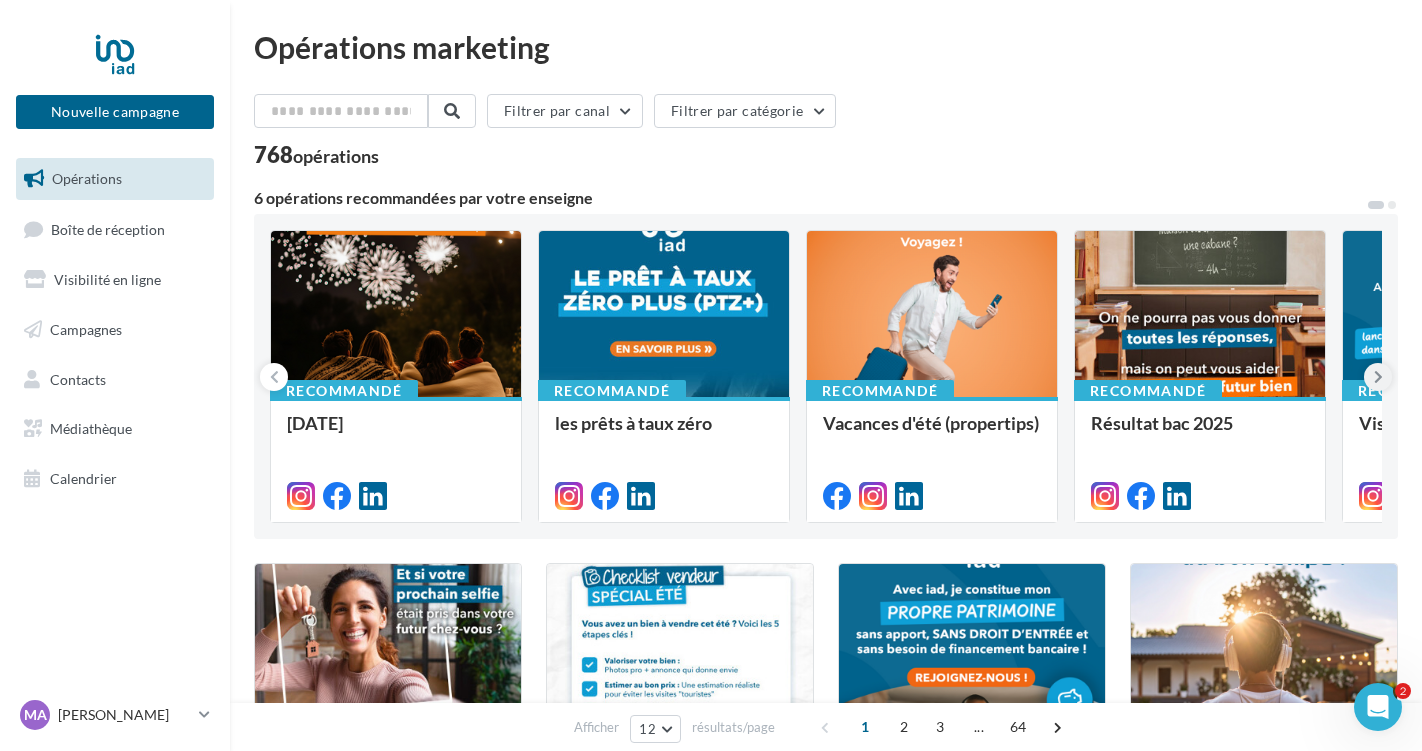 click at bounding box center [1378, 377] 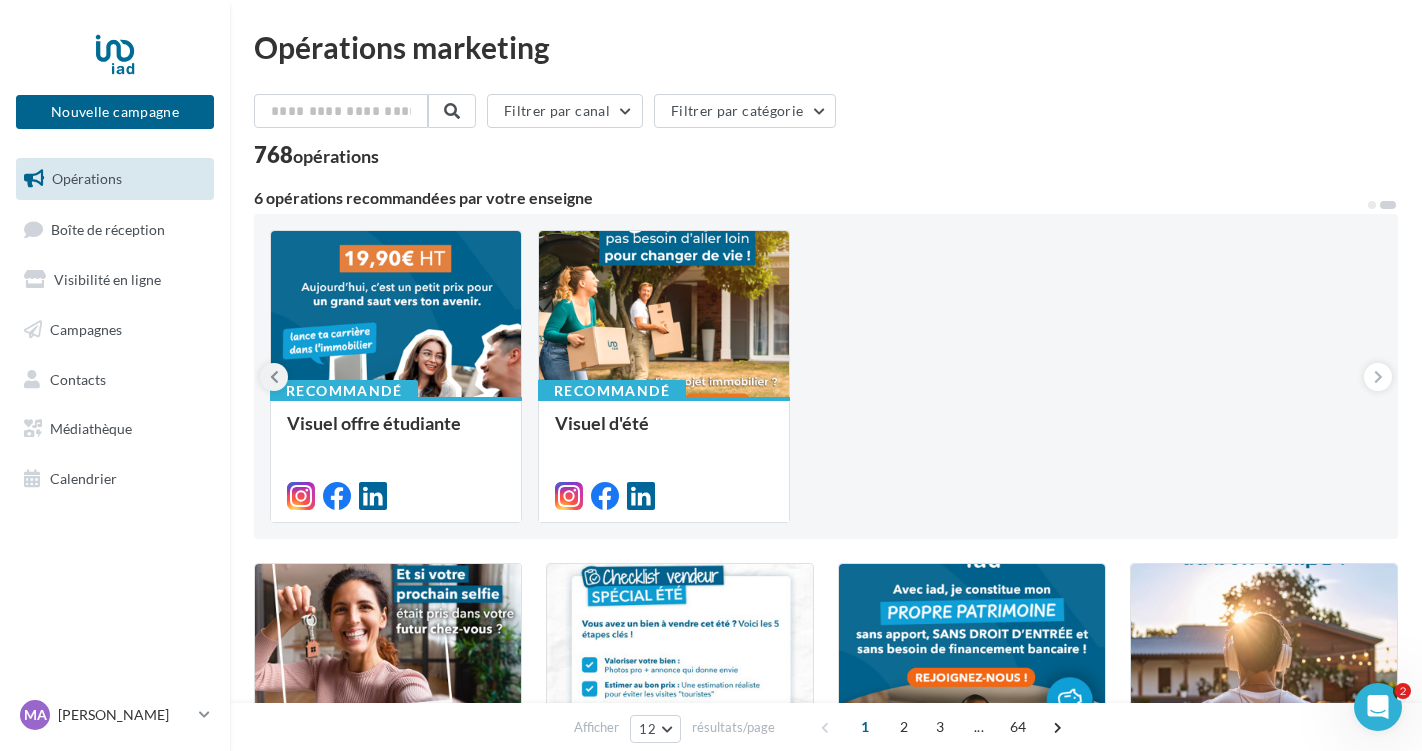 click at bounding box center [274, 377] 